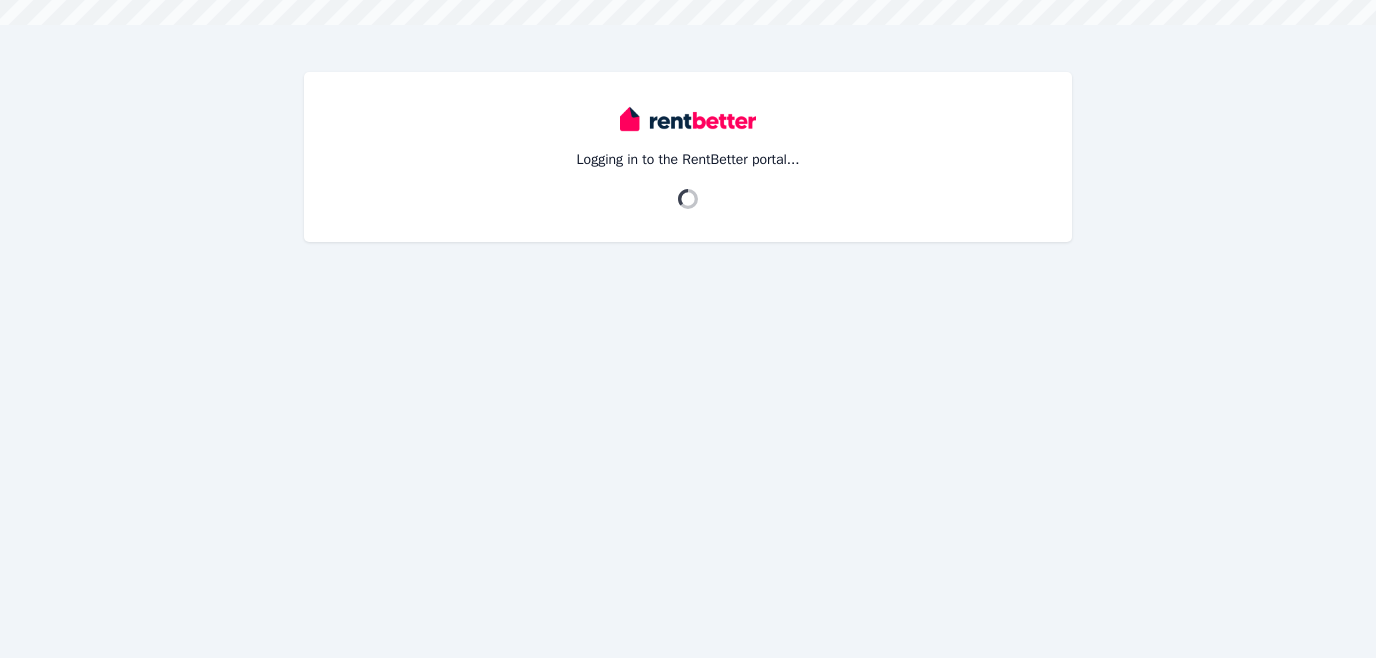 scroll, scrollTop: 0, scrollLeft: 0, axis: both 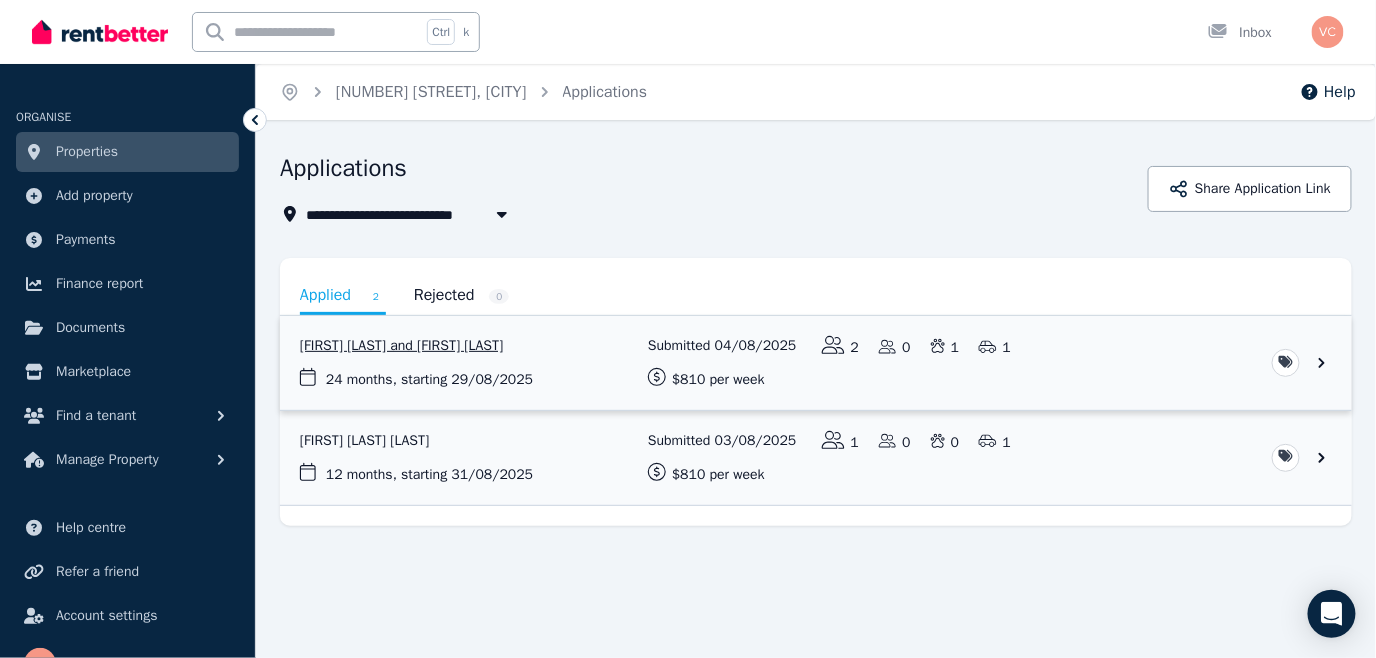 click at bounding box center [816, 363] 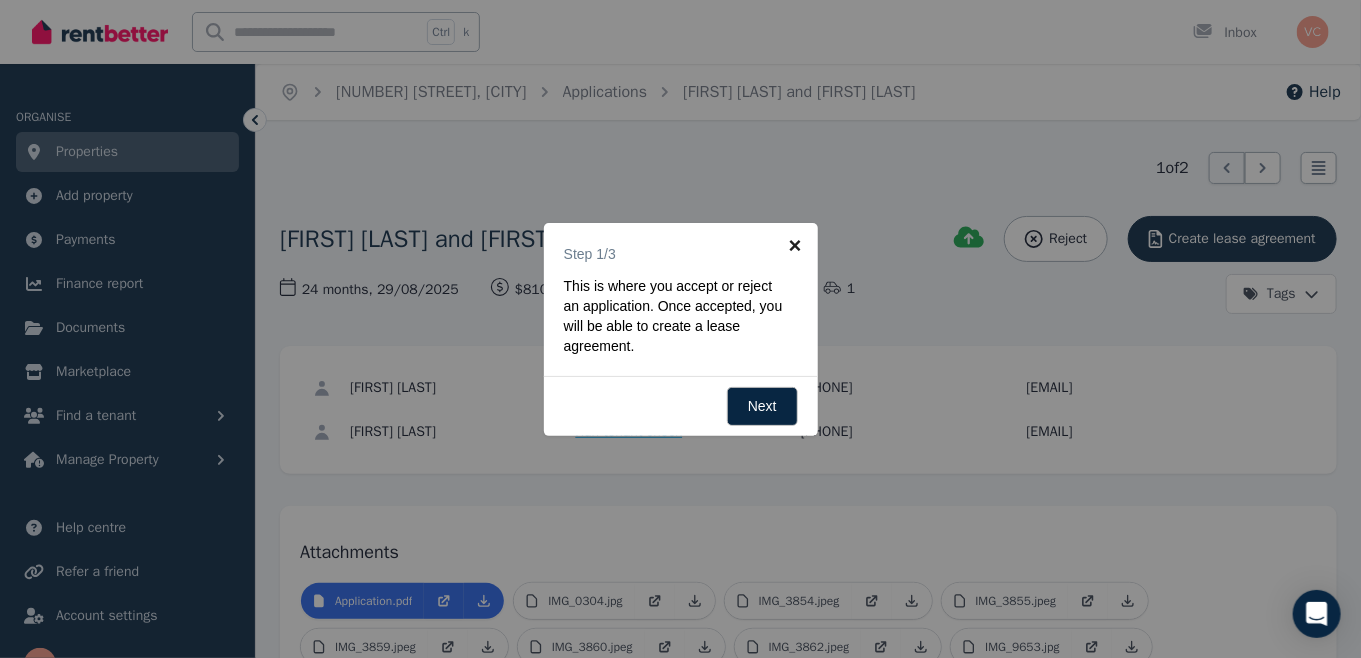 click on "×" at bounding box center [795, 245] 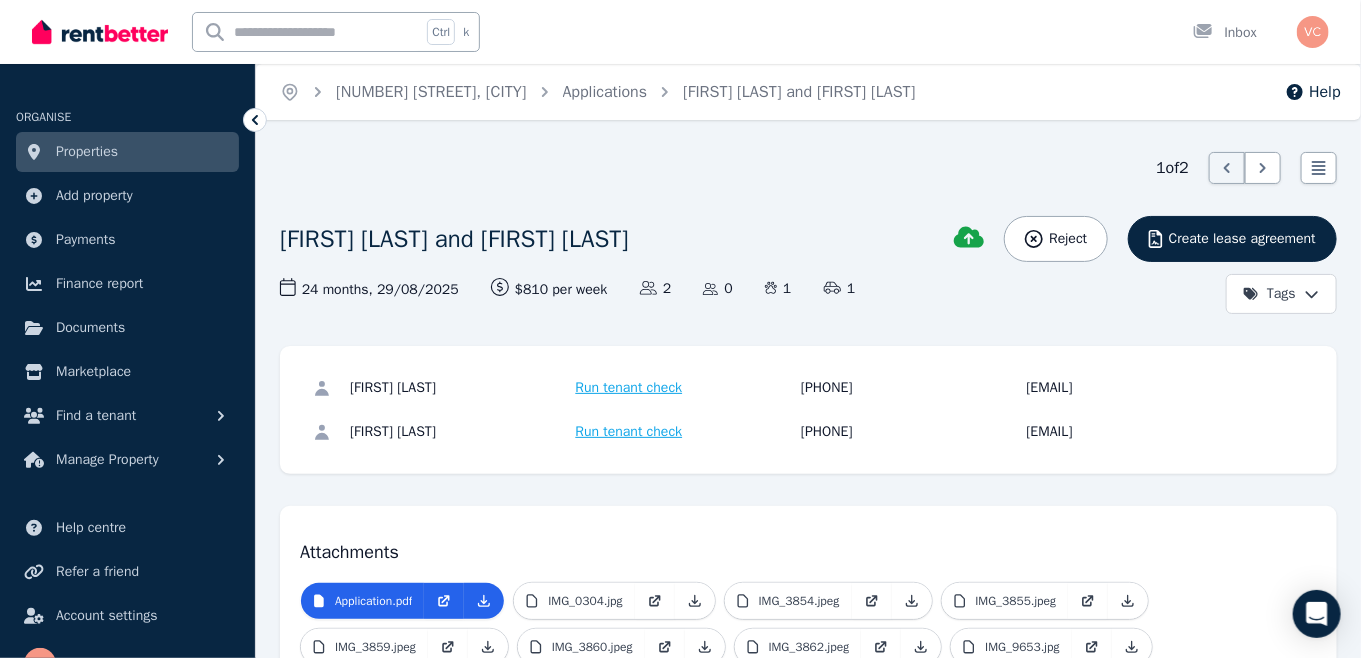 drag, startPoint x: 911, startPoint y: 553, endPoint x: 920, endPoint y: 544, distance: 12.727922 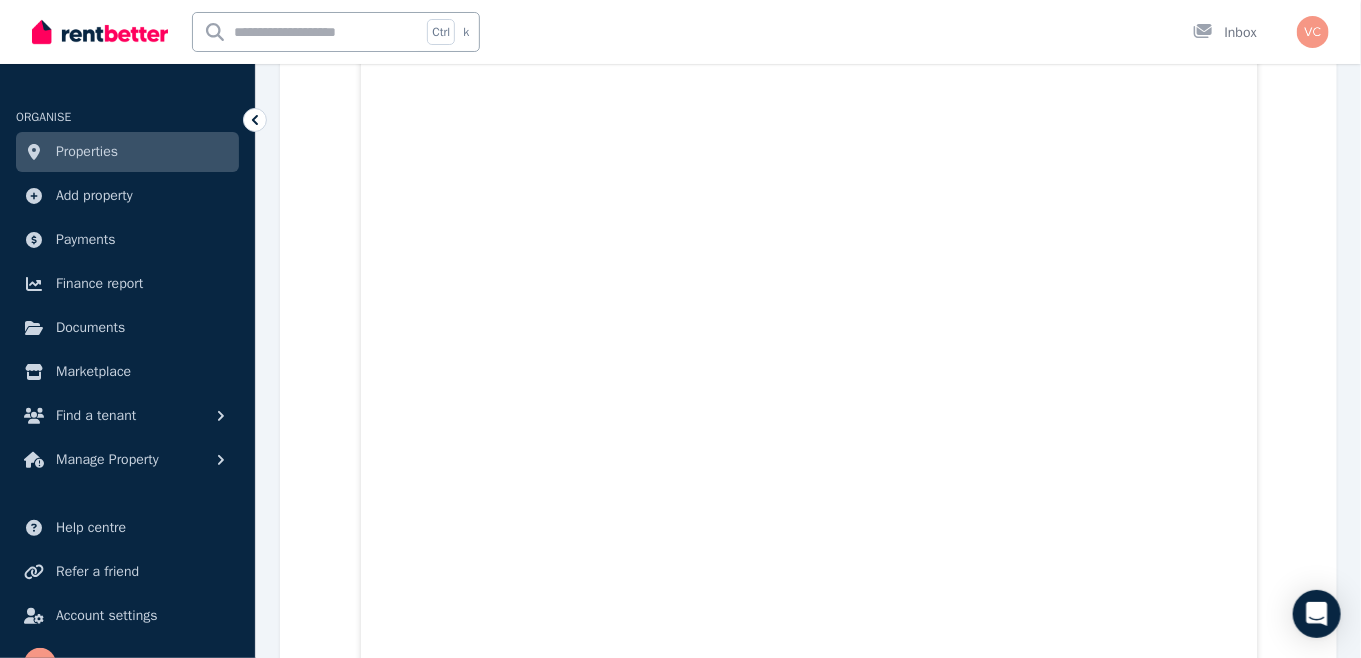 scroll, scrollTop: 821, scrollLeft: 0, axis: vertical 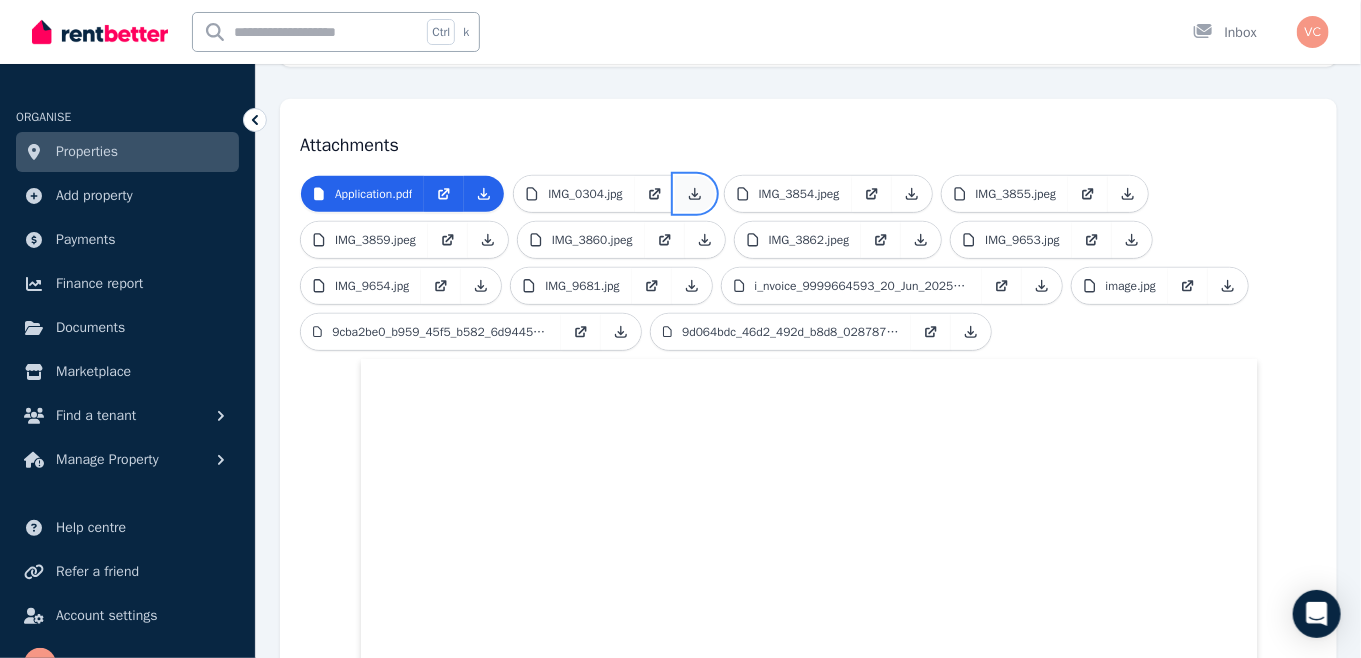 click 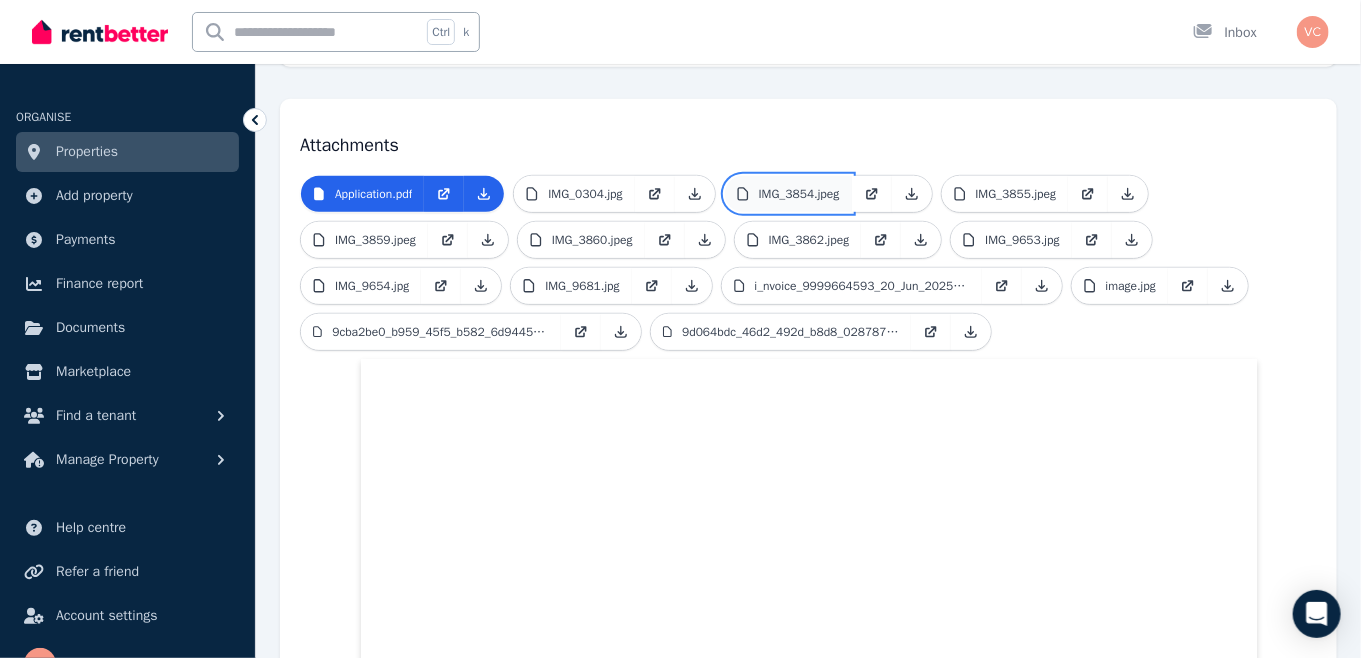 click on "IMG_3854.jpeg" at bounding box center (799, 194) 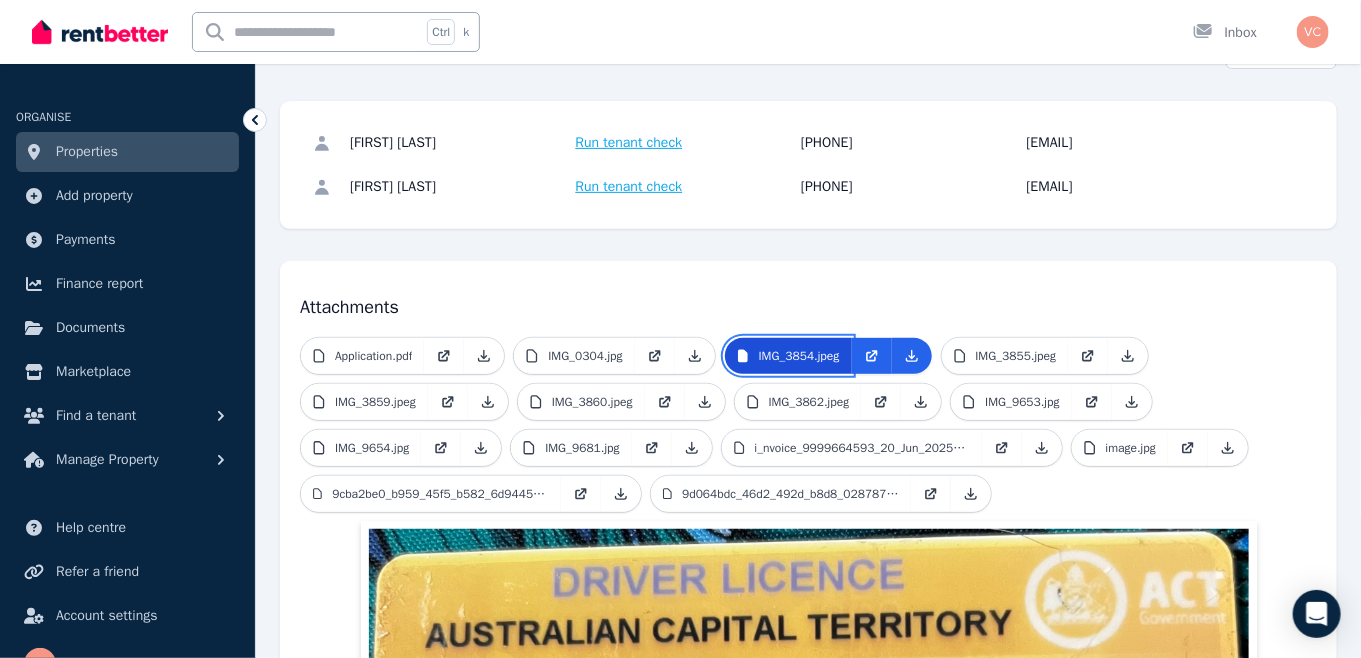 scroll, scrollTop: 407, scrollLeft: 0, axis: vertical 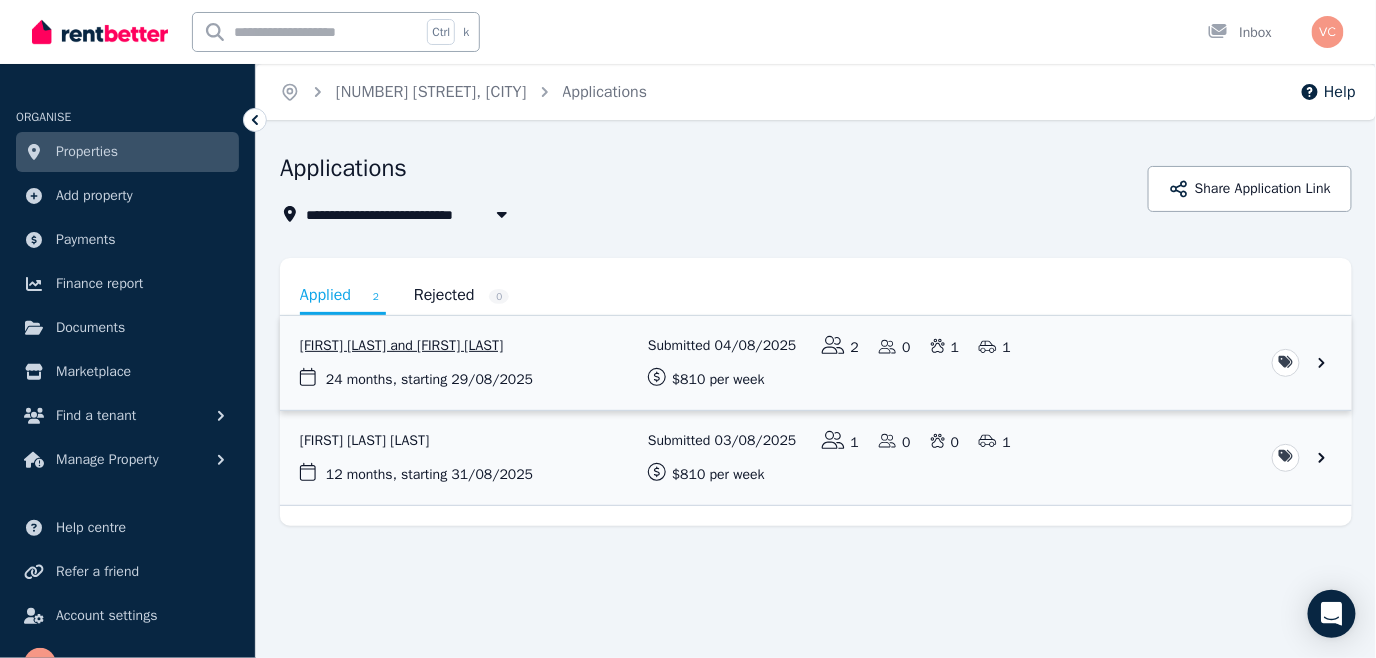 click at bounding box center (816, 363) 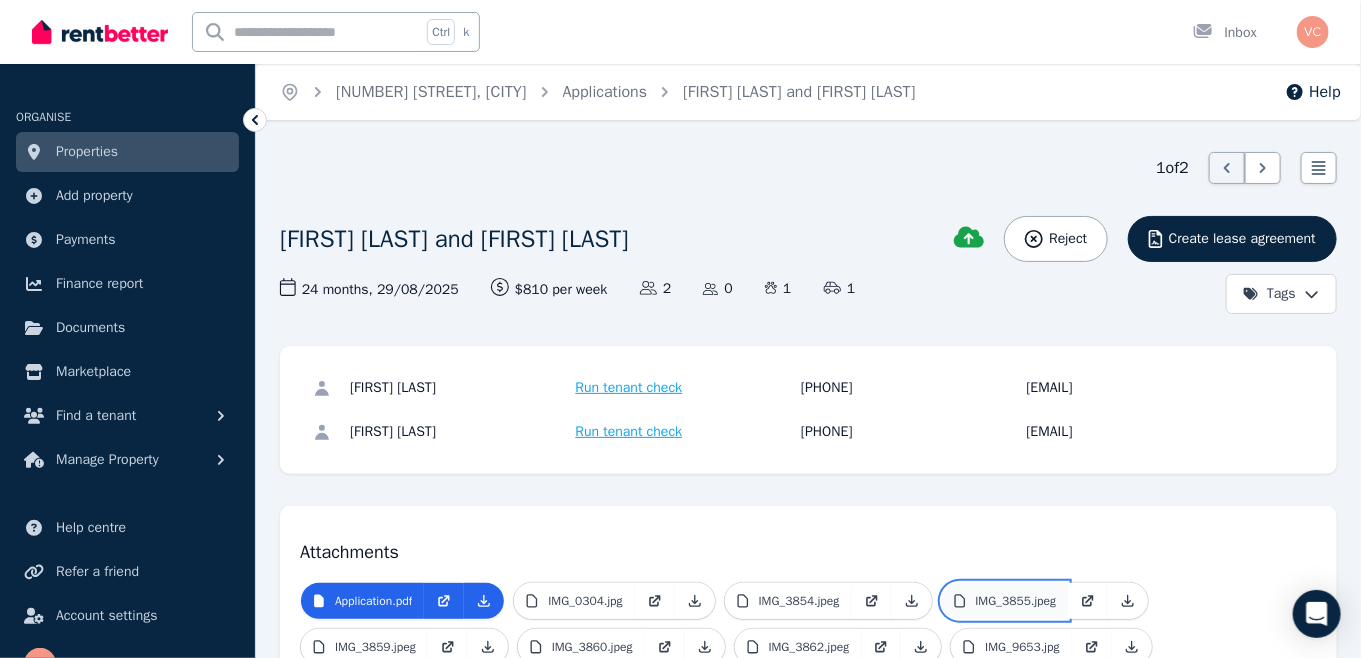 click on "IMG_3855.jpeg" at bounding box center [1016, 601] 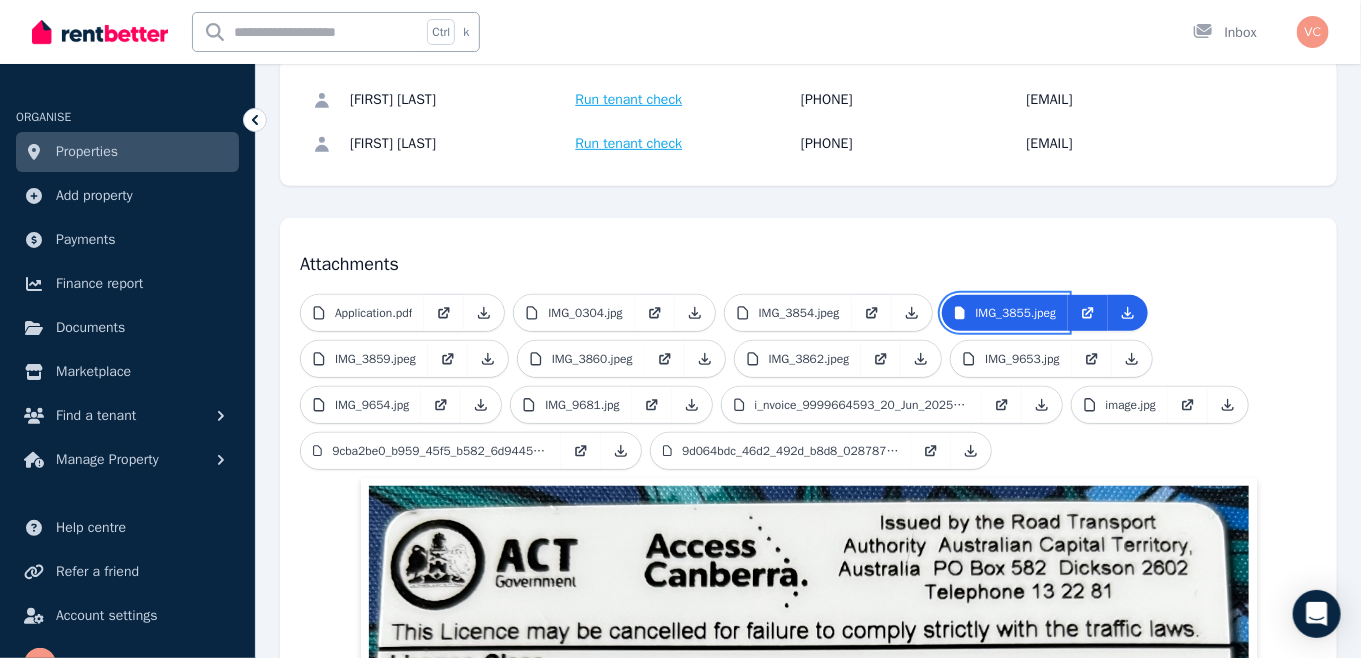 scroll, scrollTop: 280, scrollLeft: 0, axis: vertical 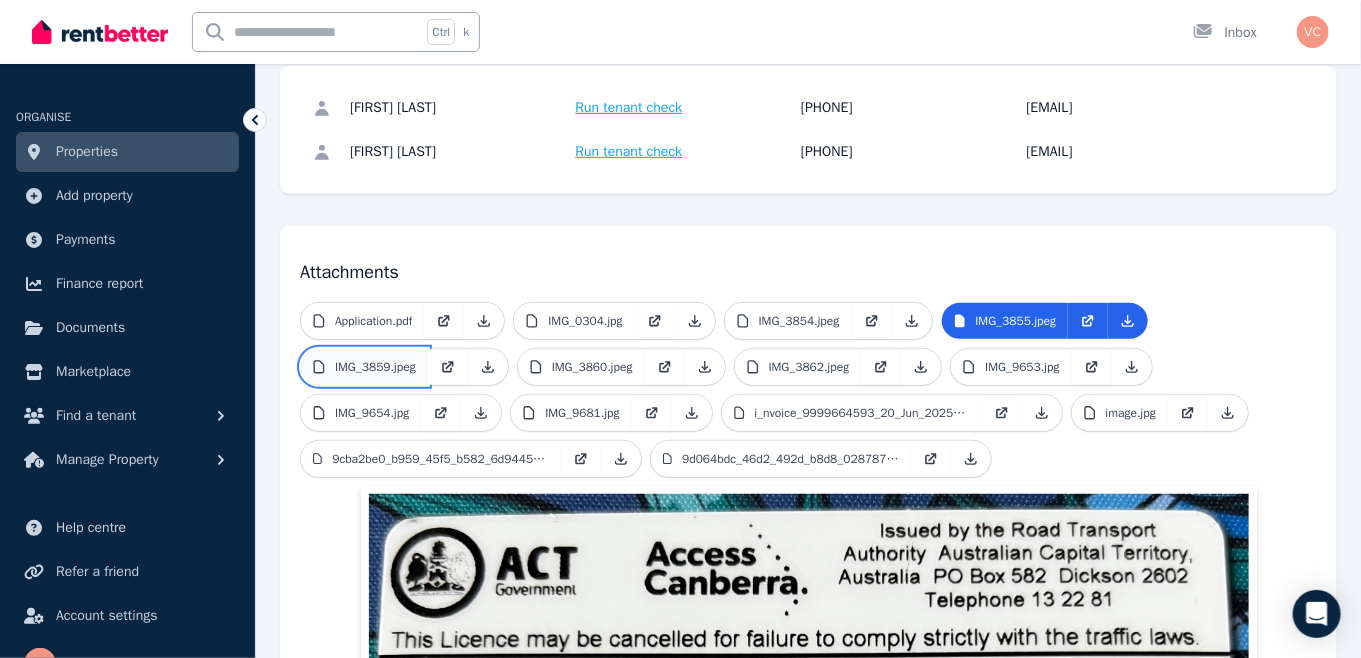 click on "IMG_3859.jpeg" at bounding box center [364, 367] 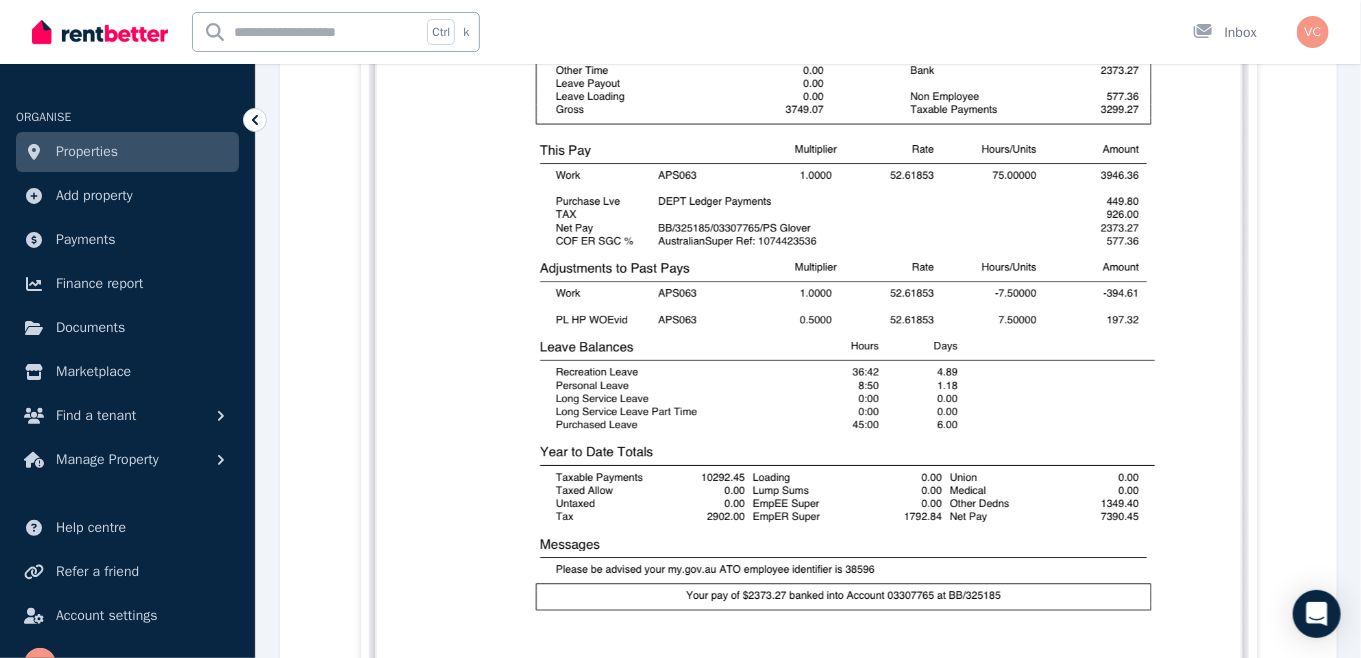 scroll, scrollTop: 1160, scrollLeft: 0, axis: vertical 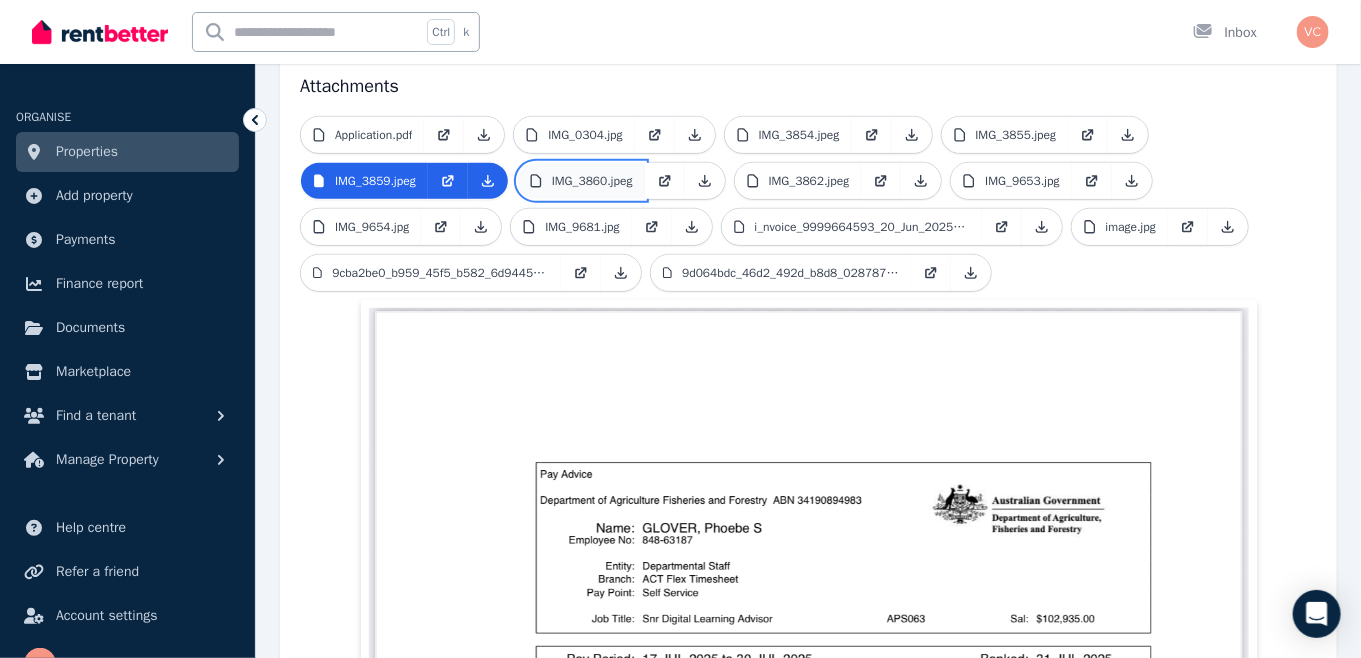 click on "IMG_3860.jpeg" at bounding box center [592, 181] 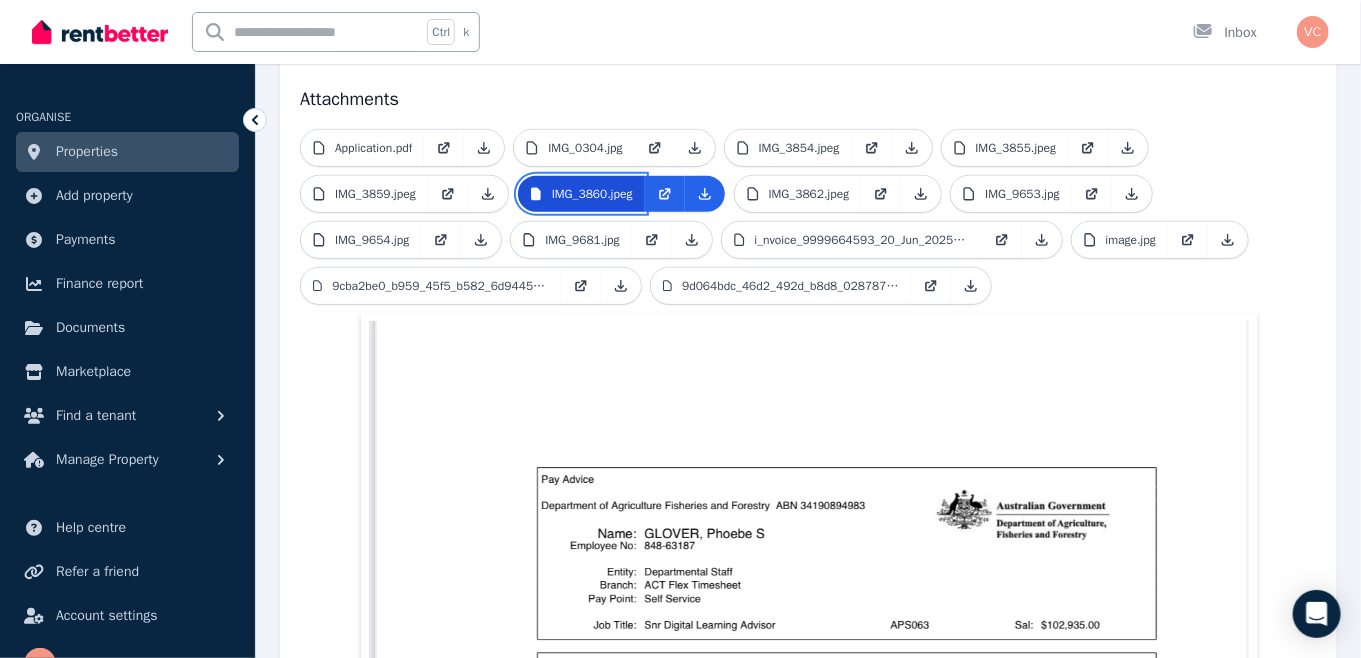 scroll, scrollTop: 426, scrollLeft: 0, axis: vertical 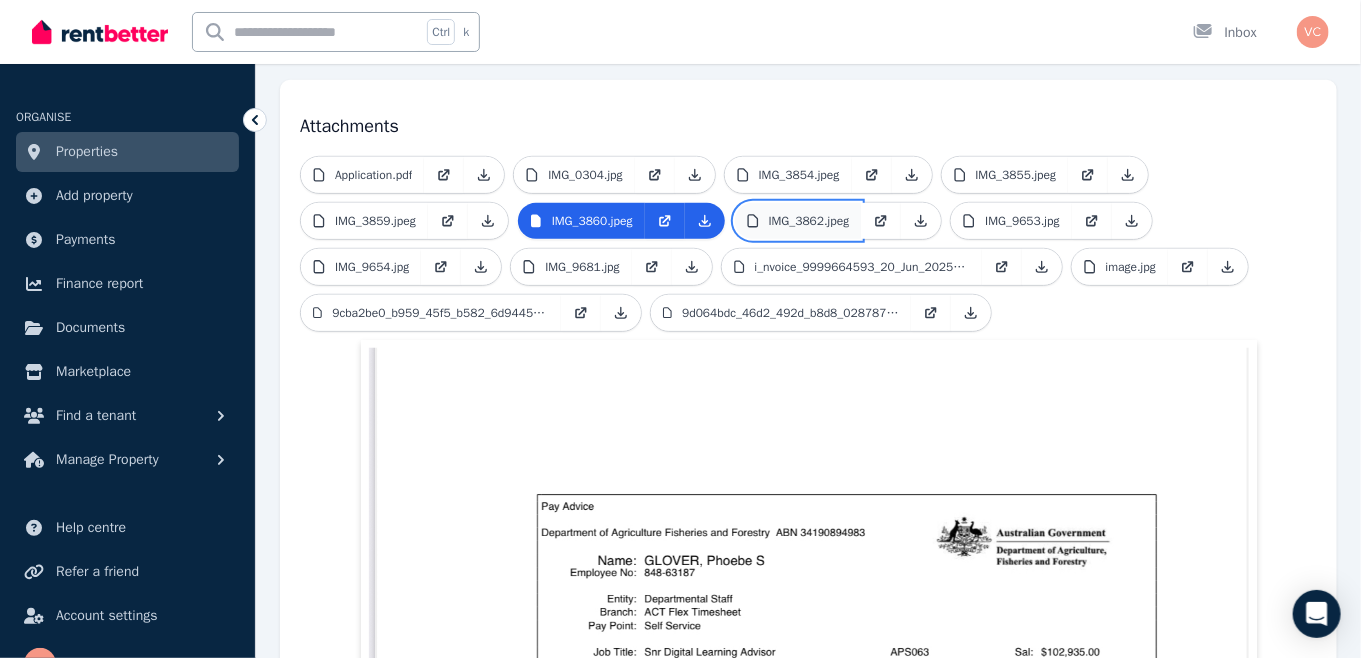 click on "IMG_3862.jpeg" at bounding box center (809, 221) 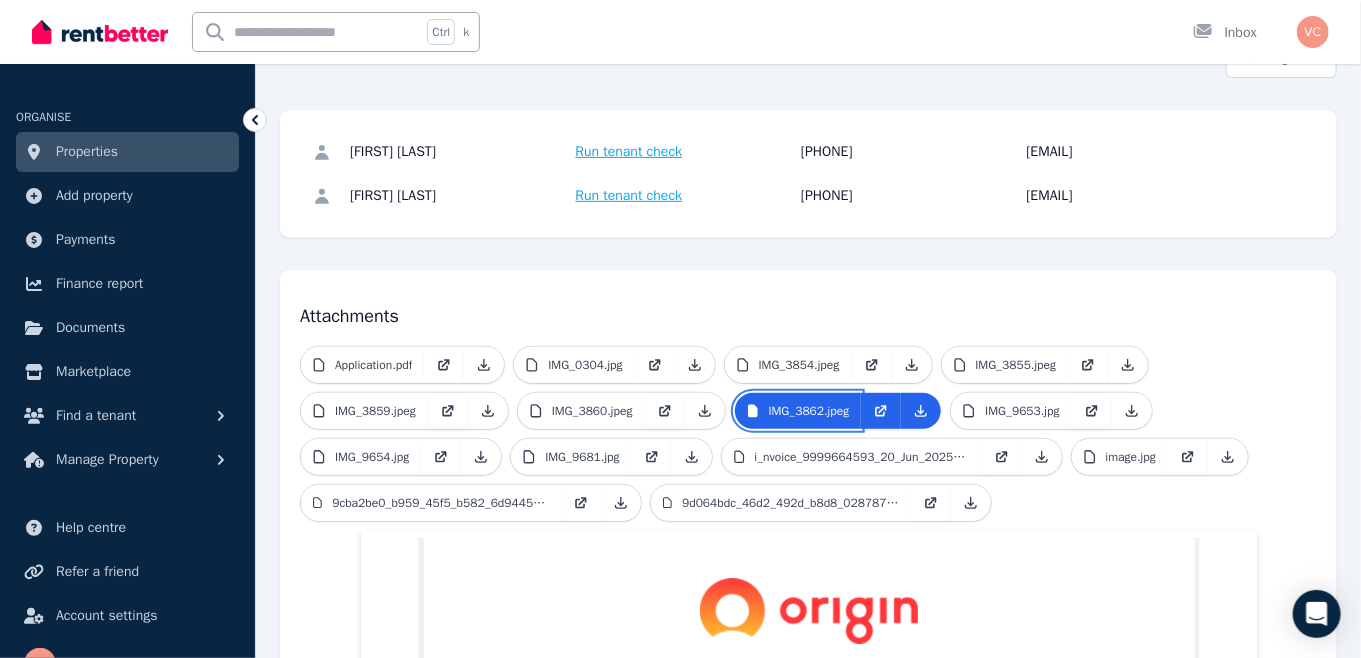 scroll, scrollTop: 210, scrollLeft: 0, axis: vertical 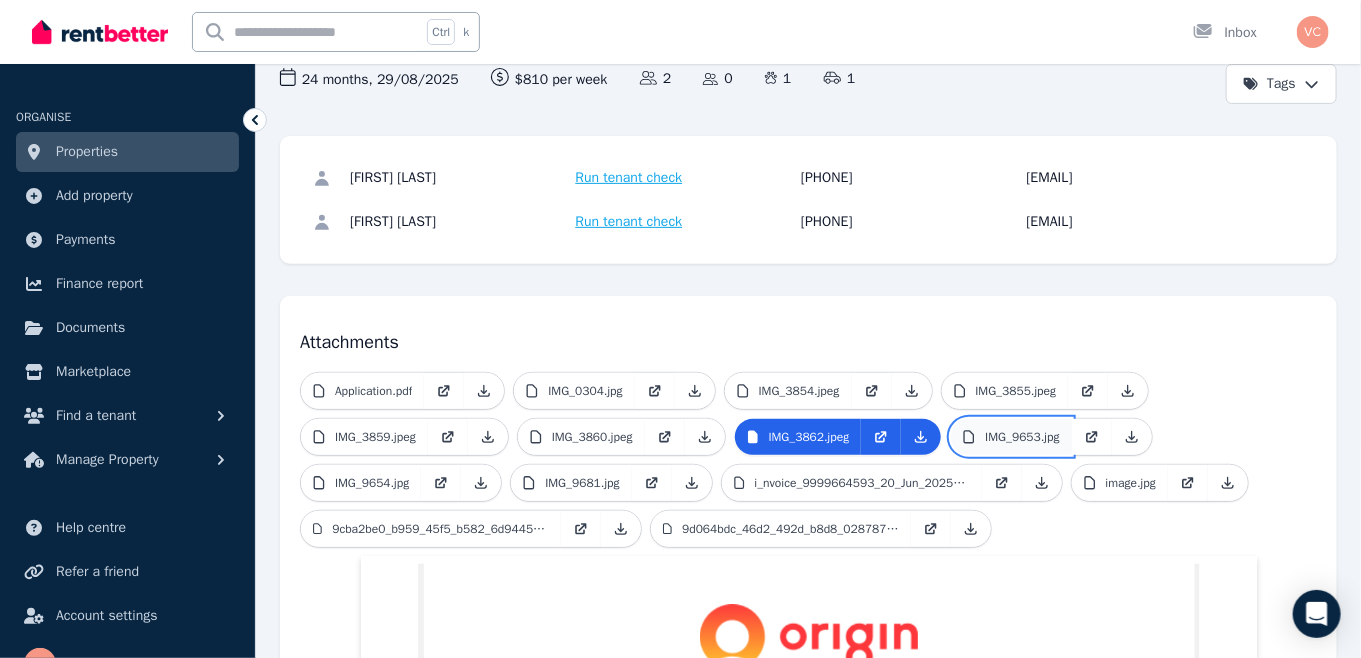click on "IMG_9653.jpg" at bounding box center (1022, 437) 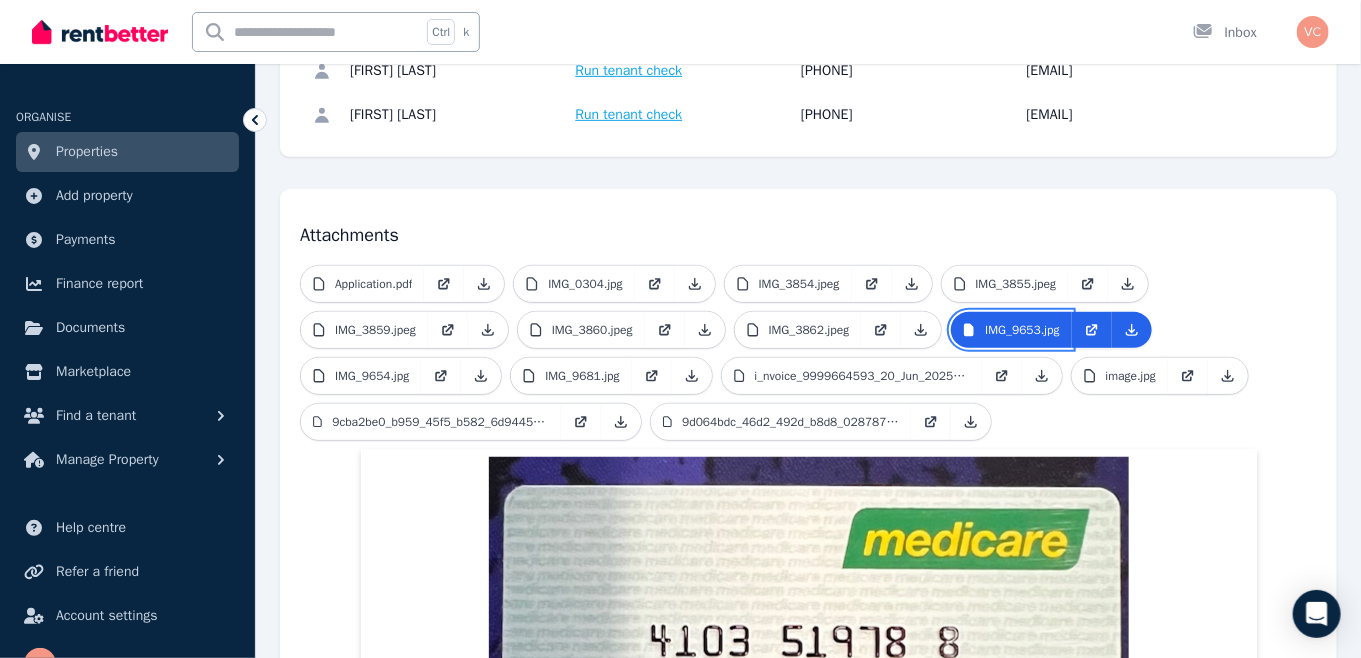 scroll, scrollTop: 289, scrollLeft: 0, axis: vertical 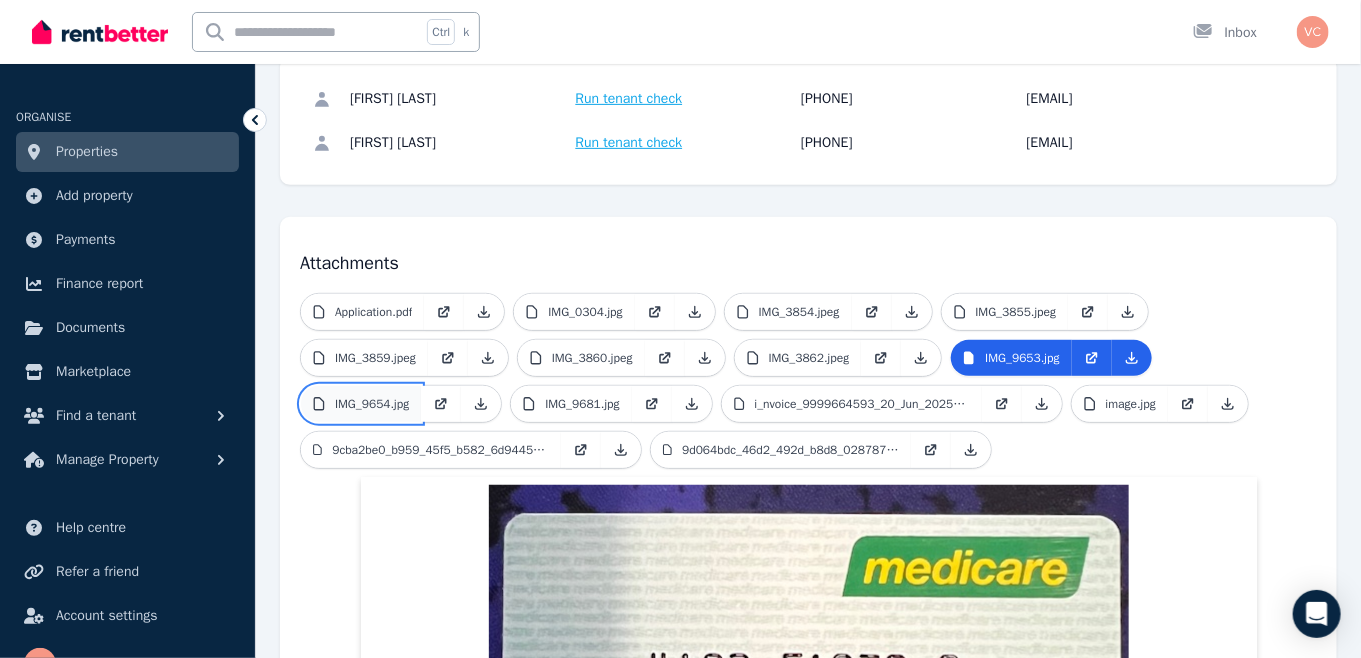 click on "IMG_9654.jpg" at bounding box center (372, 404) 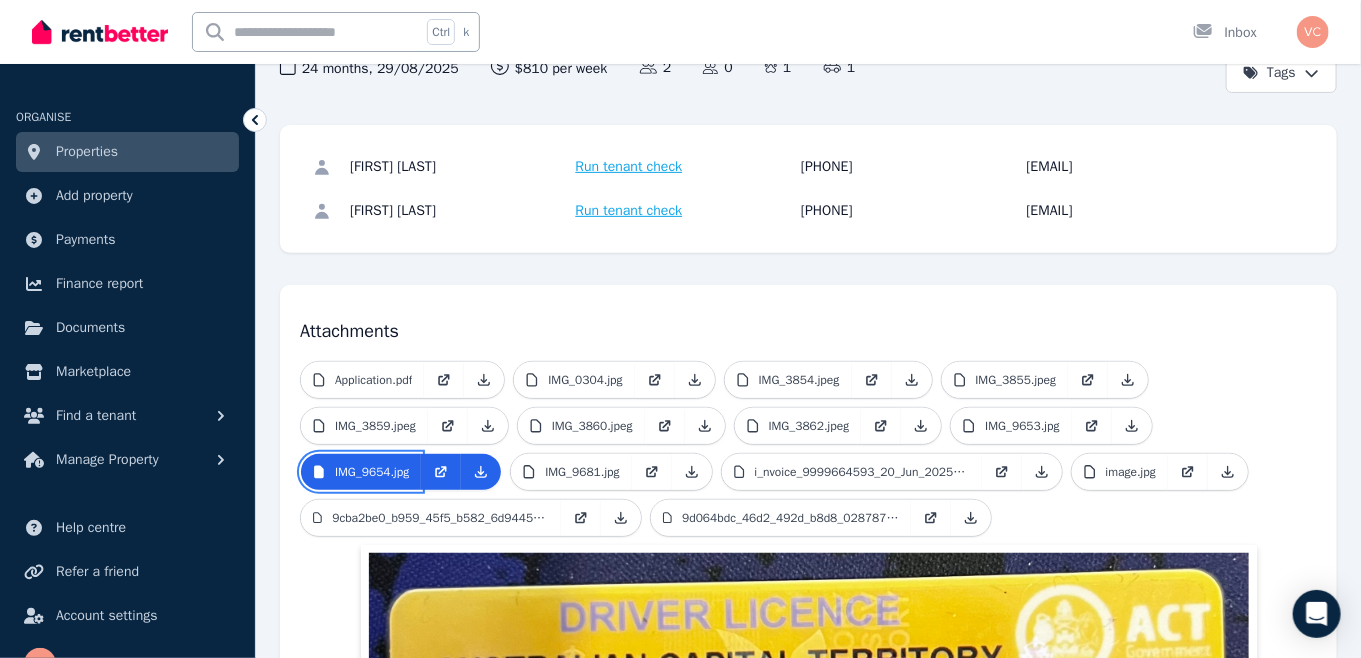 scroll, scrollTop: 210, scrollLeft: 0, axis: vertical 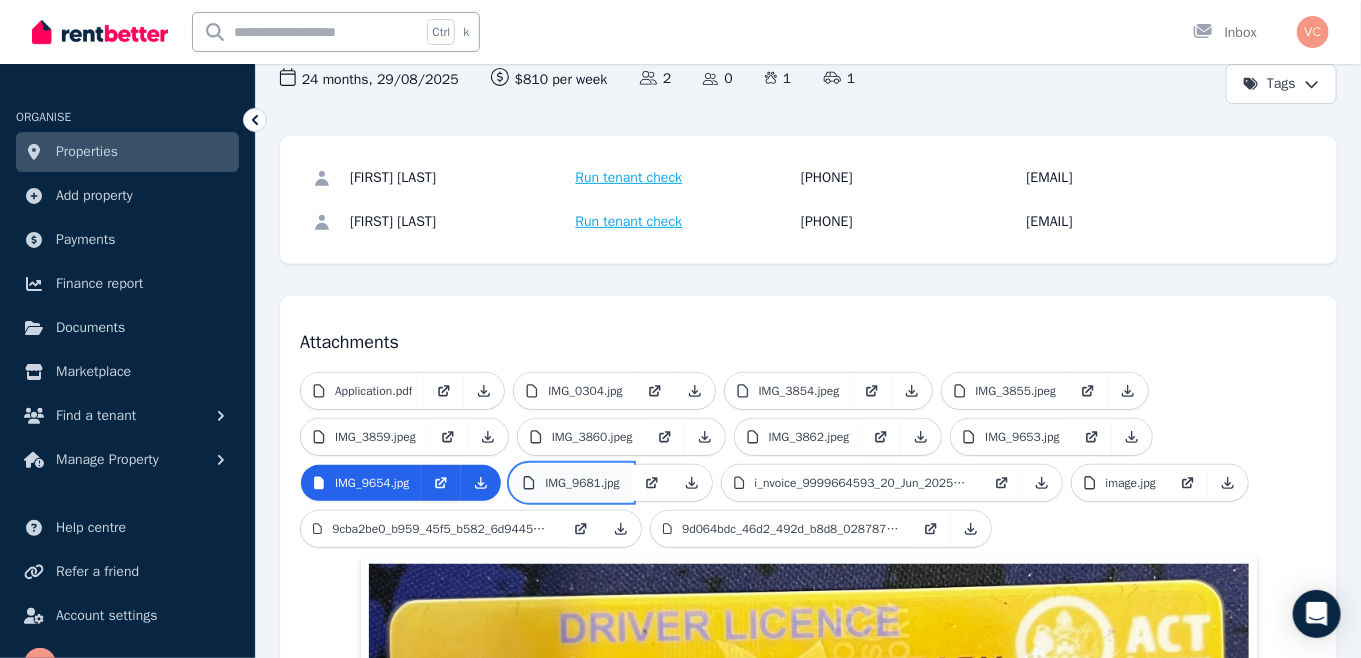 click on "IMG_9681.jpg" at bounding box center [582, 483] 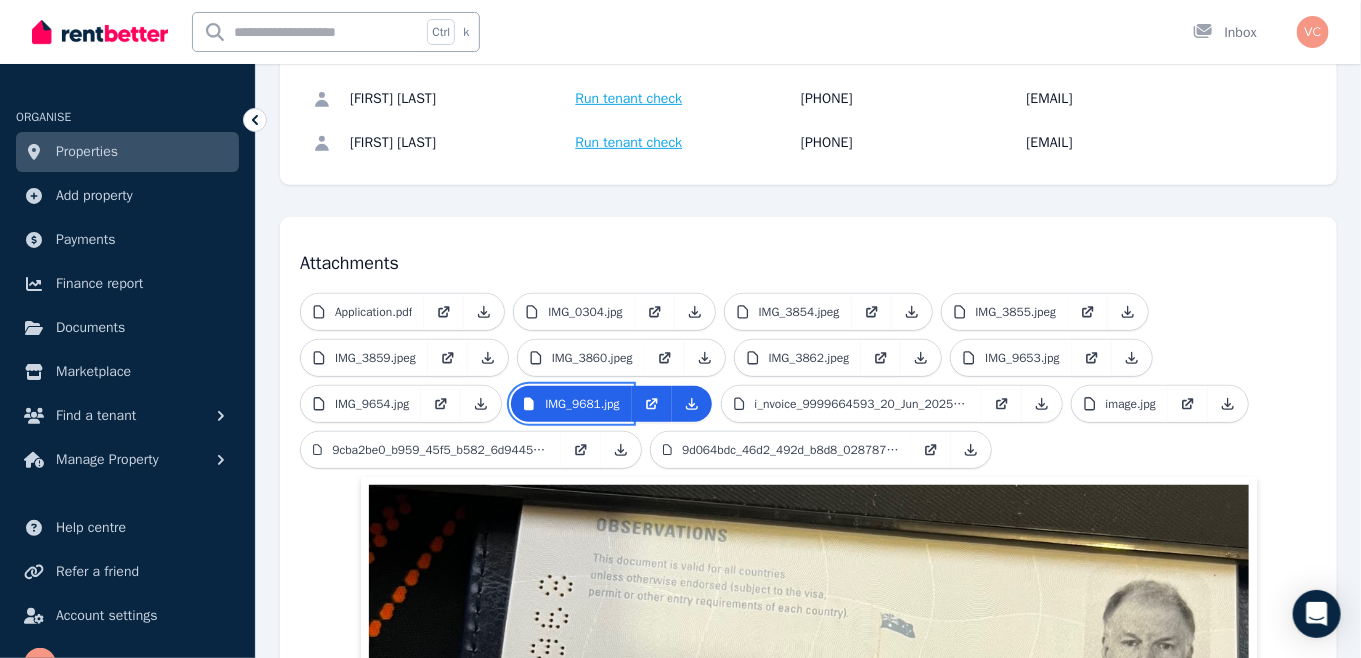 scroll, scrollTop: 210, scrollLeft: 0, axis: vertical 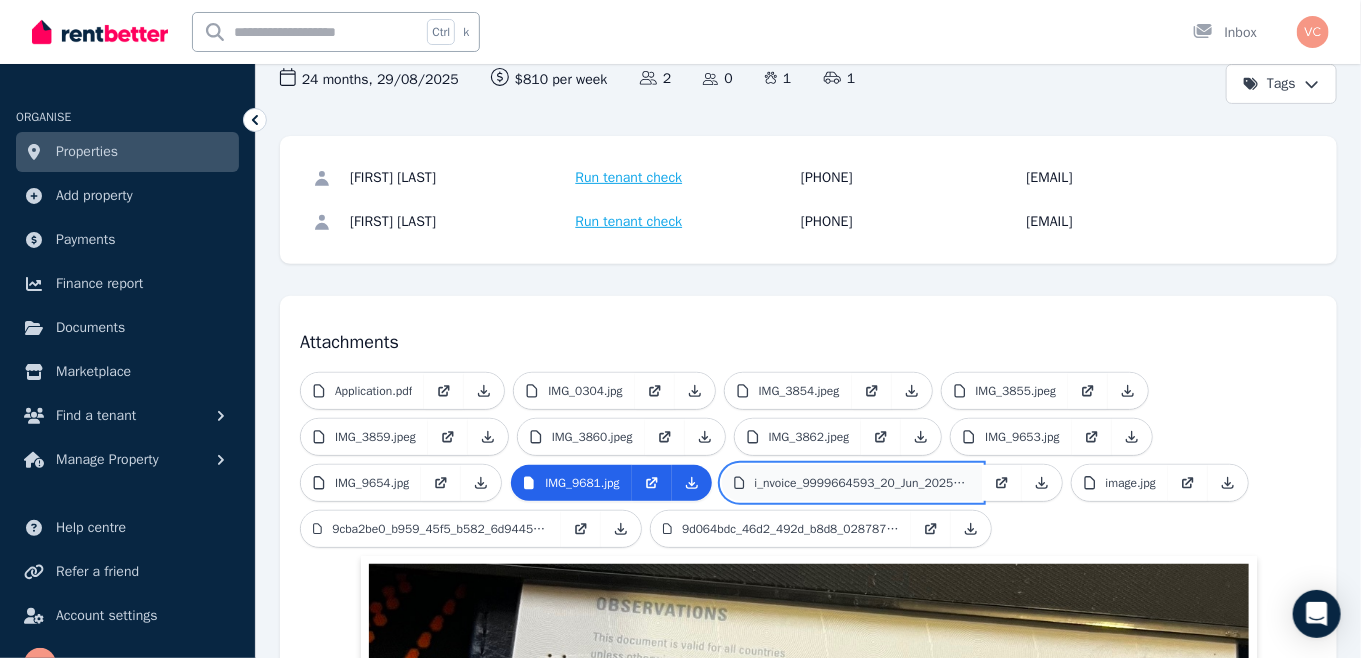 click on "i_nvoice_9999664593_20_Jun_2025_1.pdf" at bounding box center (862, 483) 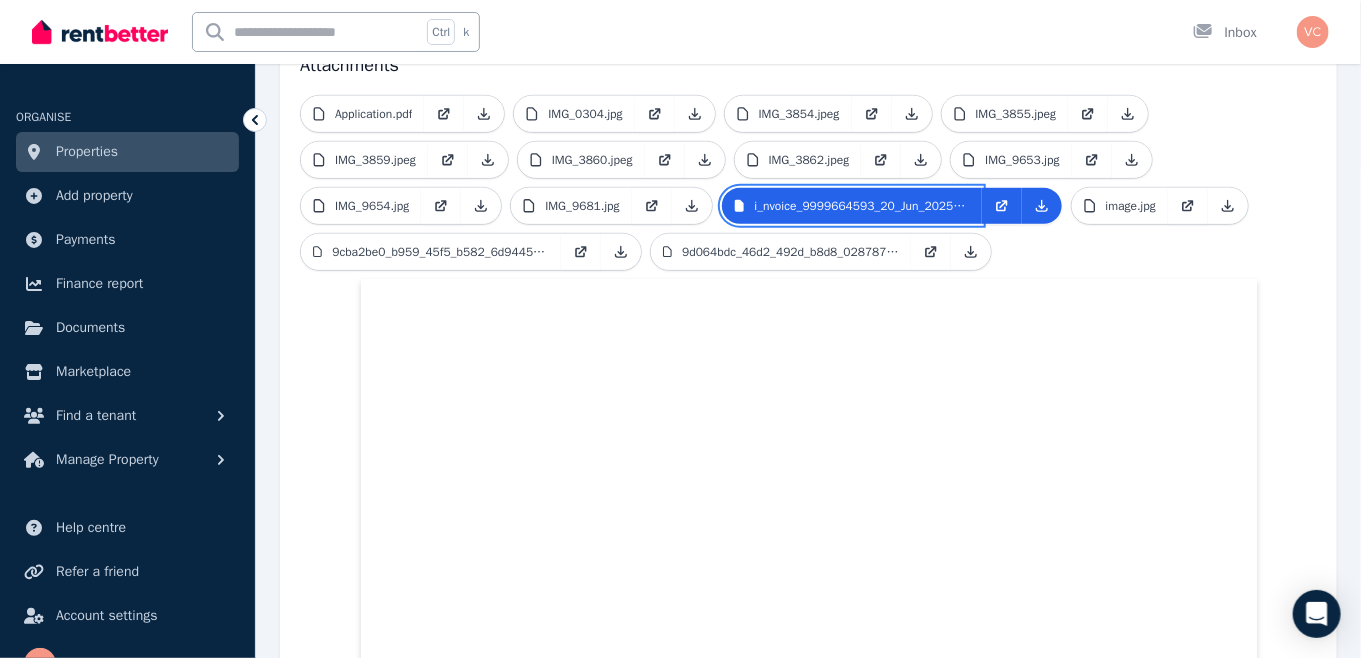 scroll, scrollTop: 485, scrollLeft: 0, axis: vertical 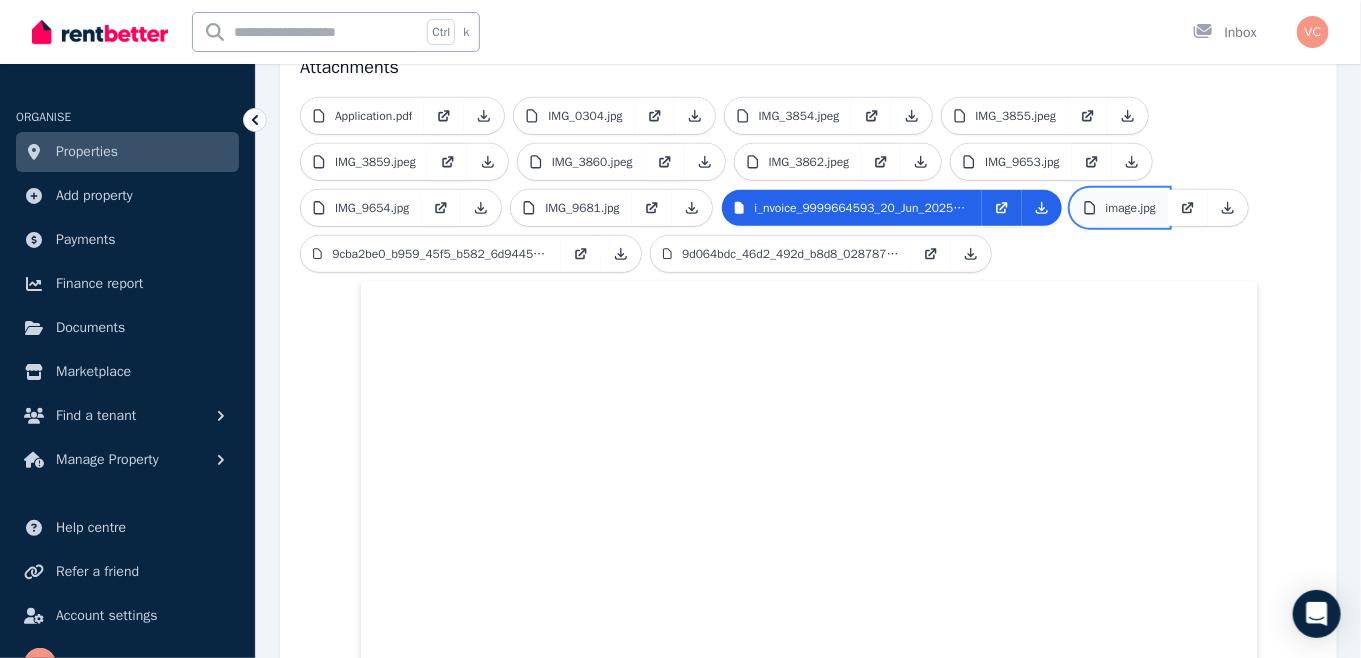 click on "image.jpg" at bounding box center [1131, 208] 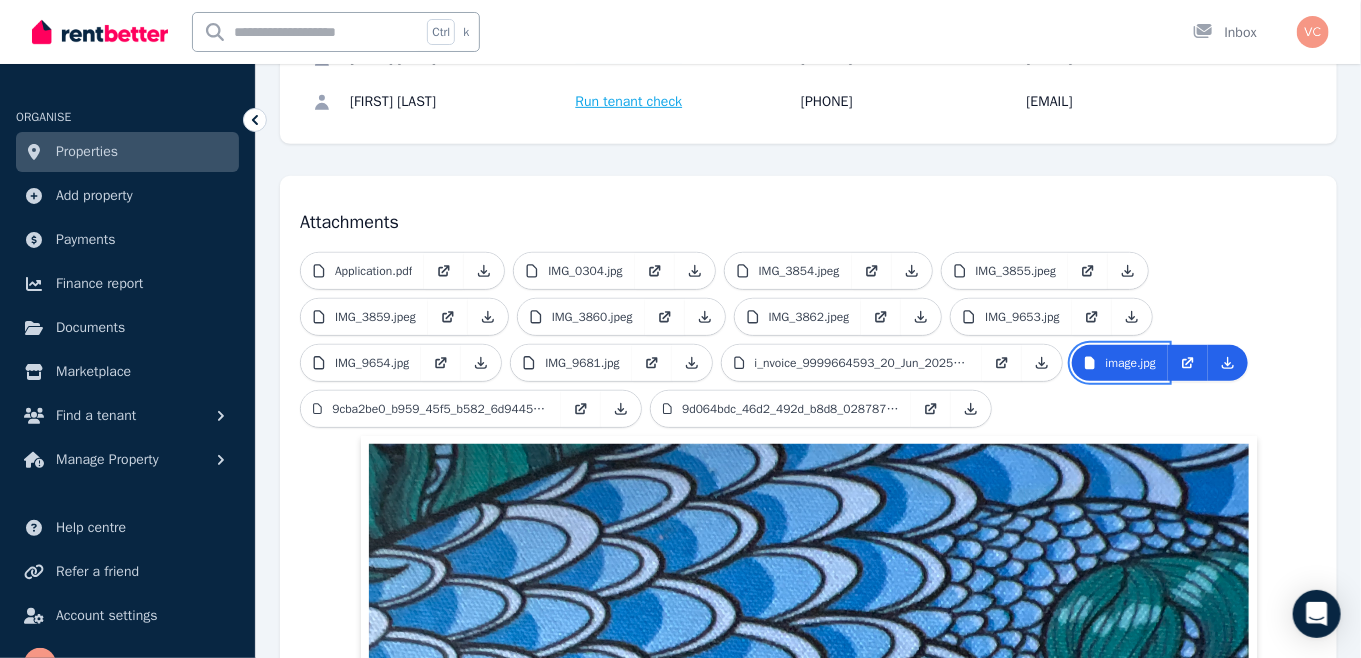 scroll, scrollTop: 356, scrollLeft: 0, axis: vertical 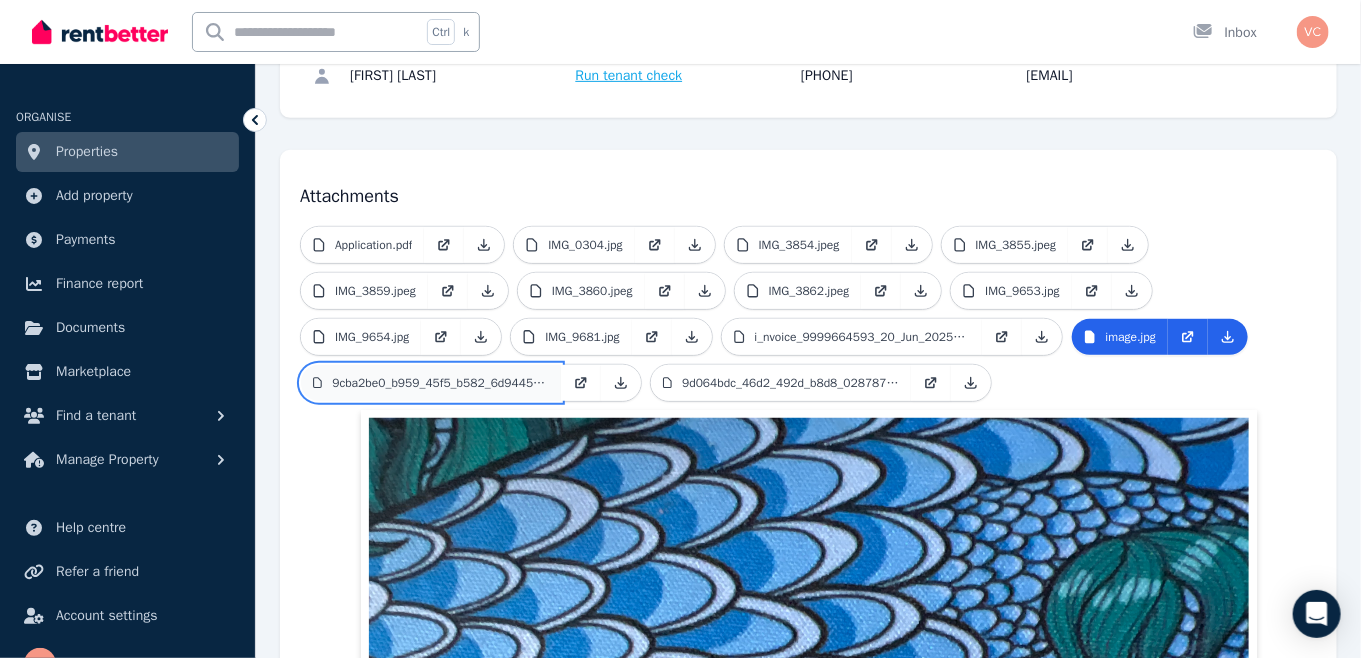 click on "9cba2be0_b959_45f5_b582_6d944522f180.pdf" at bounding box center (440, 383) 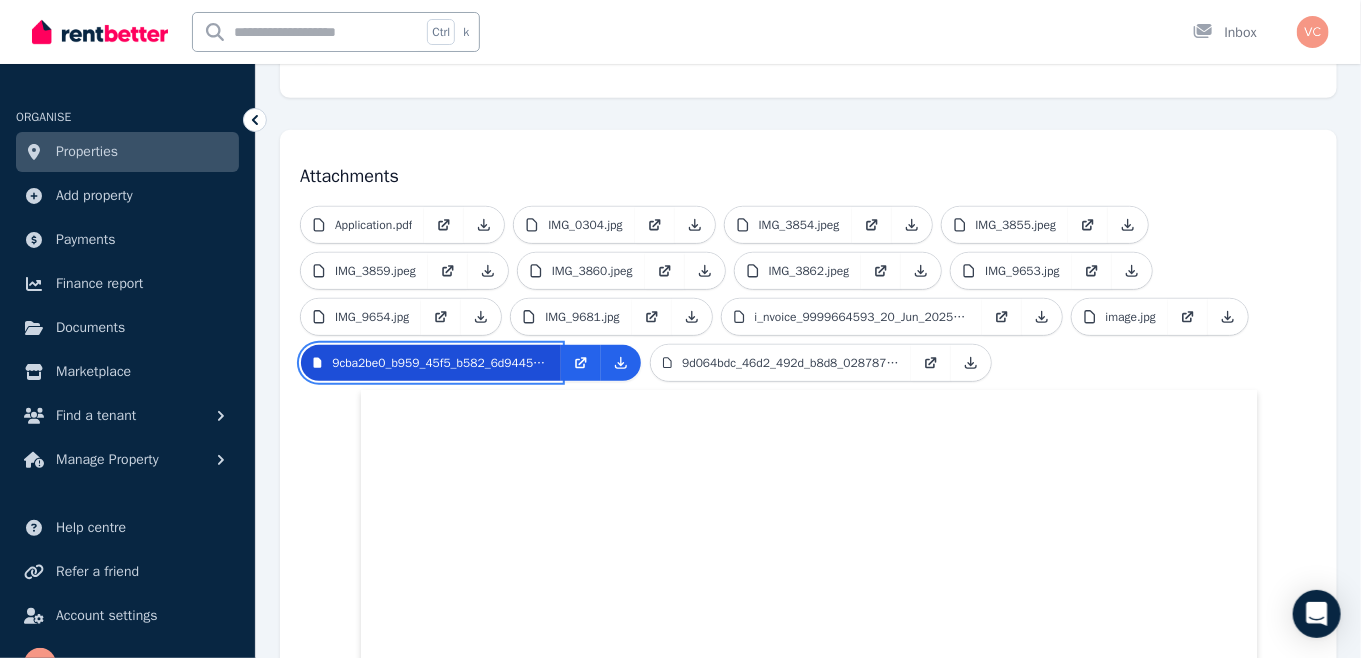scroll, scrollTop: 287, scrollLeft: 0, axis: vertical 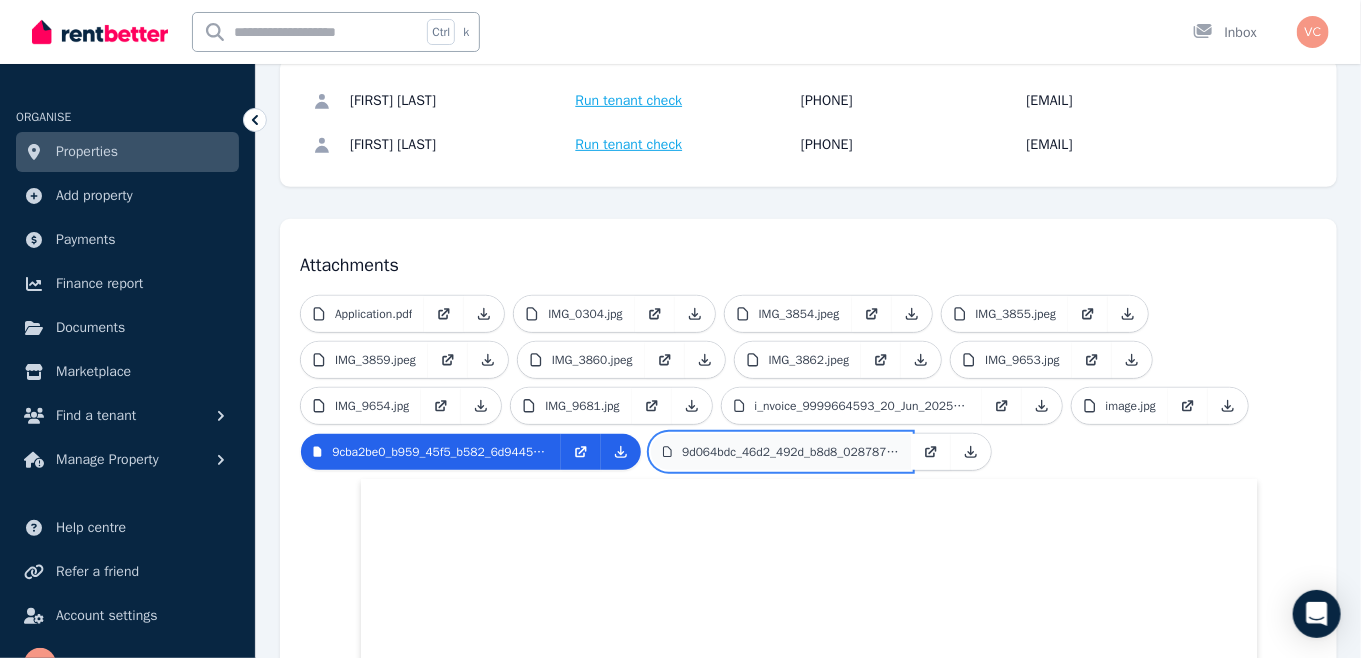 click on "9d064bdc_46d2_492d_b8d8_028787af018a.pdf" at bounding box center (790, 452) 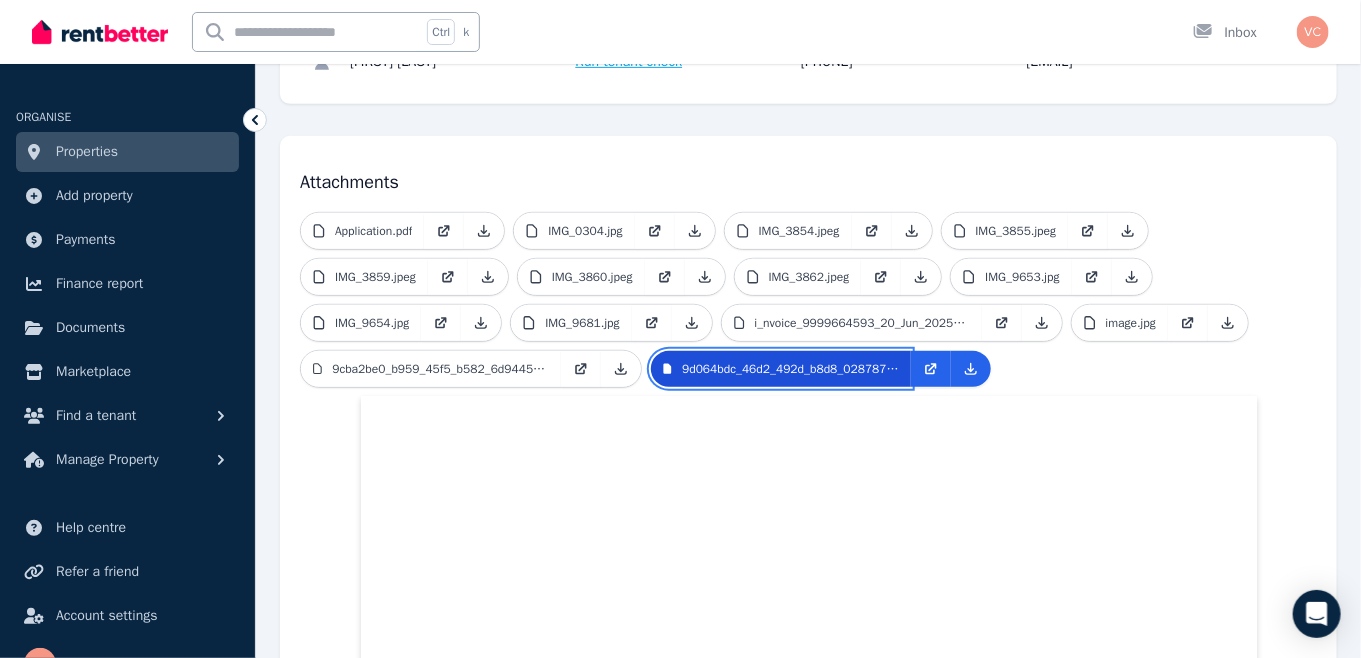 scroll, scrollTop: 341, scrollLeft: 0, axis: vertical 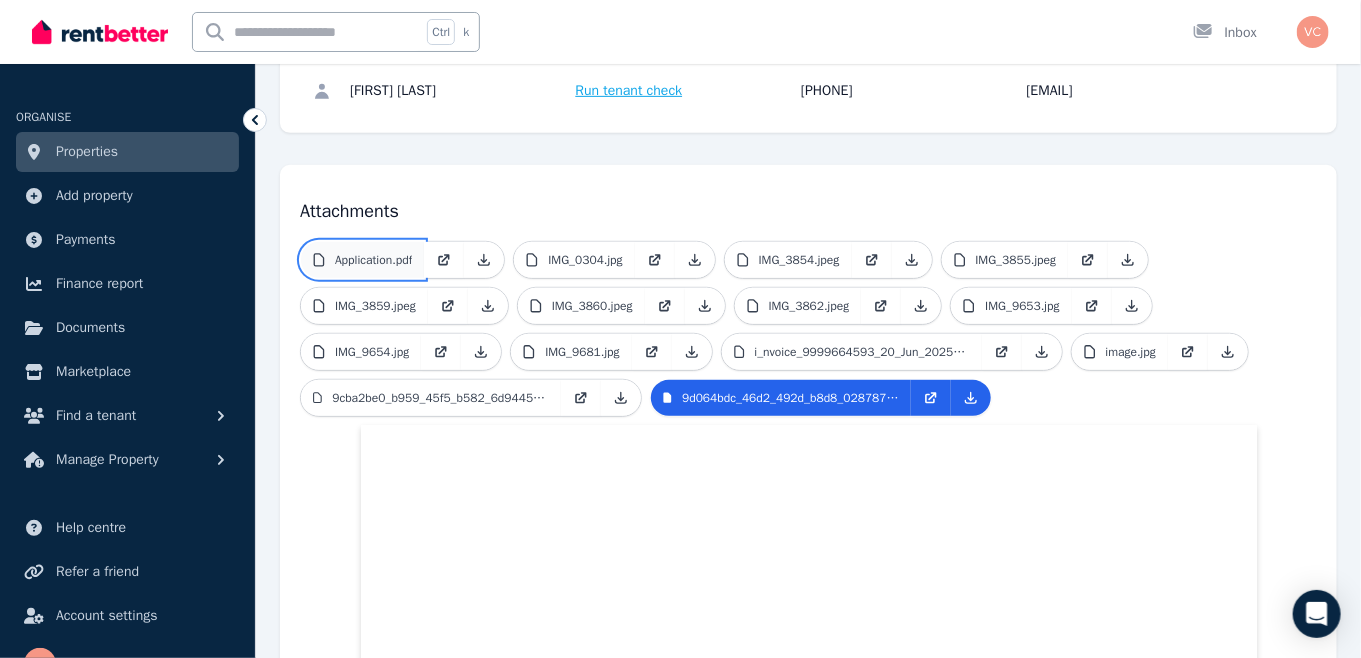 click on "Application.pdf" at bounding box center (362, 260) 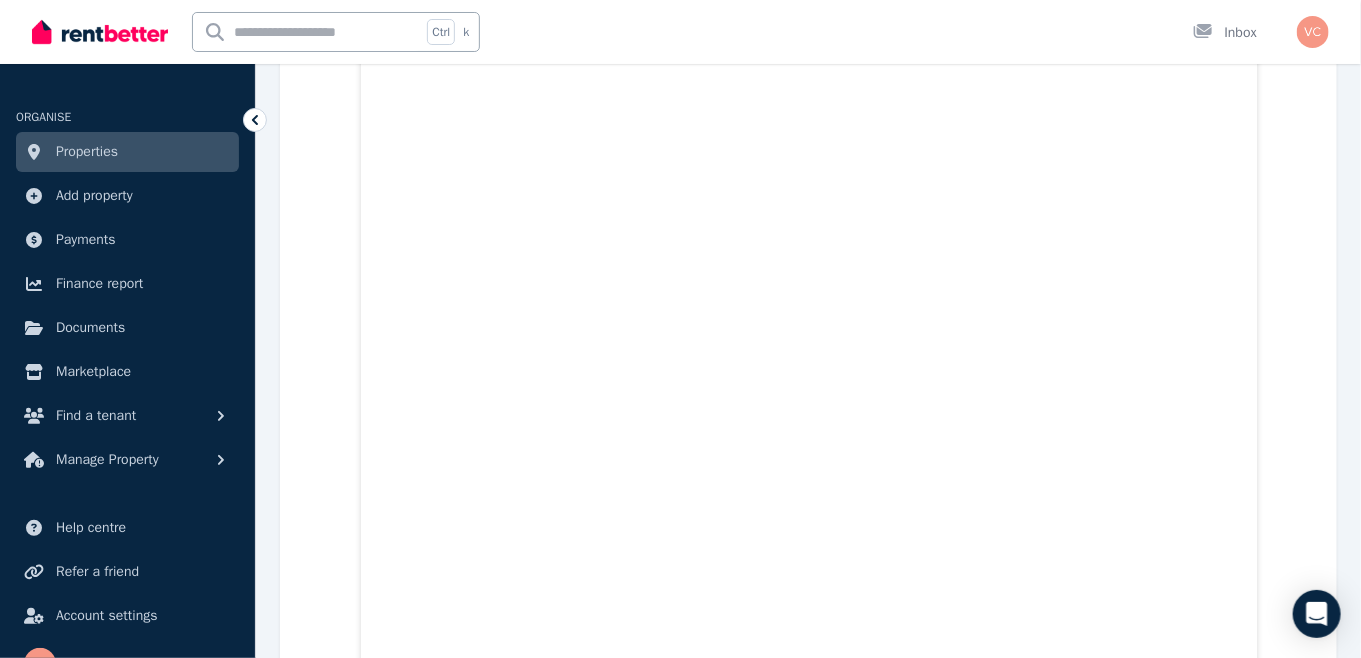 scroll, scrollTop: 9721, scrollLeft: 0, axis: vertical 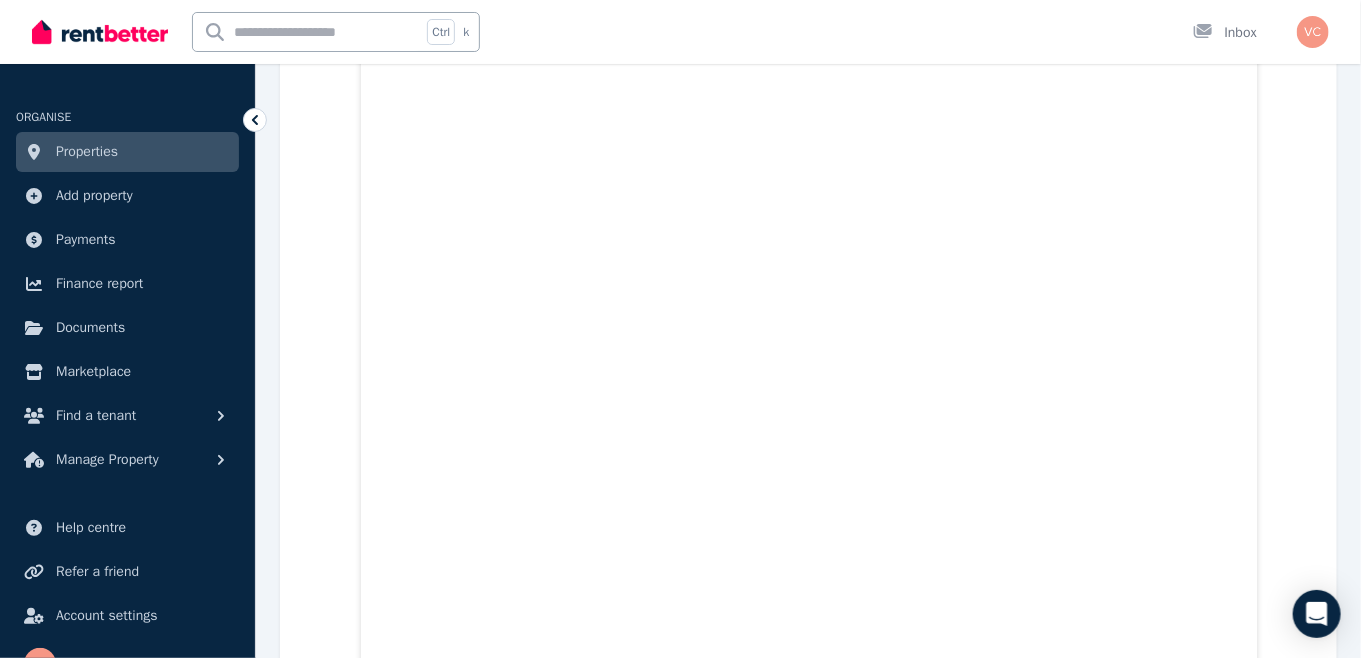 drag, startPoint x: 1361, startPoint y: 316, endPoint x: 1367, endPoint y: 387, distance: 71.25307 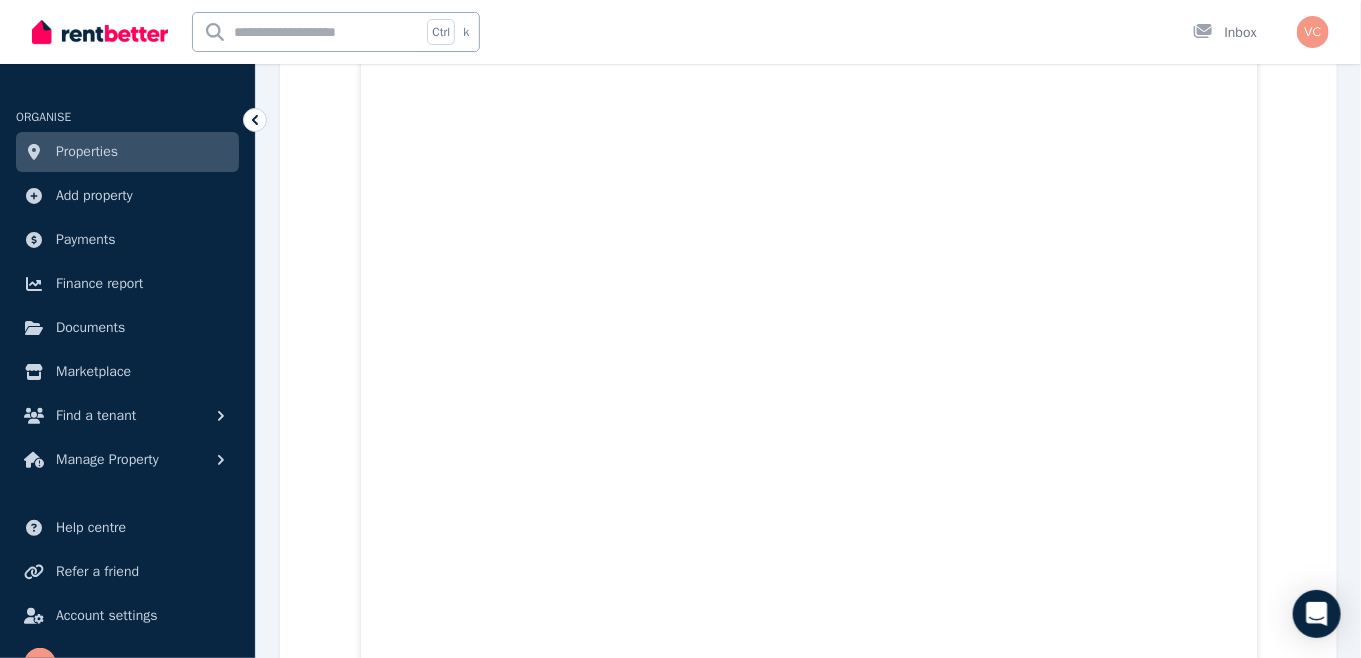 scroll, scrollTop: 0, scrollLeft: 0, axis: both 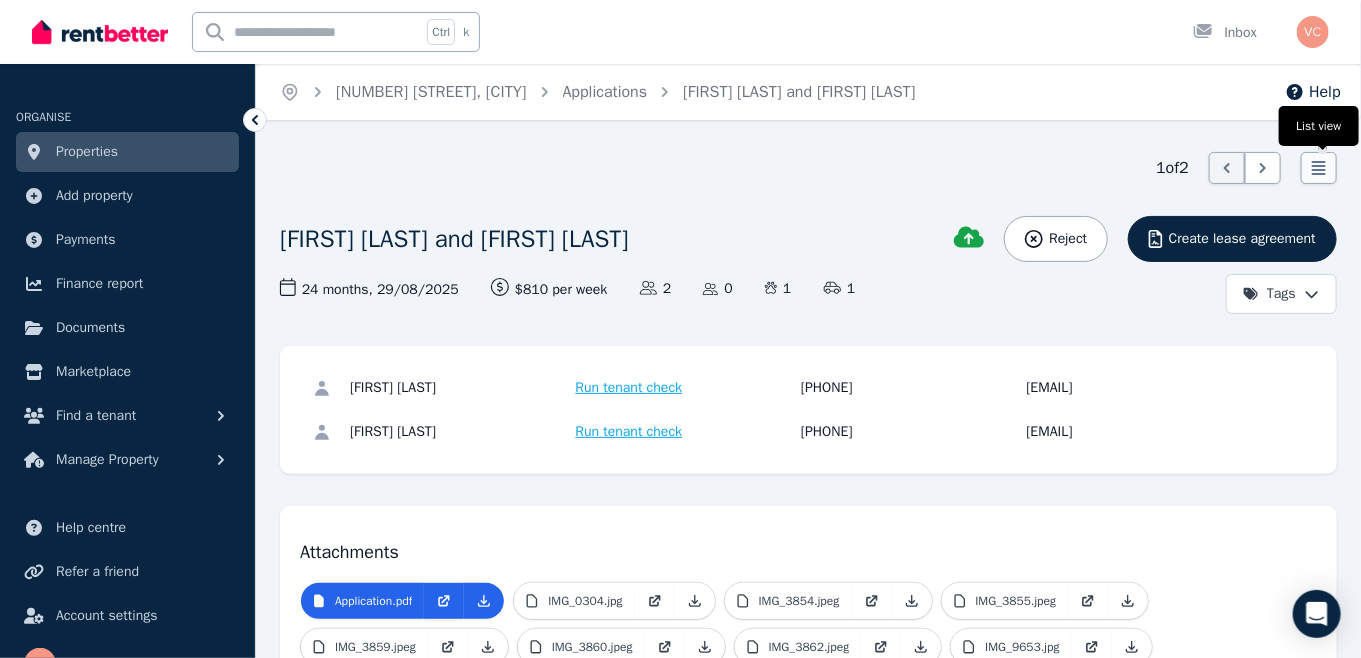 click 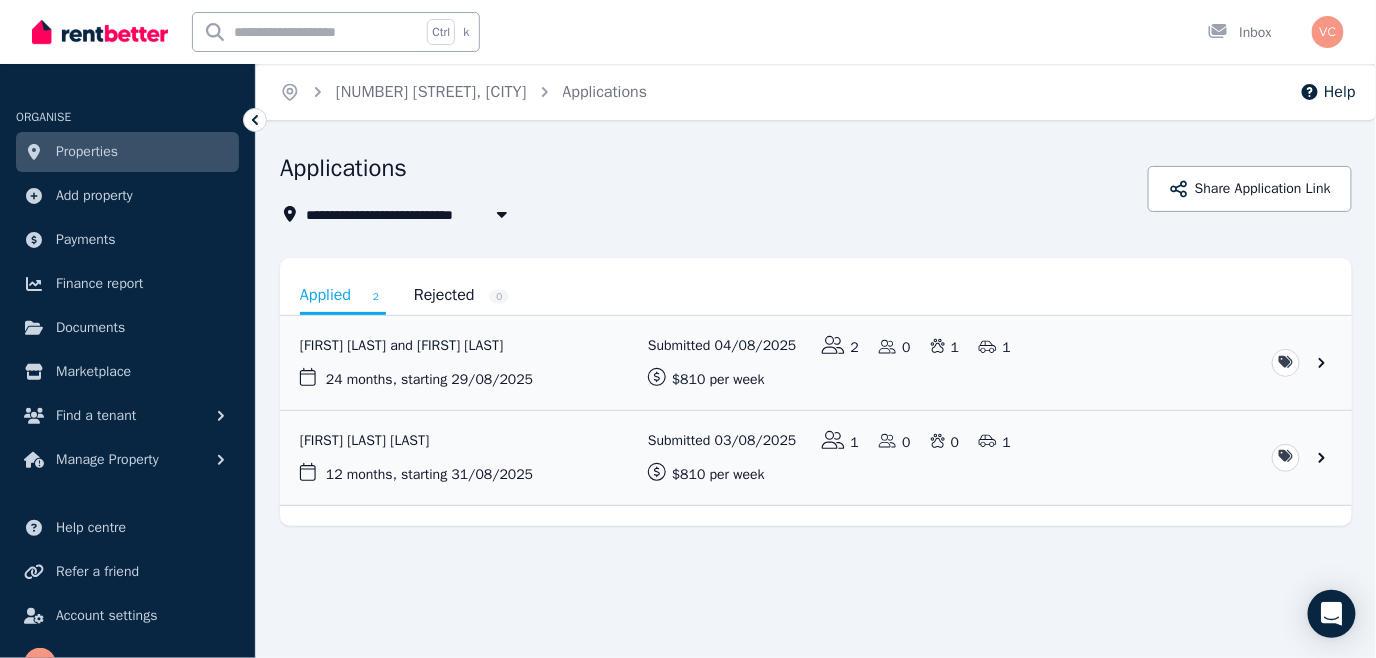 click on "22 Starcevich Crescent, Jacka" at bounding box center [407, 214] 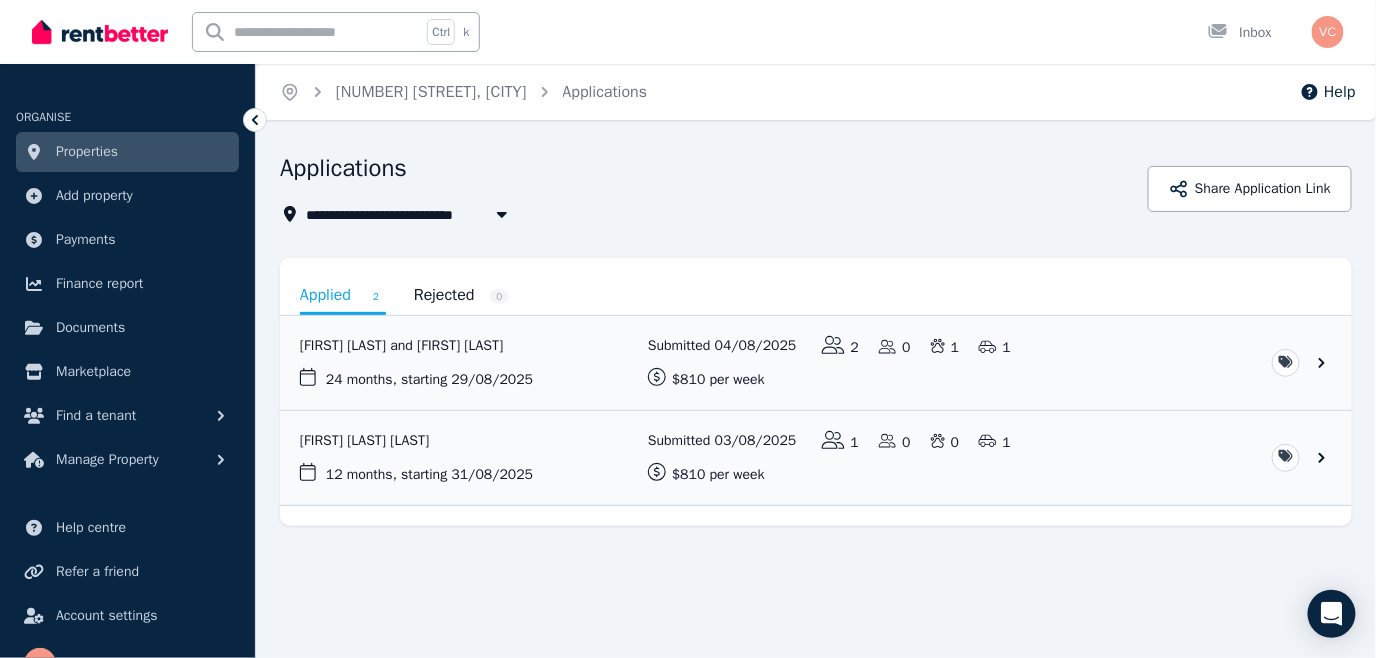 click on "**********" at bounding box center (816, 381) 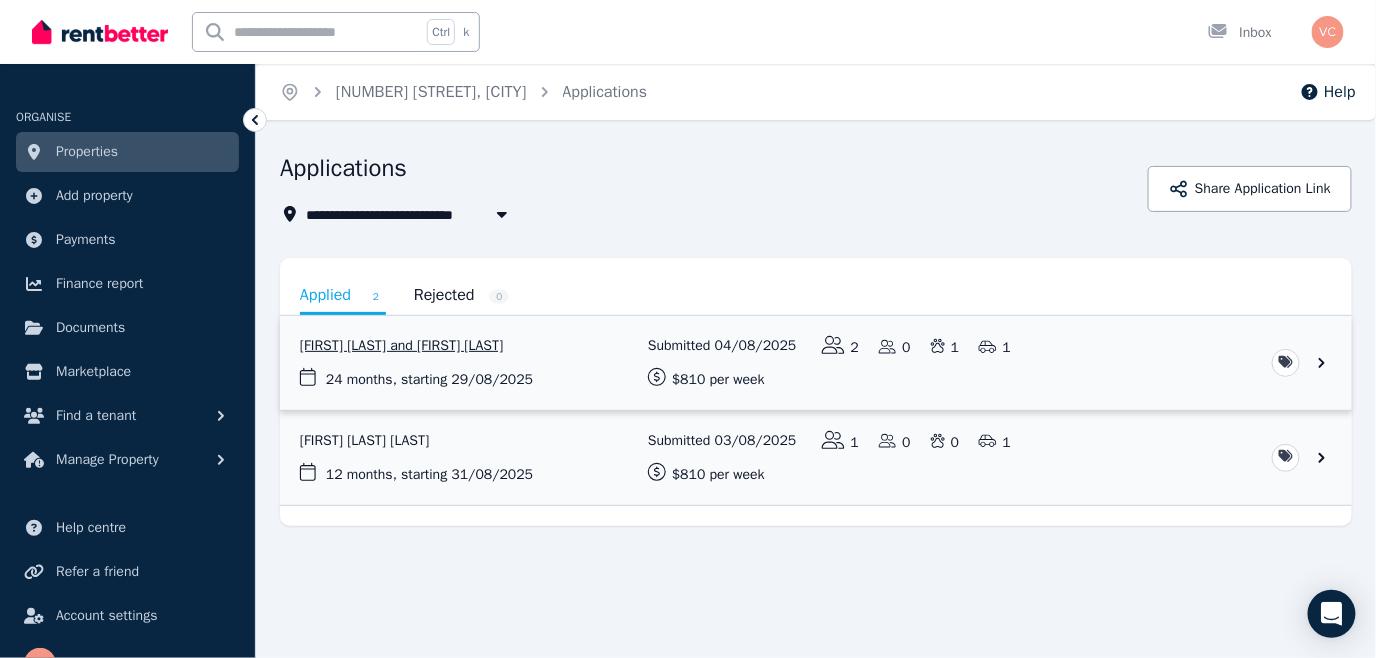 click at bounding box center [816, 363] 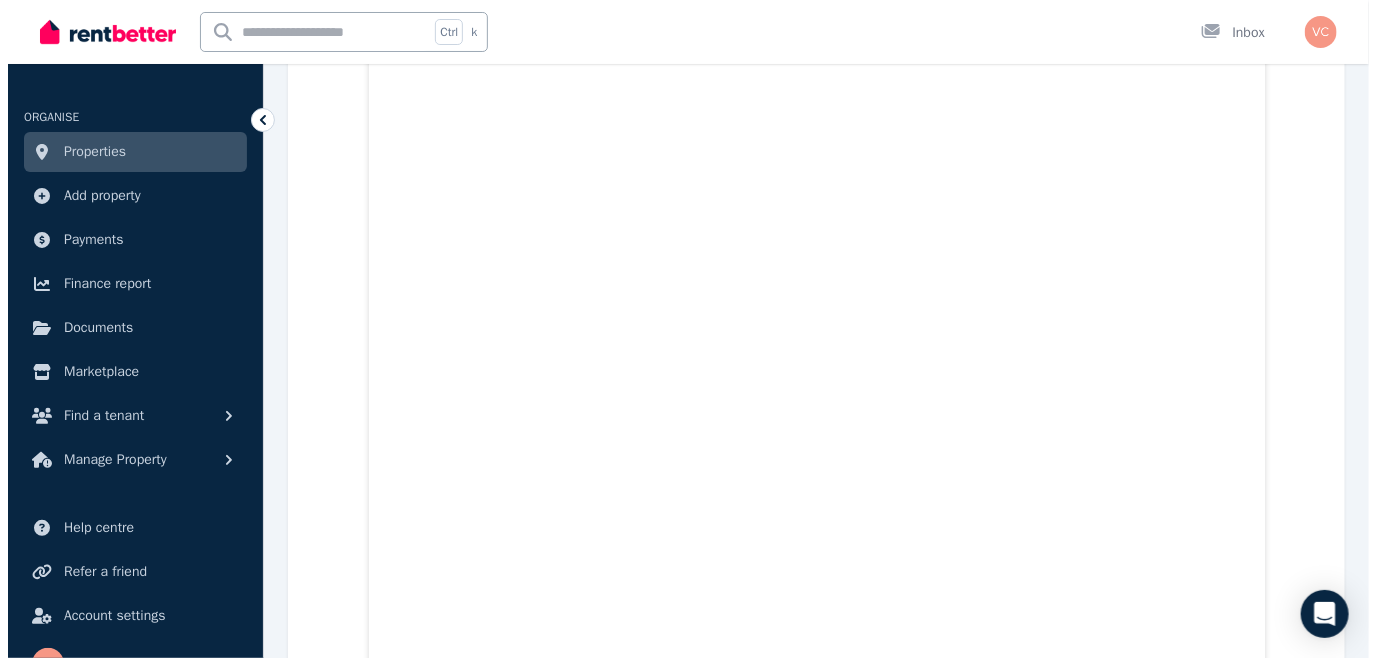 scroll, scrollTop: 0, scrollLeft: 0, axis: both 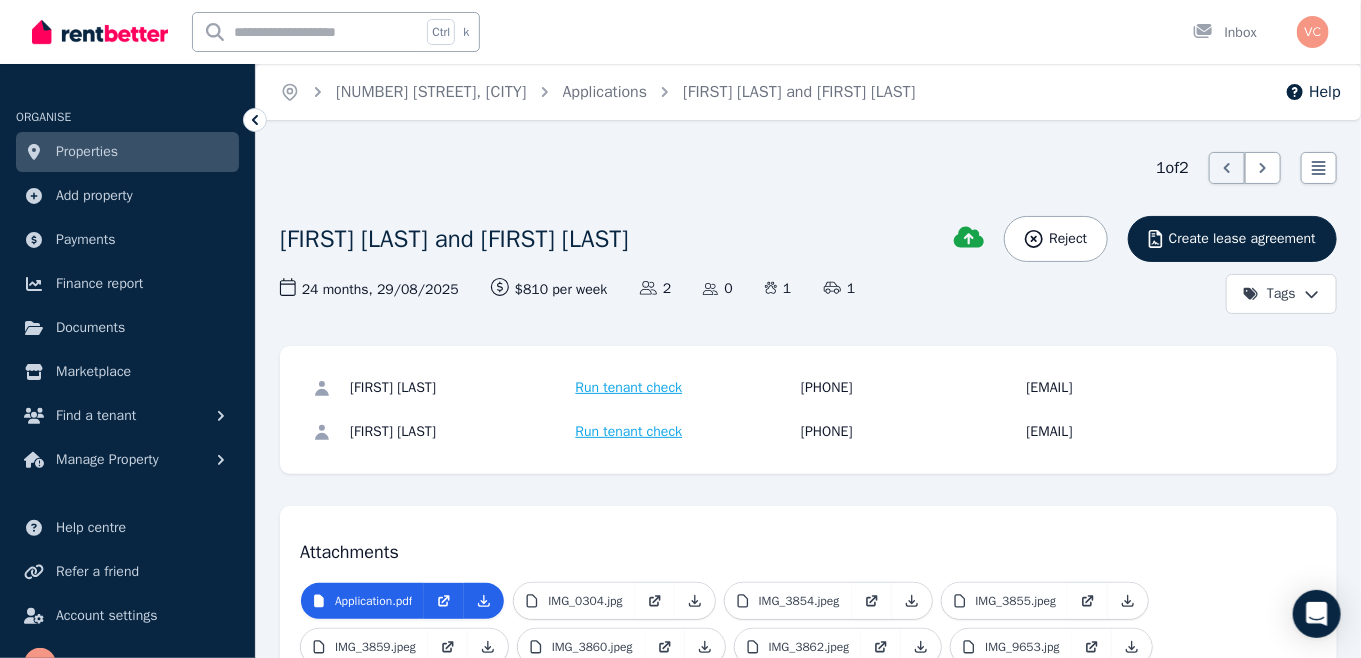 click on "This application has been saved to my document Reject Create lease agreement Tags" at bounding box center (1166, 265) 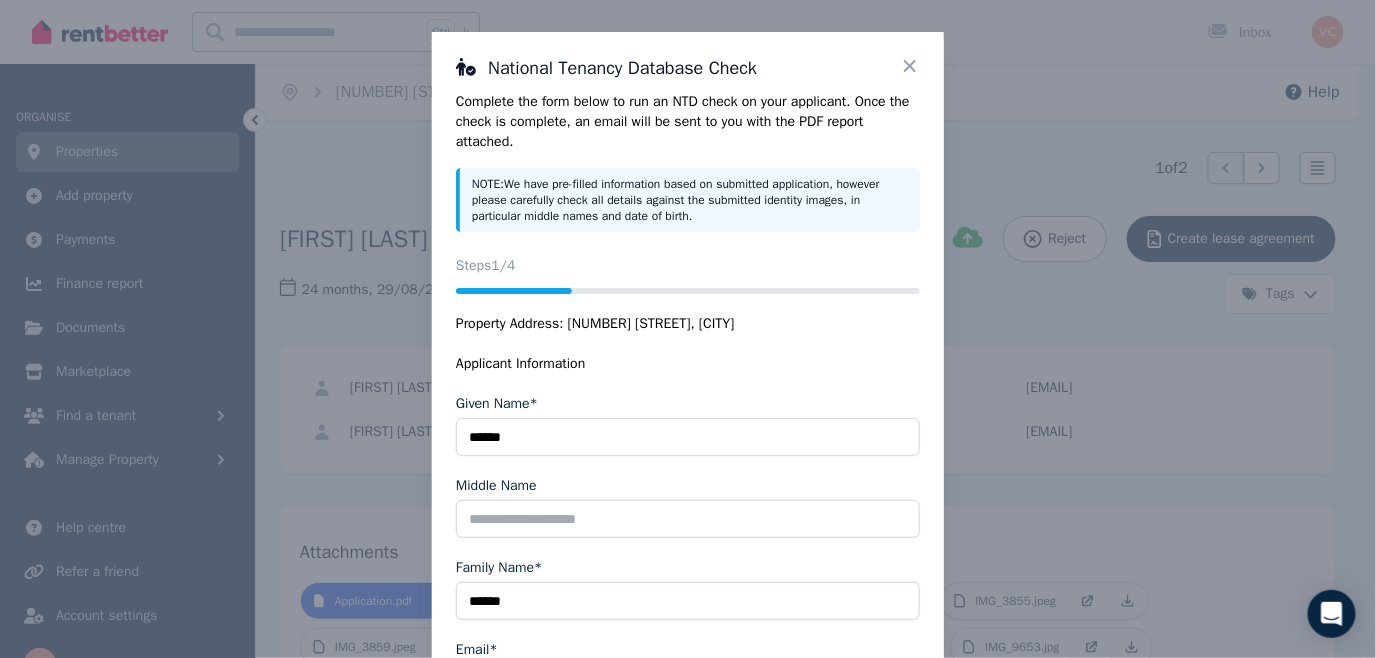 scroll, scrollTop: 56, scrollLeft: 0, axis: vertical 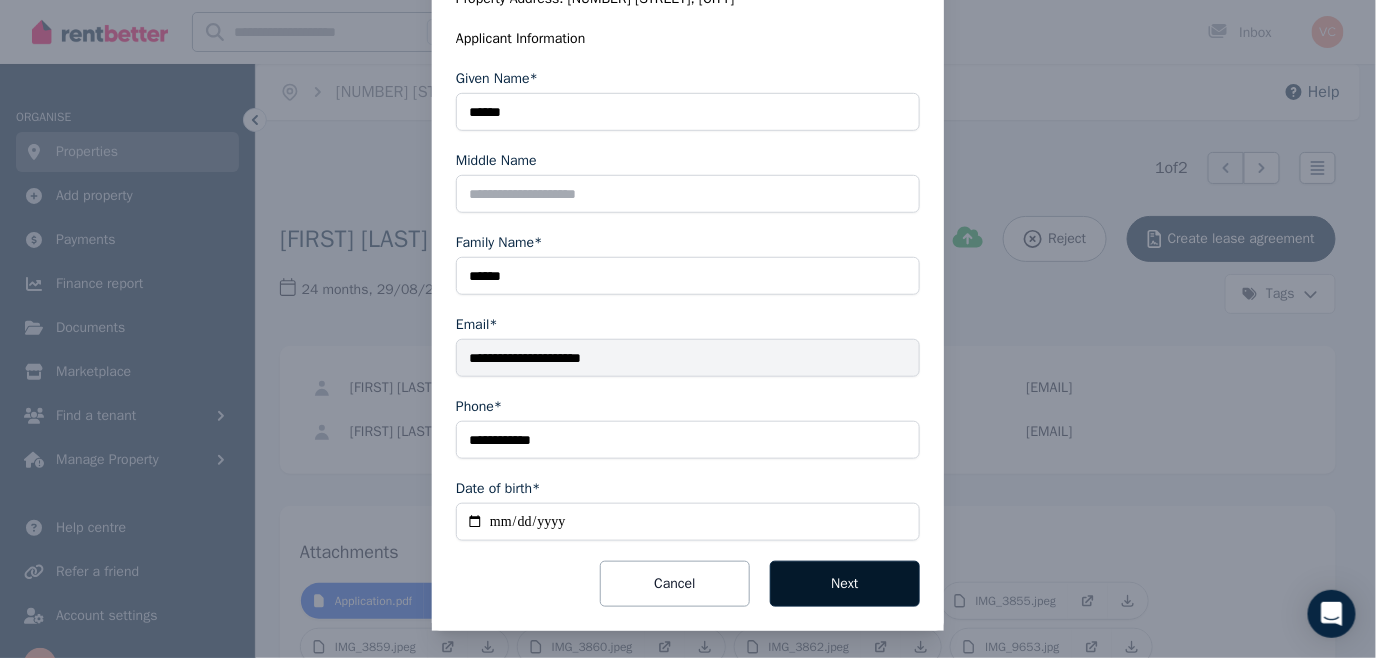 click on "Next" at bounding box center (845, 584) 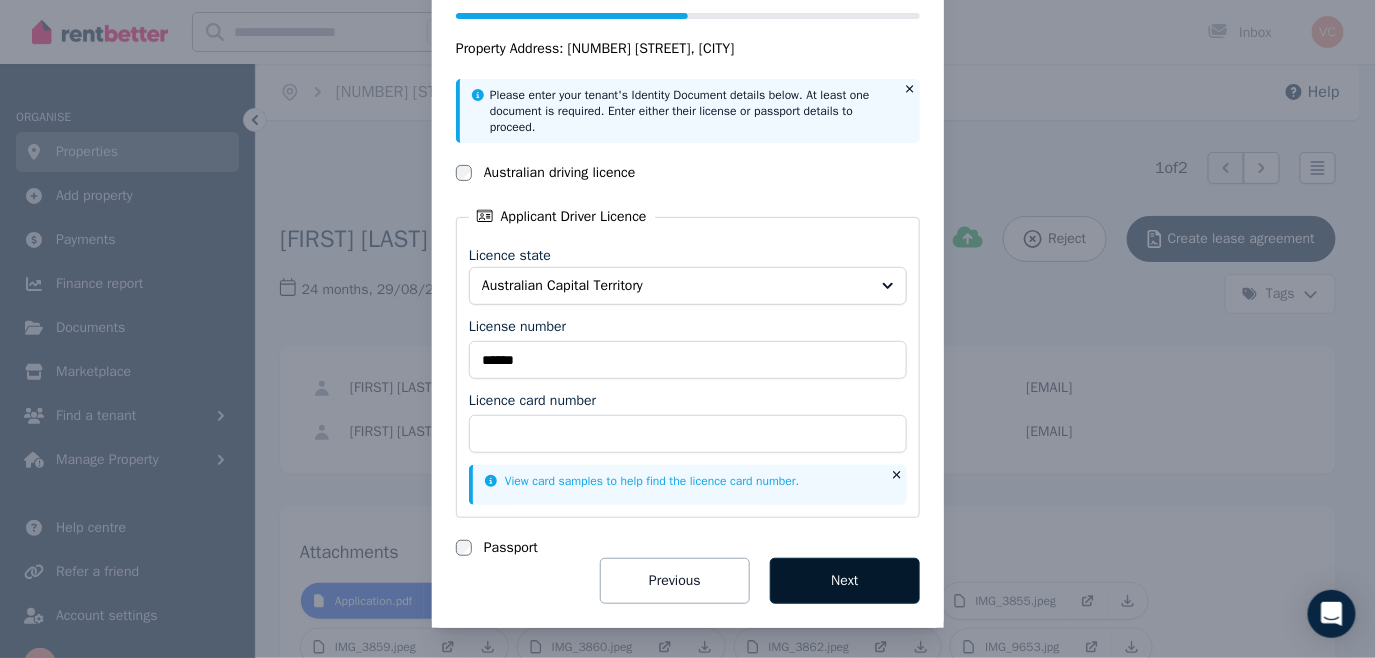 click on "Next" at bounding box center [845, 581] 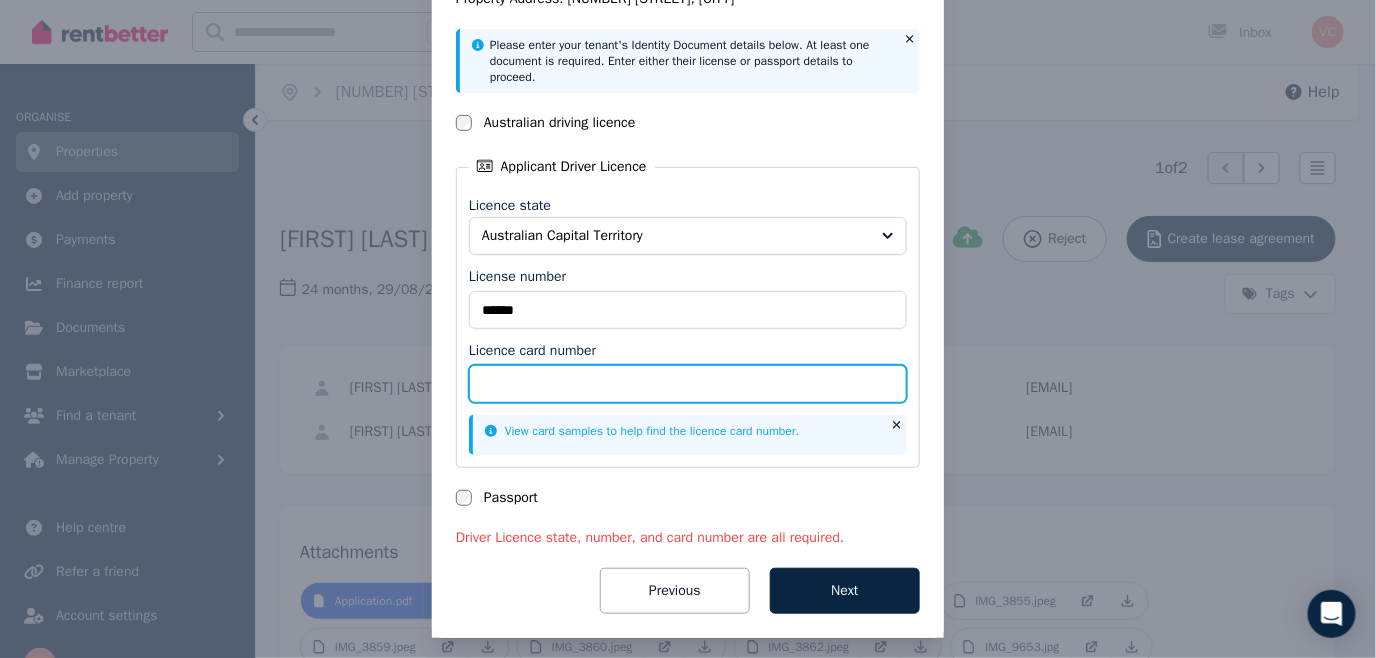 click on "Licence card number" at bounding box center [688, 384] 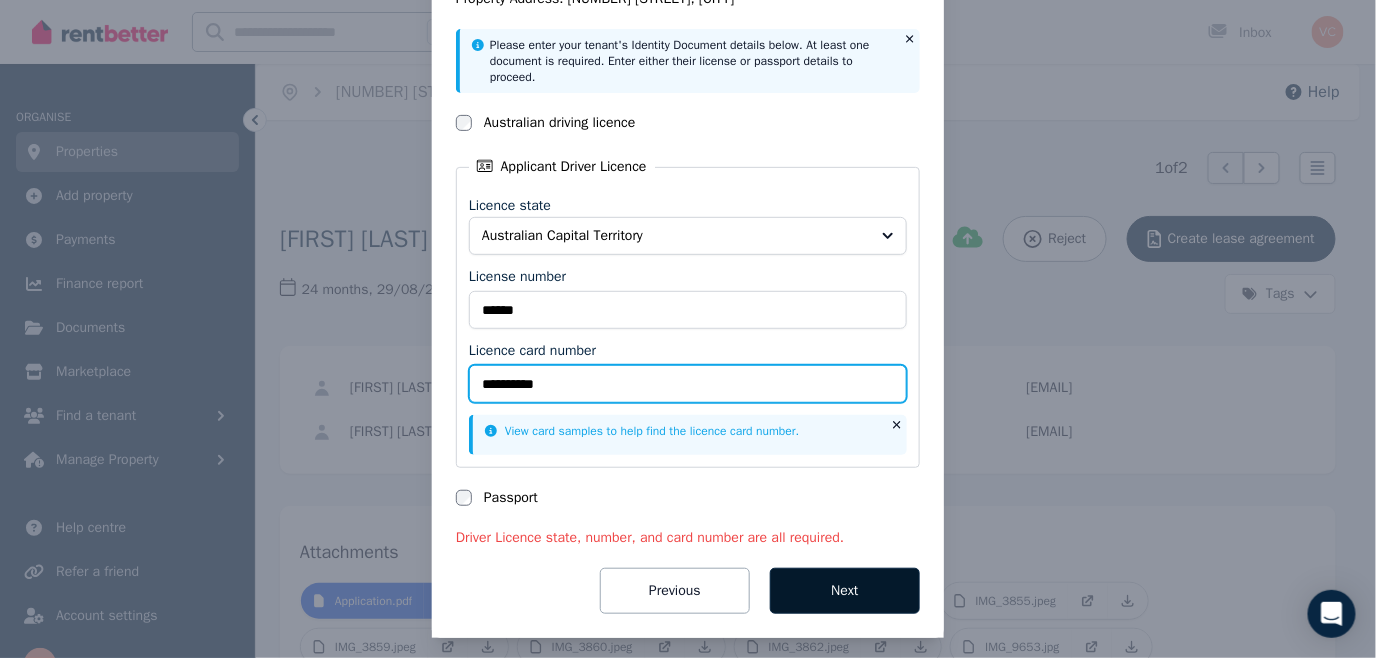 type on "**********" 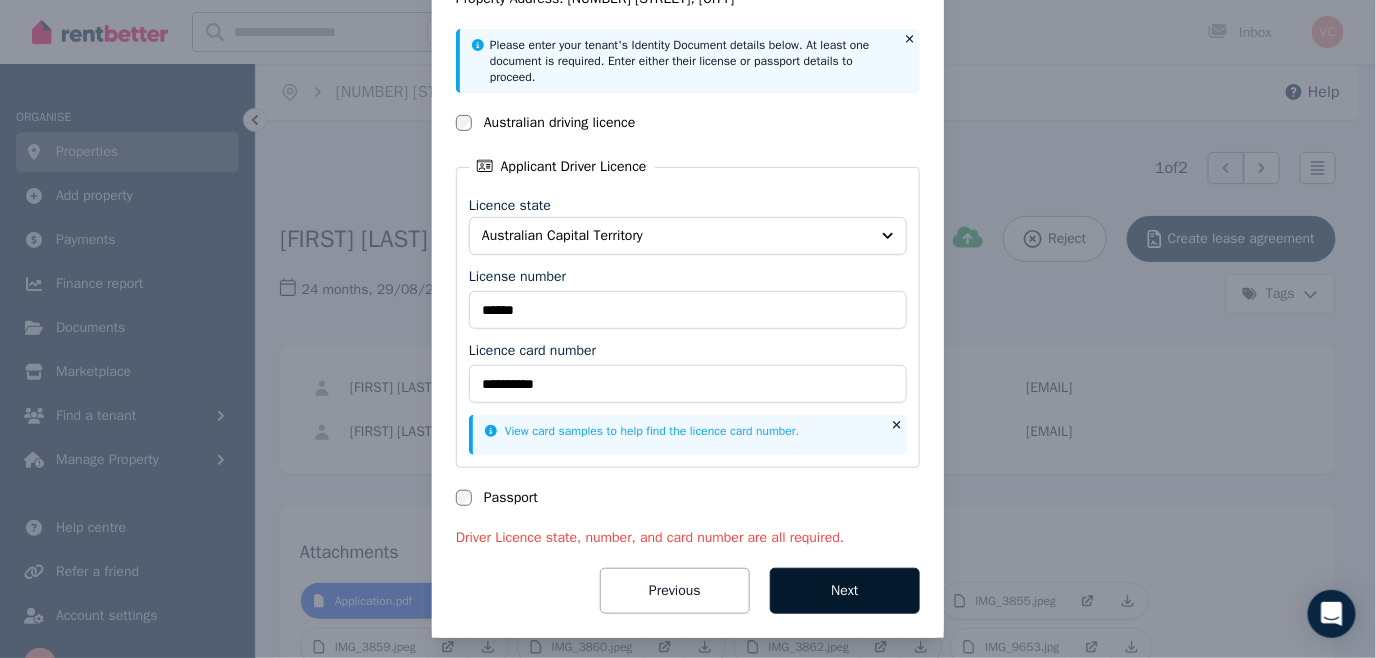 click on "Next" at bounding box center [845, 591] 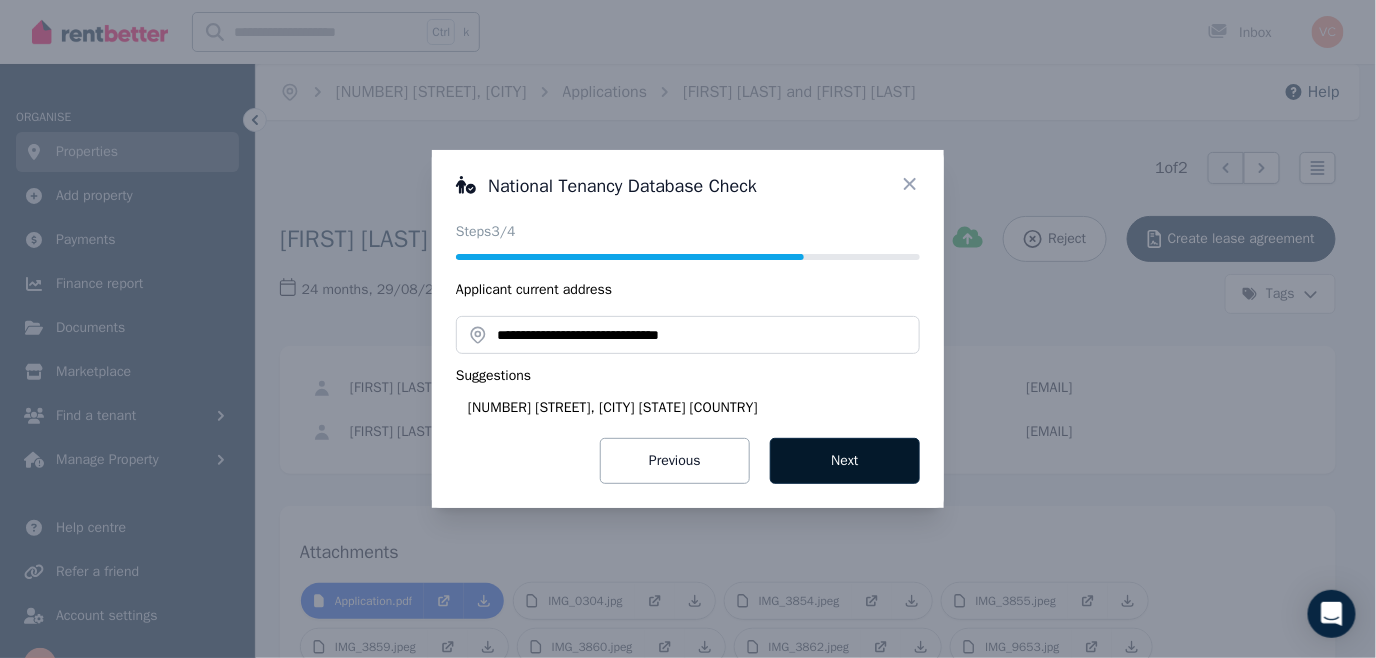 click on "Next" at bounding box center [845, 461] 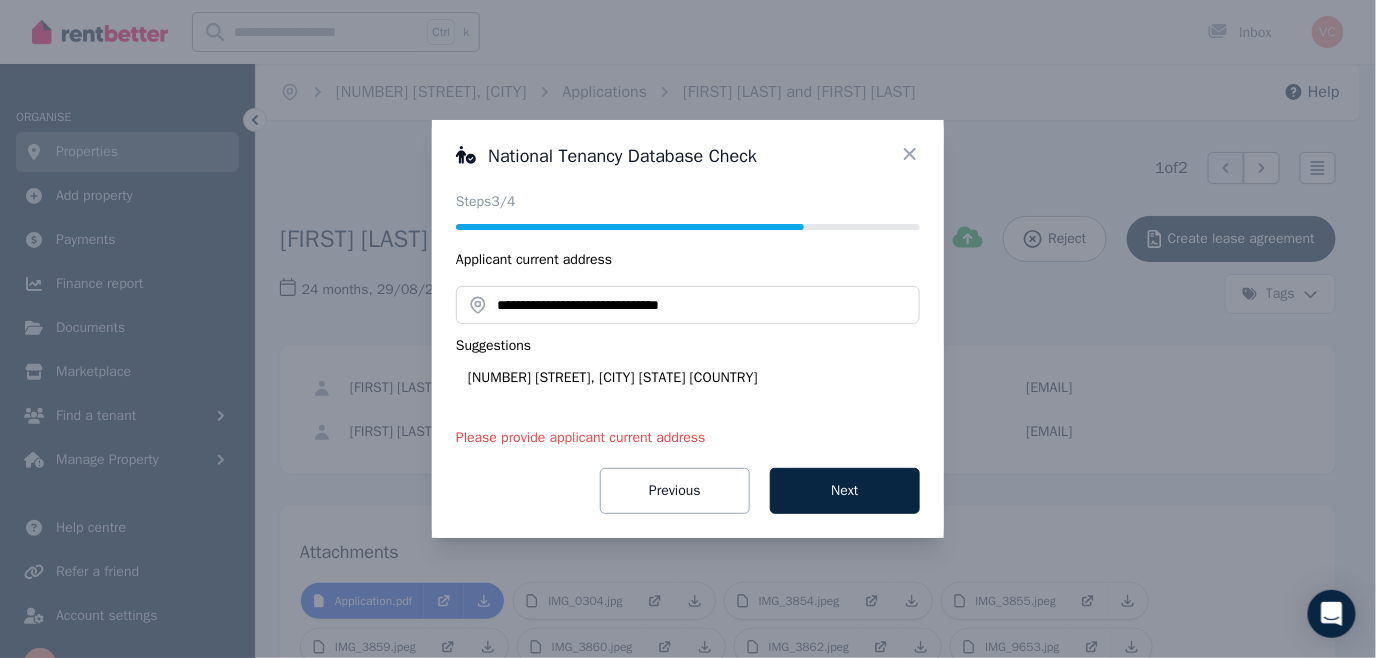 click on "6 Bea Hutton Cl, Taylor ACT 2913, Australia" at bounding box center (694, 378) 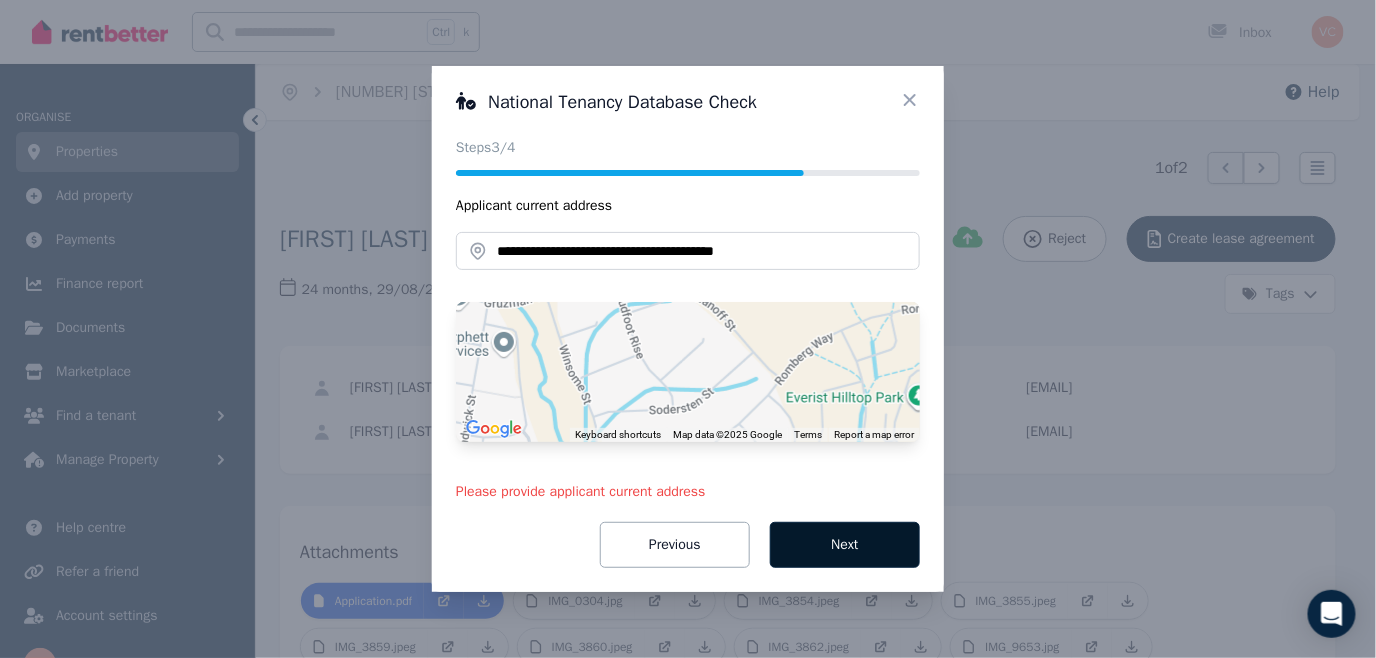 click on "Next" at bounding box center (845, 545) 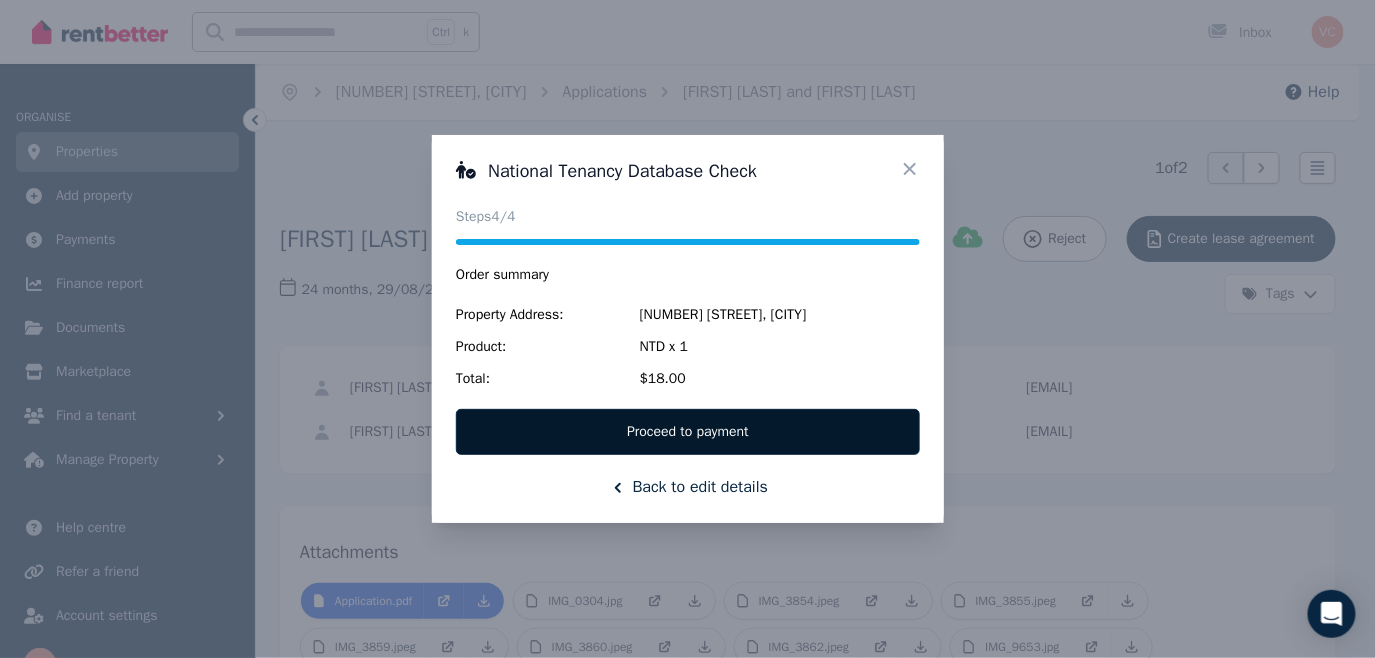 click on "Proceed to payment" at bounding box center (688, 432) 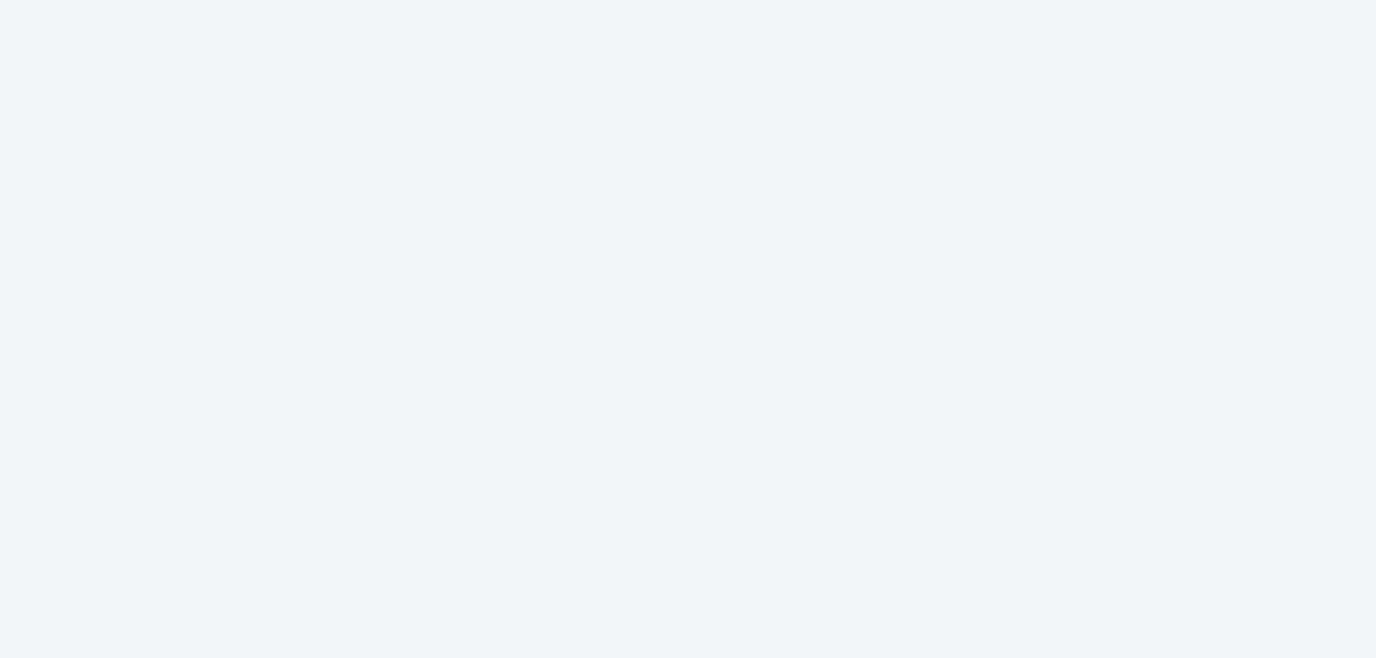 scroll, scrollTop: 0, scrollLeft: 0, axis: both 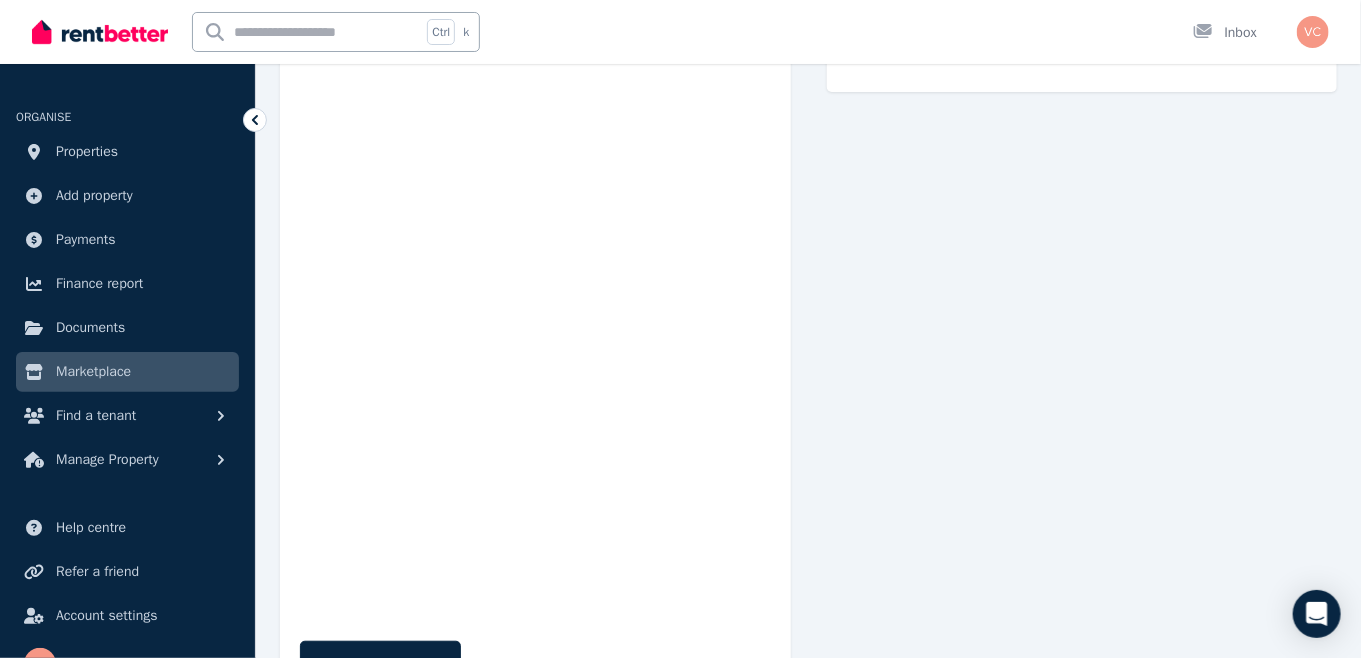 click on "Order Details NTD check 1  x   $18.00 Total $18.00" at bounding box center [1082, 310] 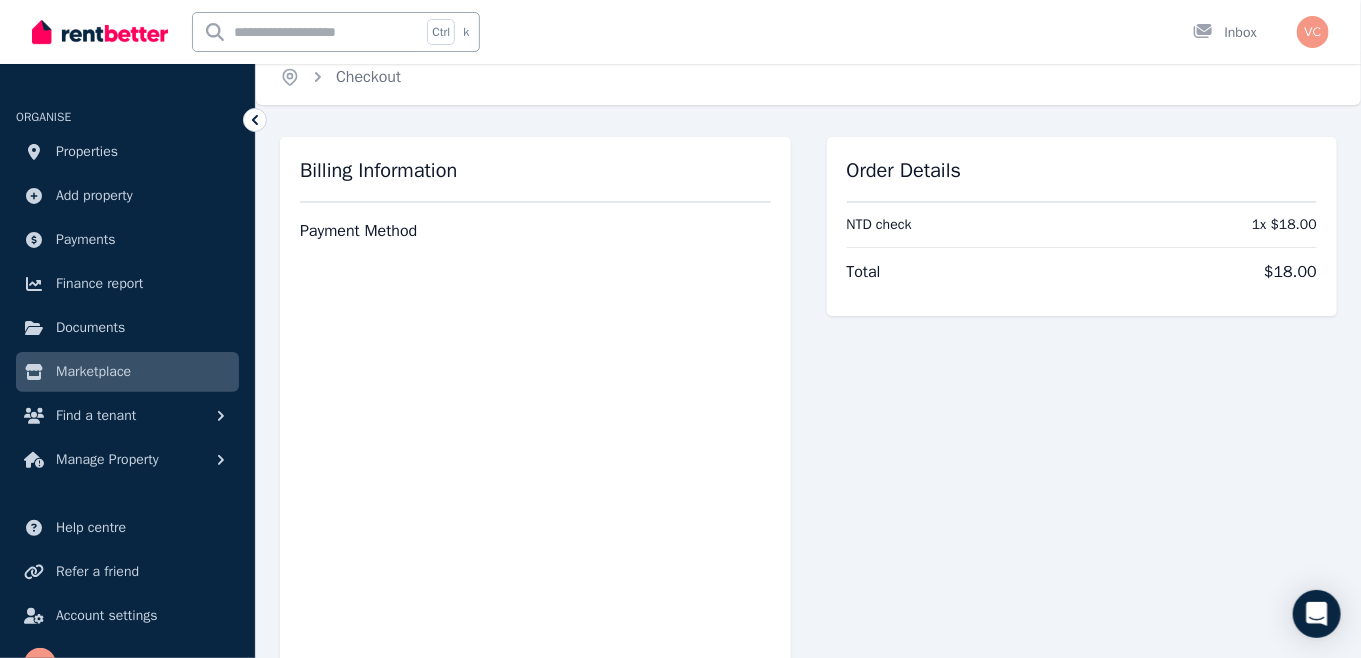 scroll, scrollTop: 0, scrollLeft: 0, axis: both 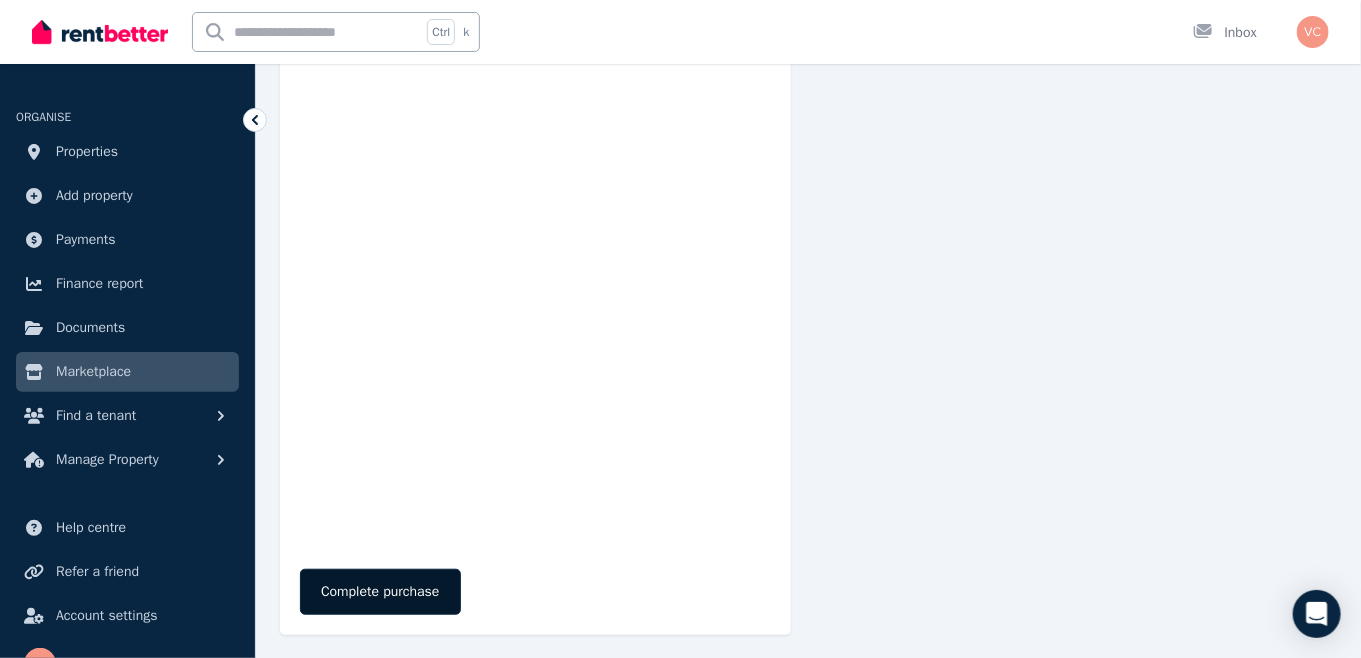 click on "Complete purchase" at bounding box center (380, 592) 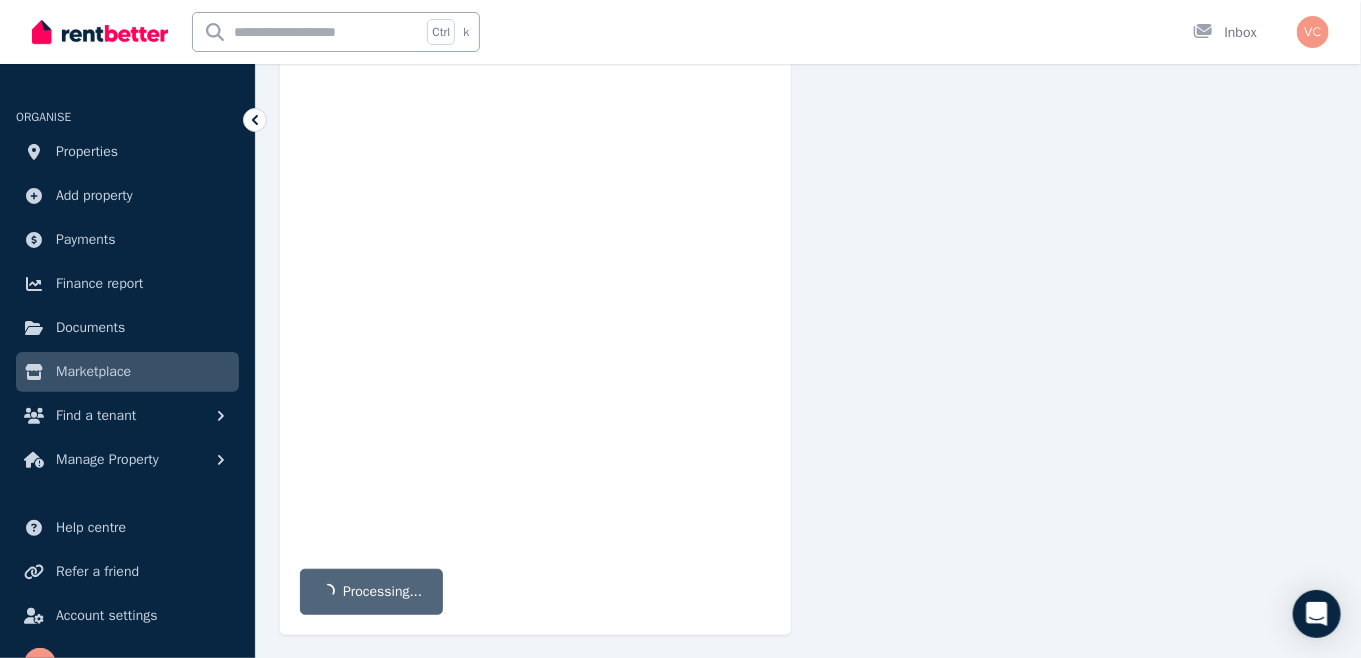 scroll, scrollTop: 0, scrollLeft: 0, axis: both 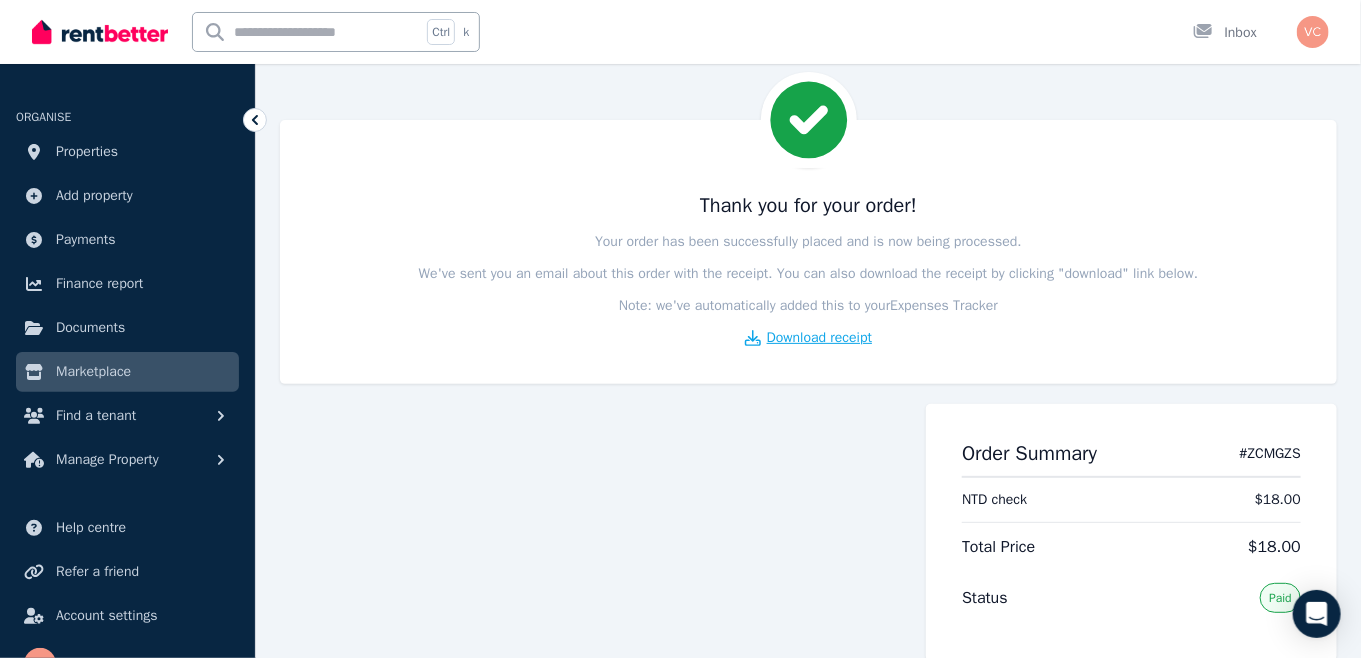 click on "Download receipt" at bounding box center (819, 338) 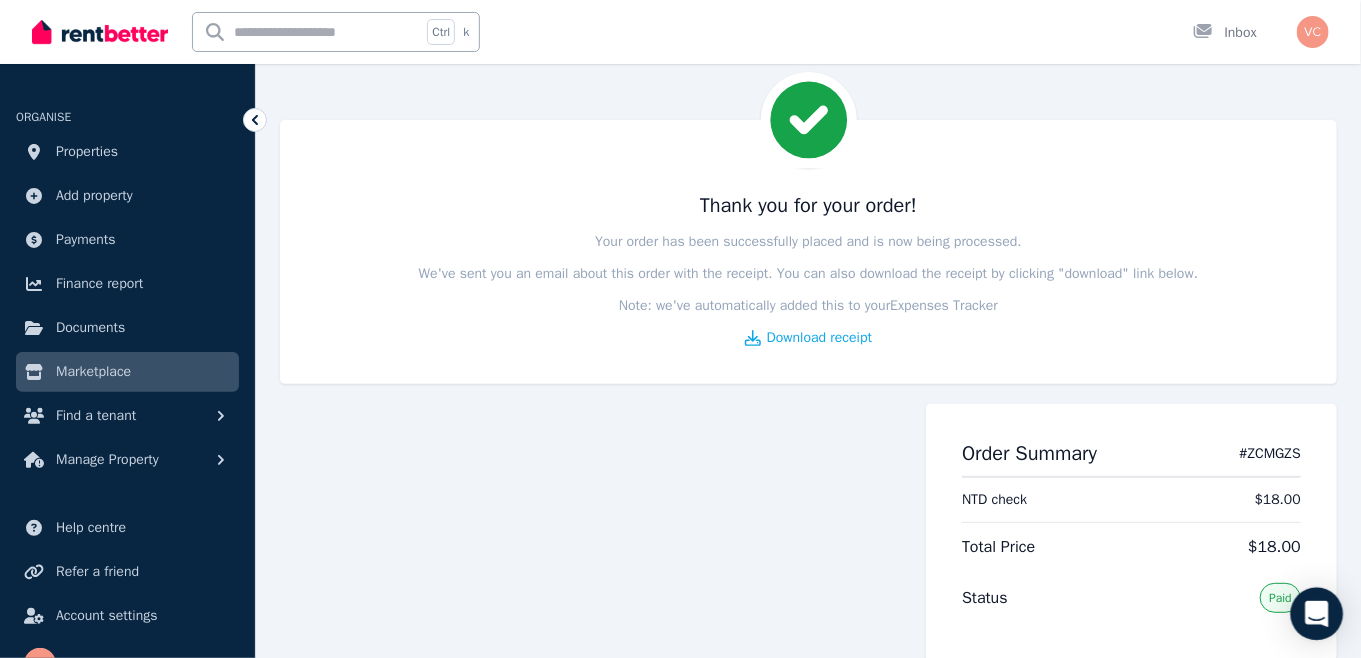 click 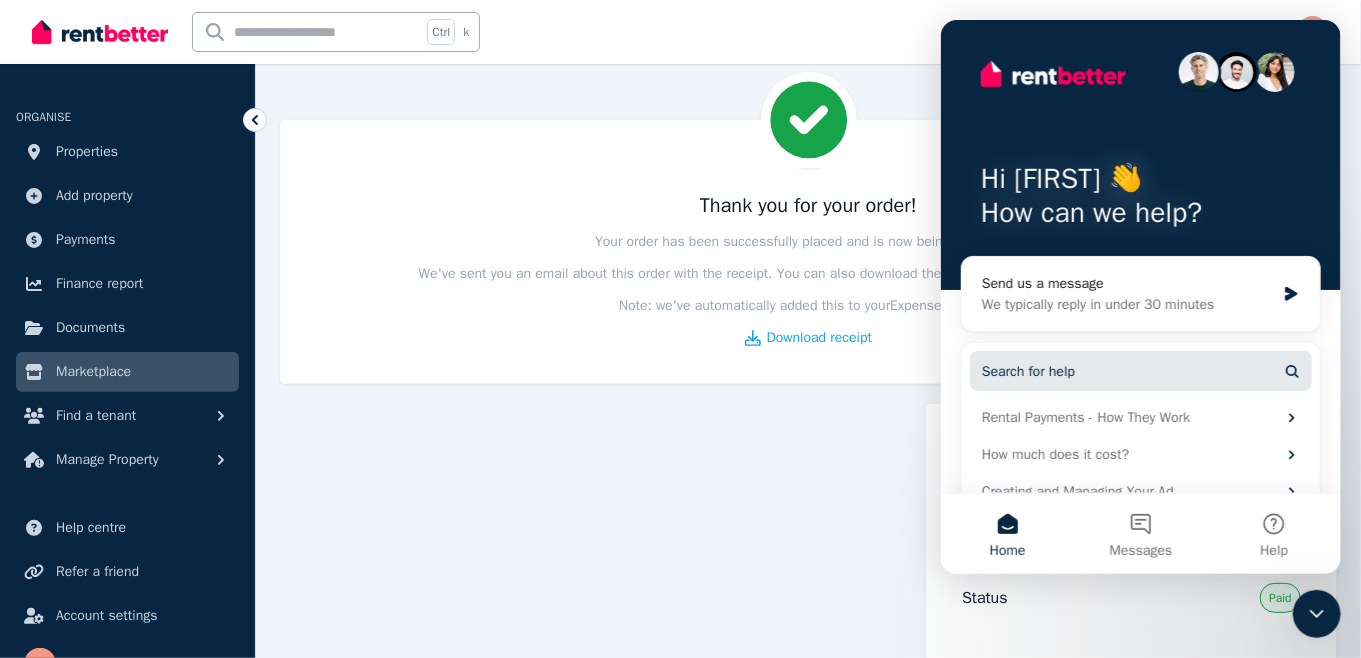scroll, scrollTop: 0, scrollLeft: 0, axis: both 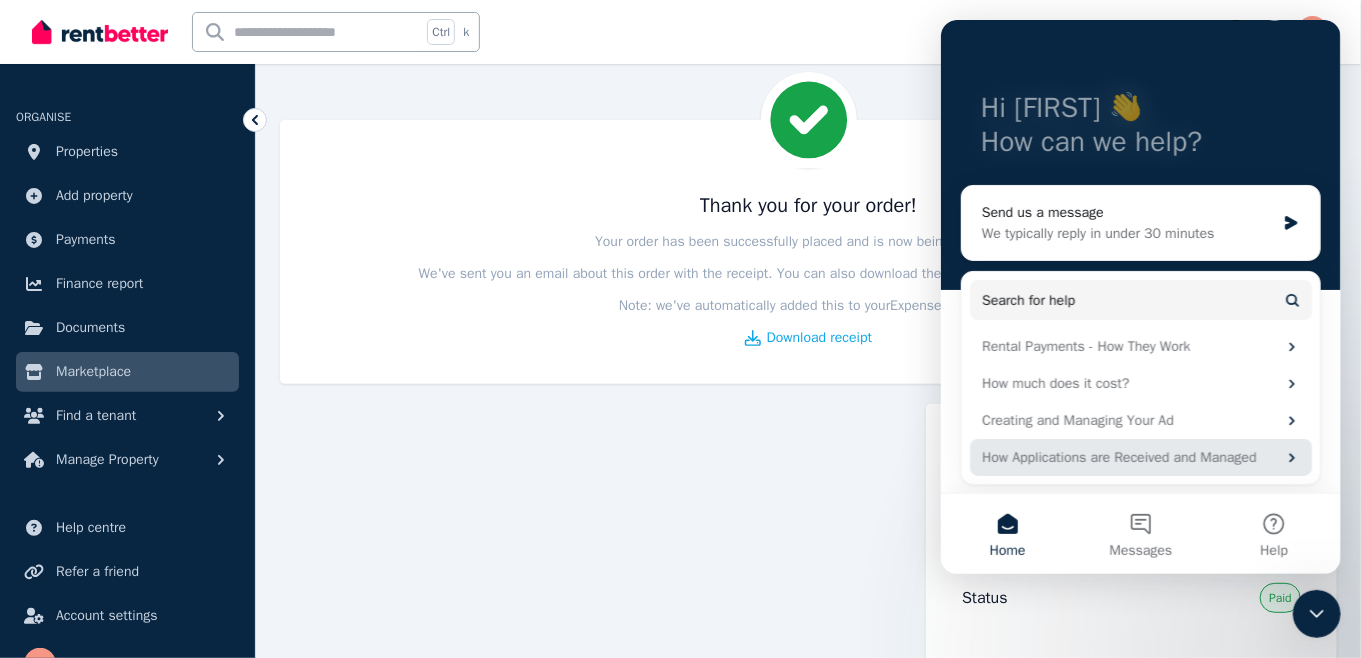 click on "How Applications are Received and Managed" at bounding box center [1140, 457] 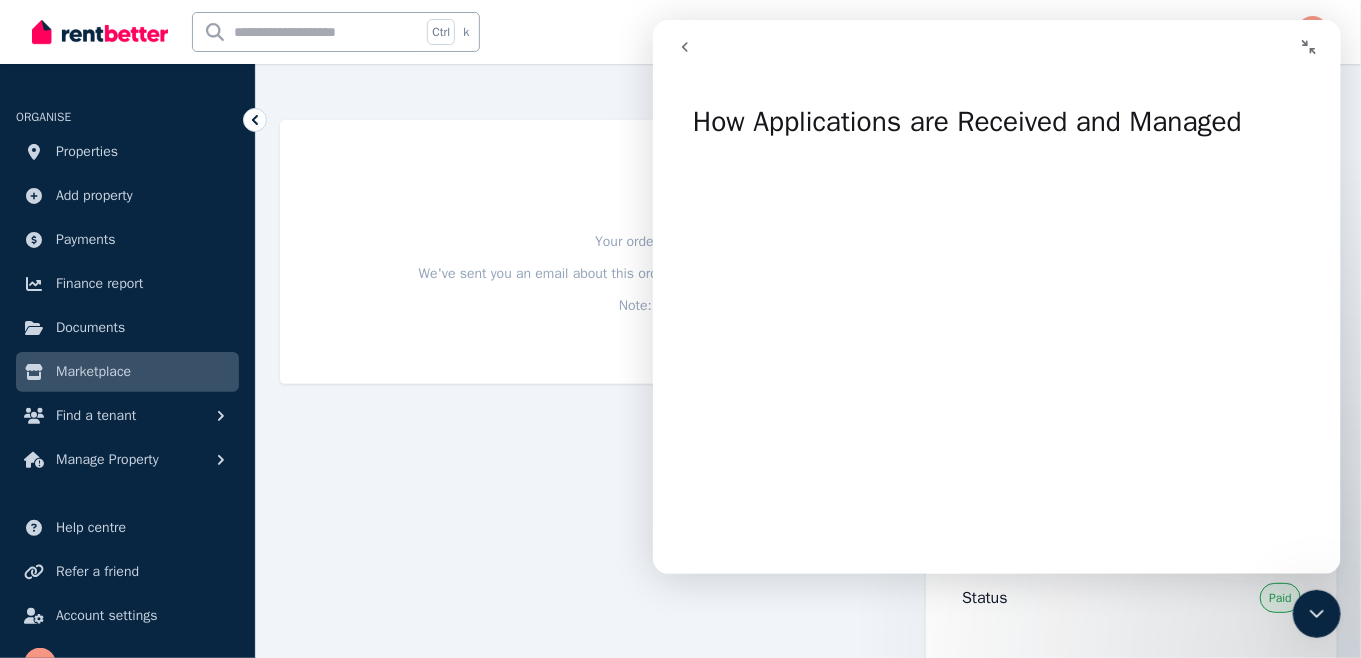 scroll, scrollTop: 3182, scrollLeft: 0, axis: vertical 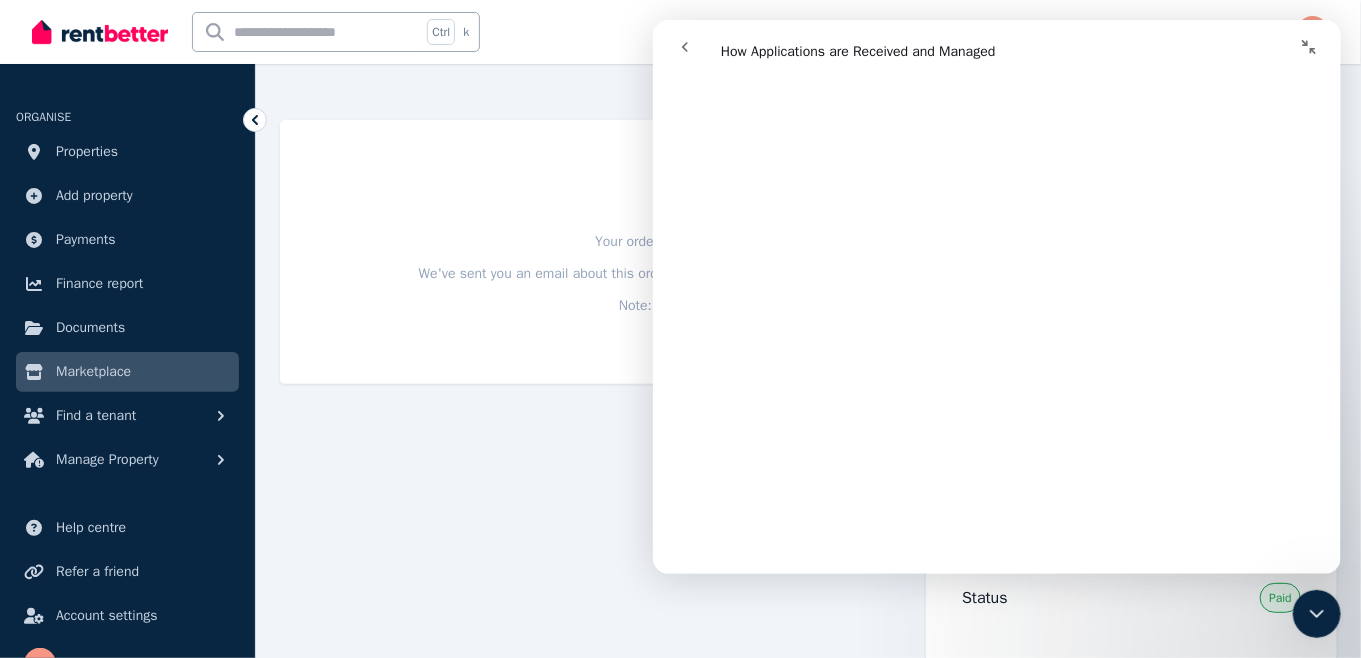 drag, startPoint x: 1334, startPoint y: 339, endPoint x: 2000, endPoint y: 398, distance: 668.6083 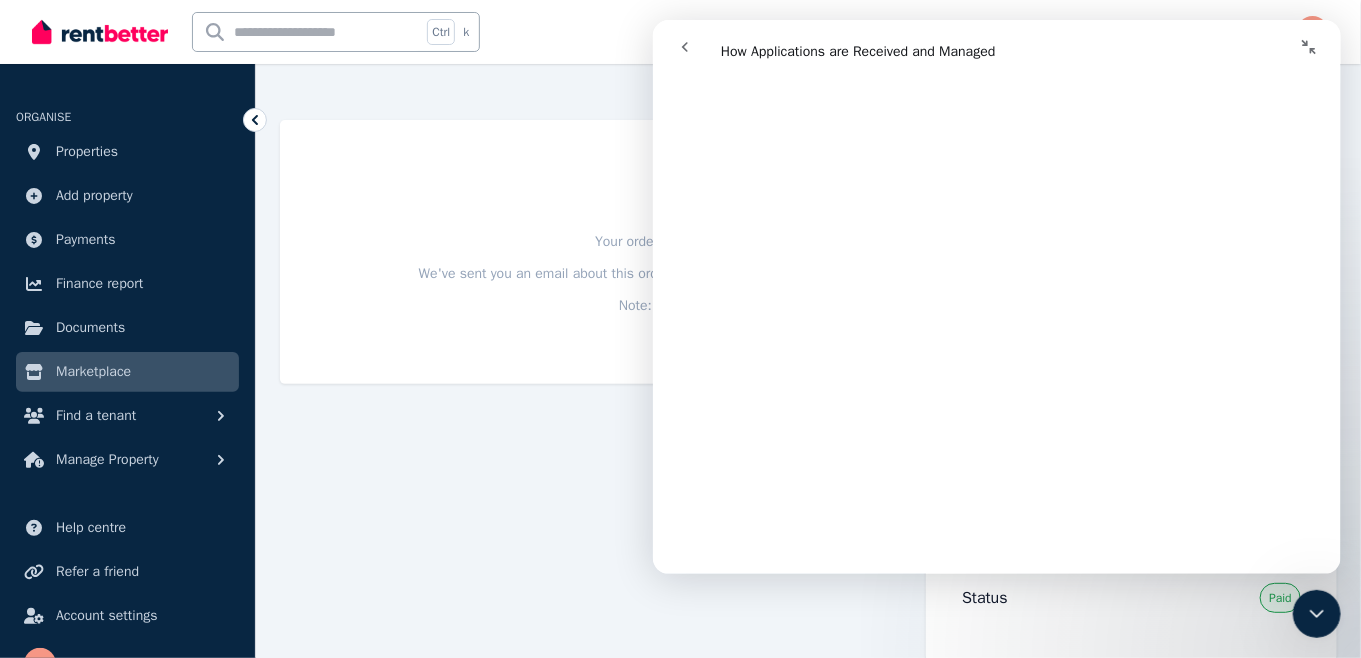 scroll, scrollTop: 4913, scrollLeft: 0, axis: vertical 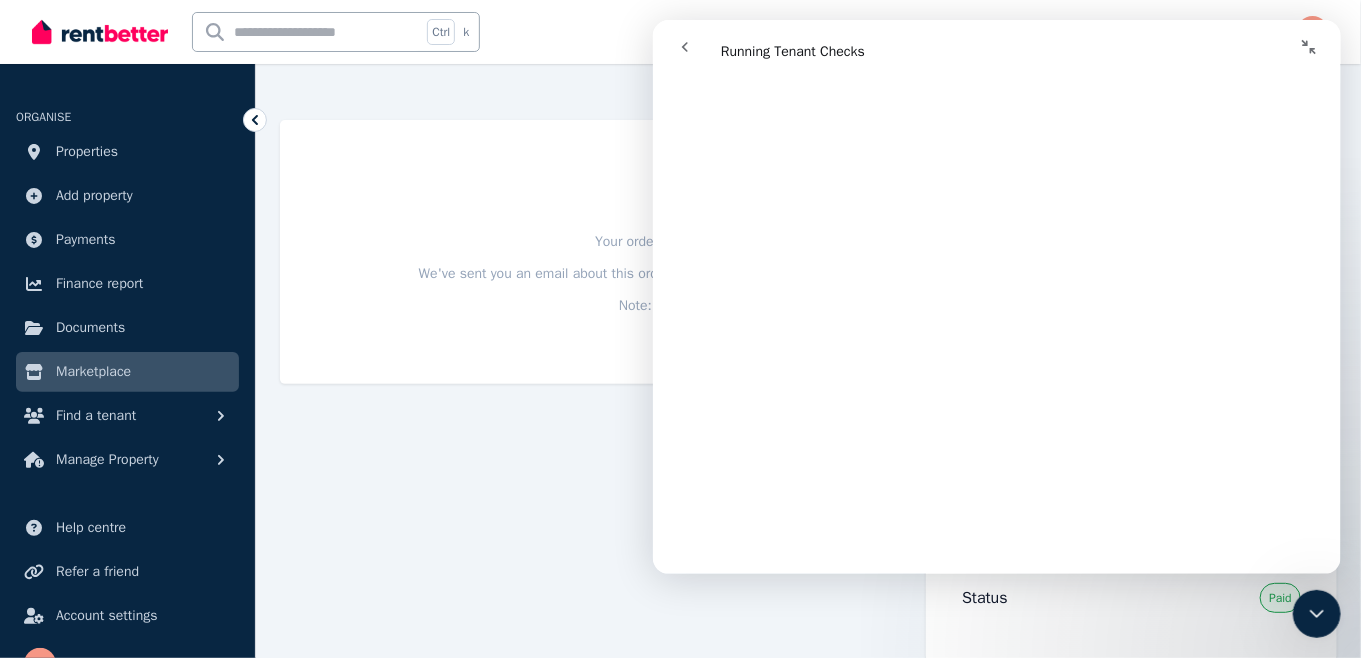 drag, startPoint x: 1335, startPoint y: 178, endPoint x: 2024, endPoint y: 290, distance: 698.0437 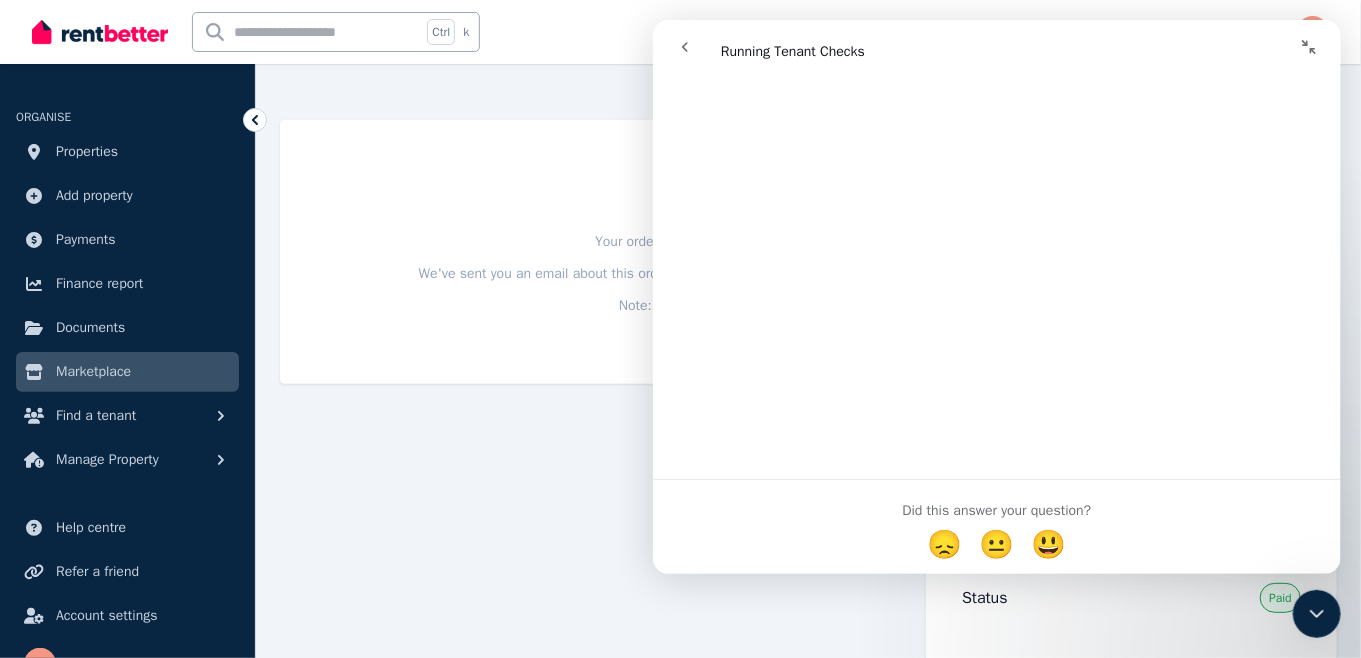 scroll, scrollTop: 3189, scrollLeft: 0, axis: vertical 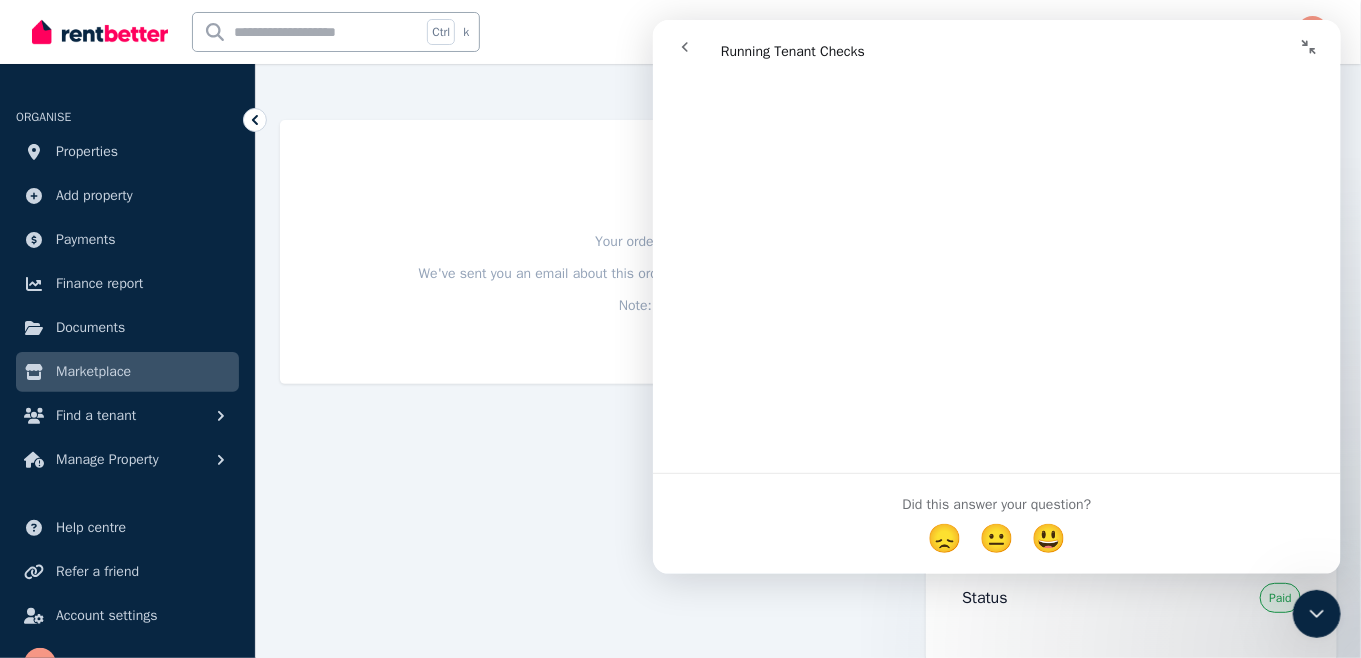 drag, startPoint x: 1332, startPoint y: 454, endPoint x: 1999, endPoint y: 554, distance: 674.4546 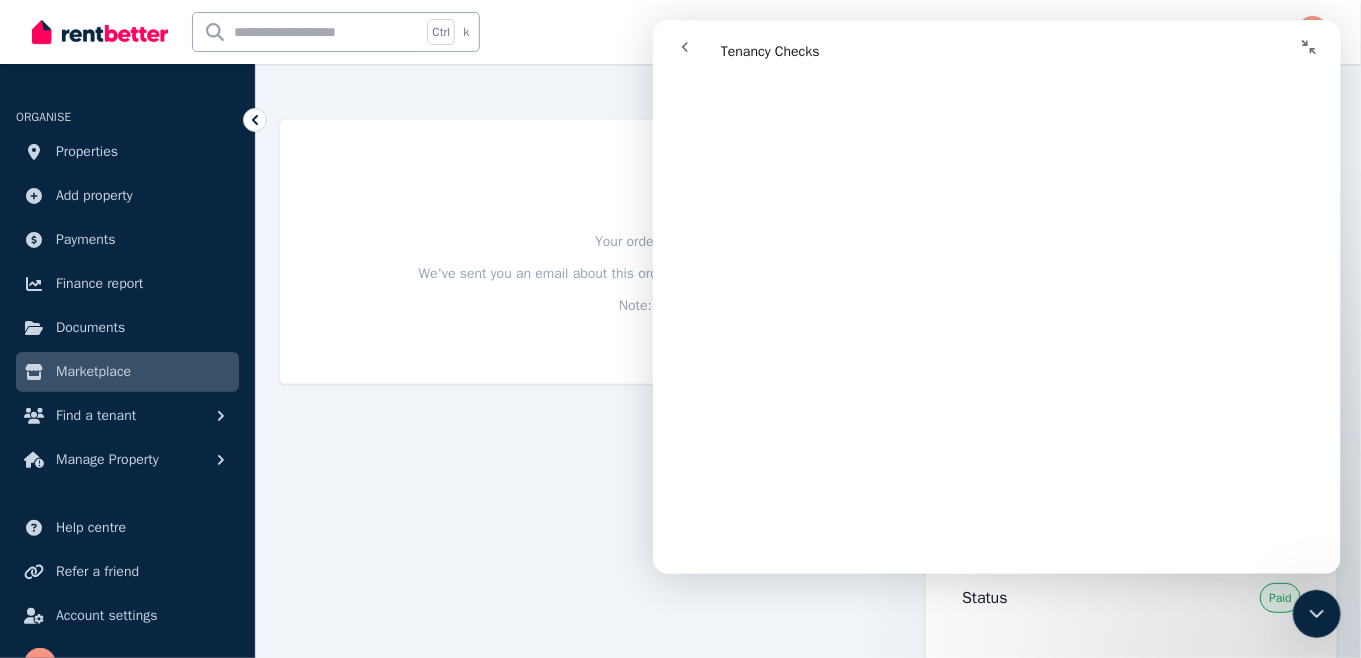 scroll, scrollTop: 684, scrollLeft: 0, axis: vertical 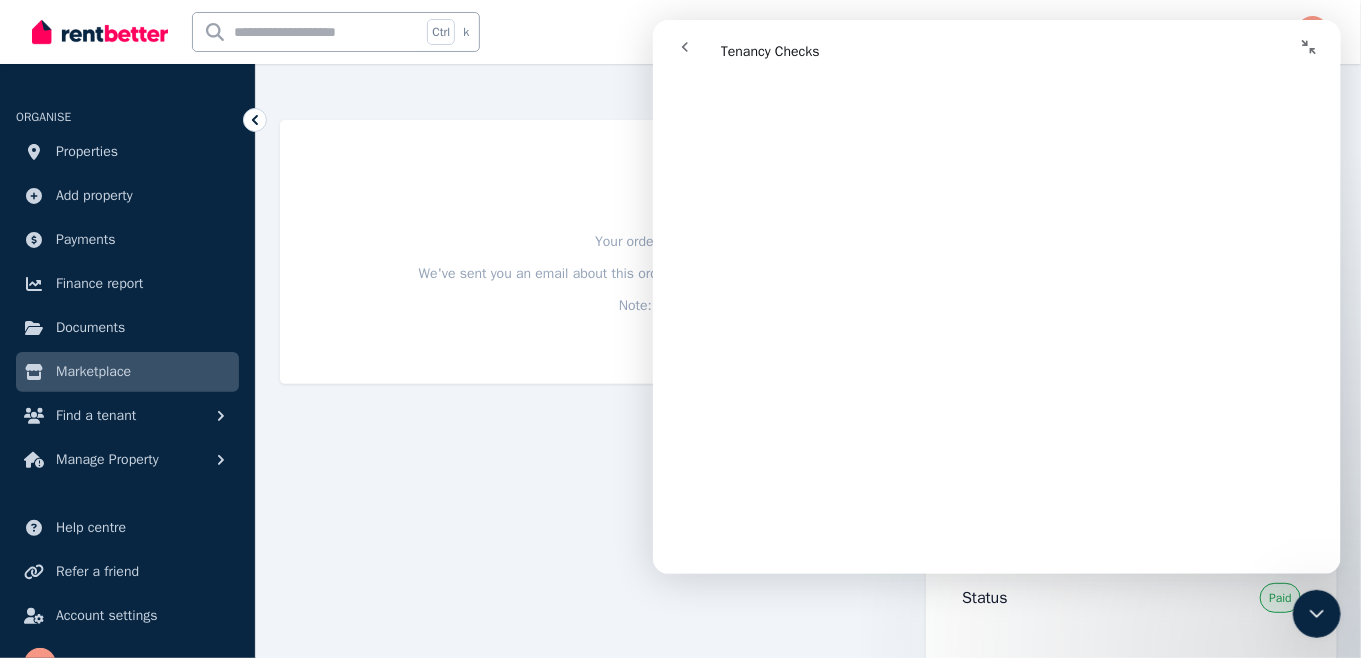 drag, startPoint x: 1331, startPoint y: 233, endPoint x: 2023, endPoint y: 464, distance: 729.53754 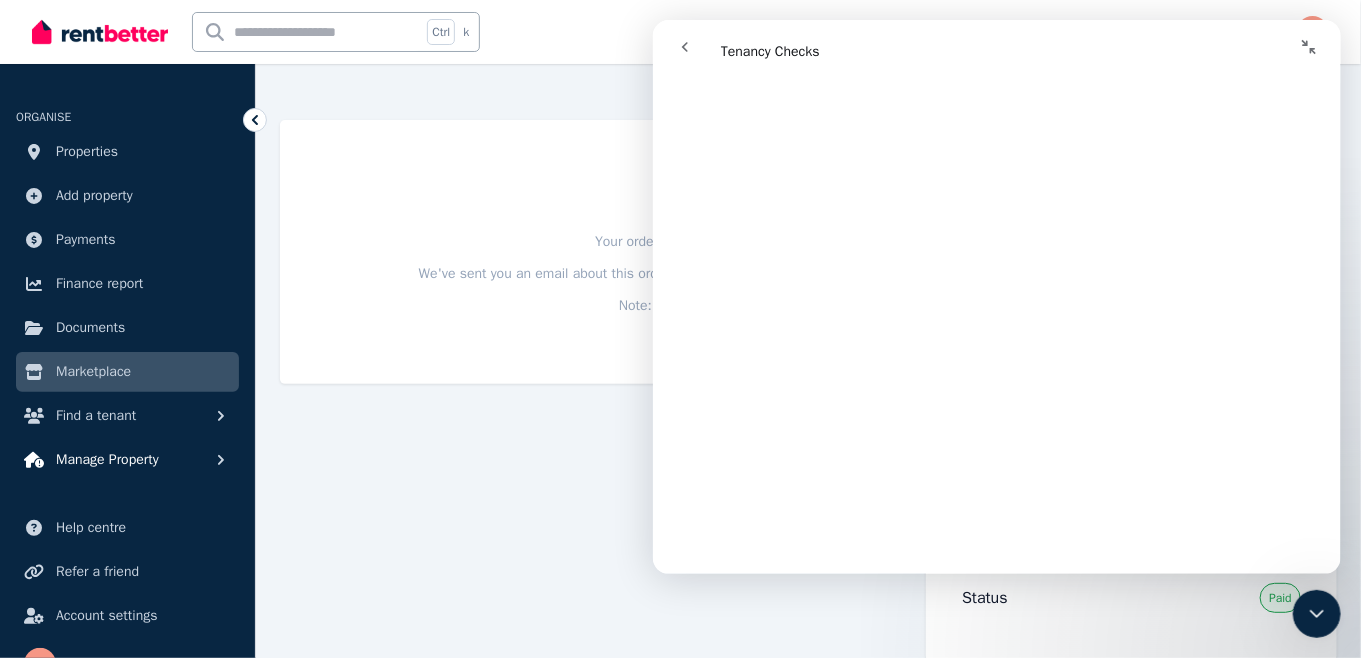 click on "Manage Property" at bounding box center (107, 460) 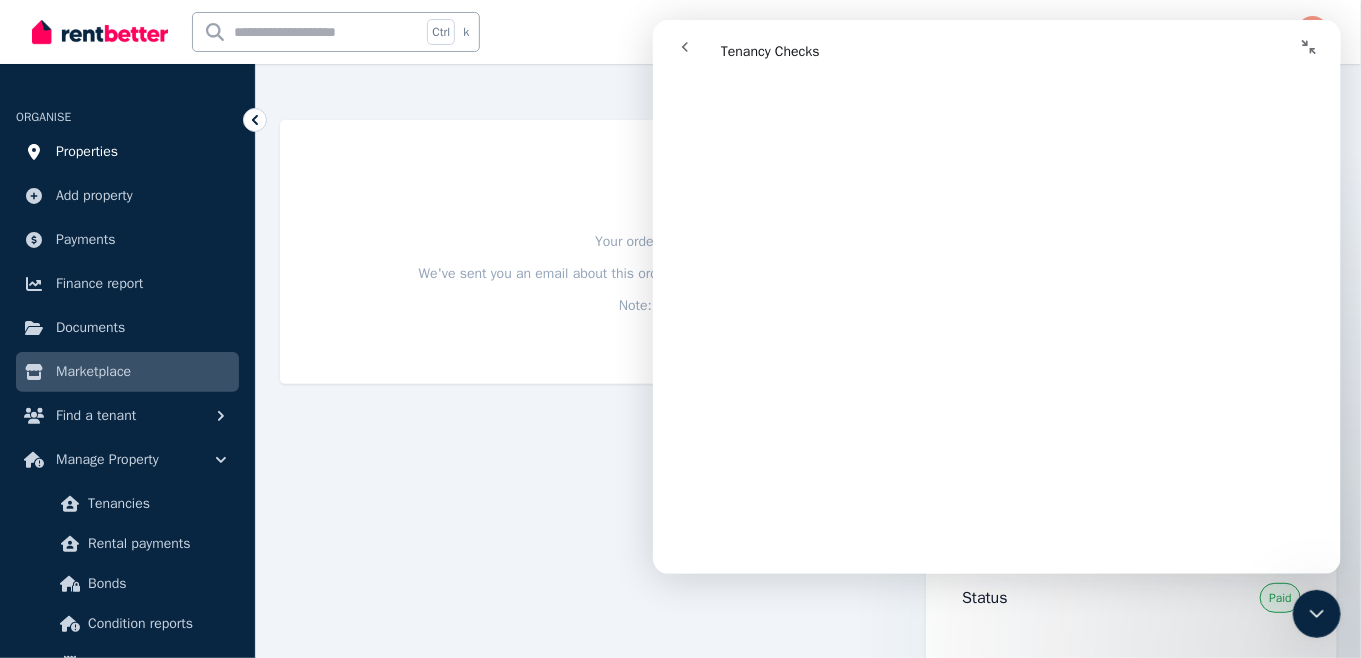 click on "Properties" at bounding box center [87, 152] 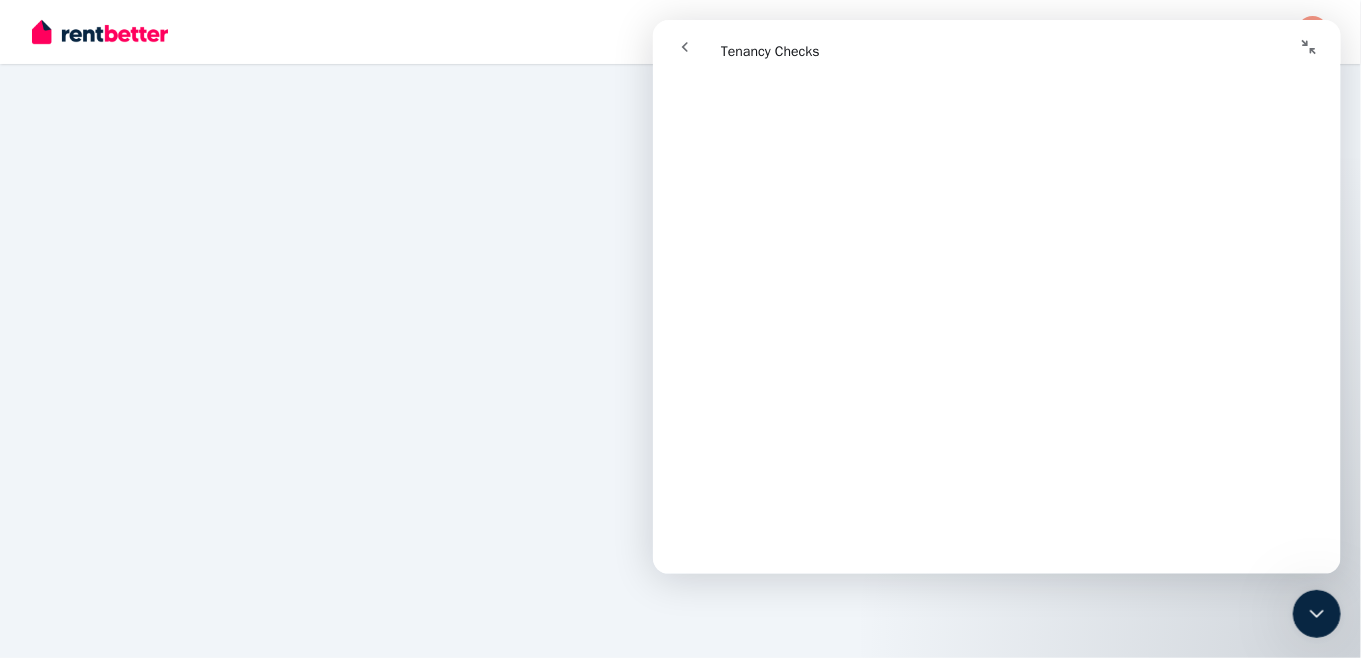 scroll, scrollTop: 0, scrollLeft: 0, axis: both 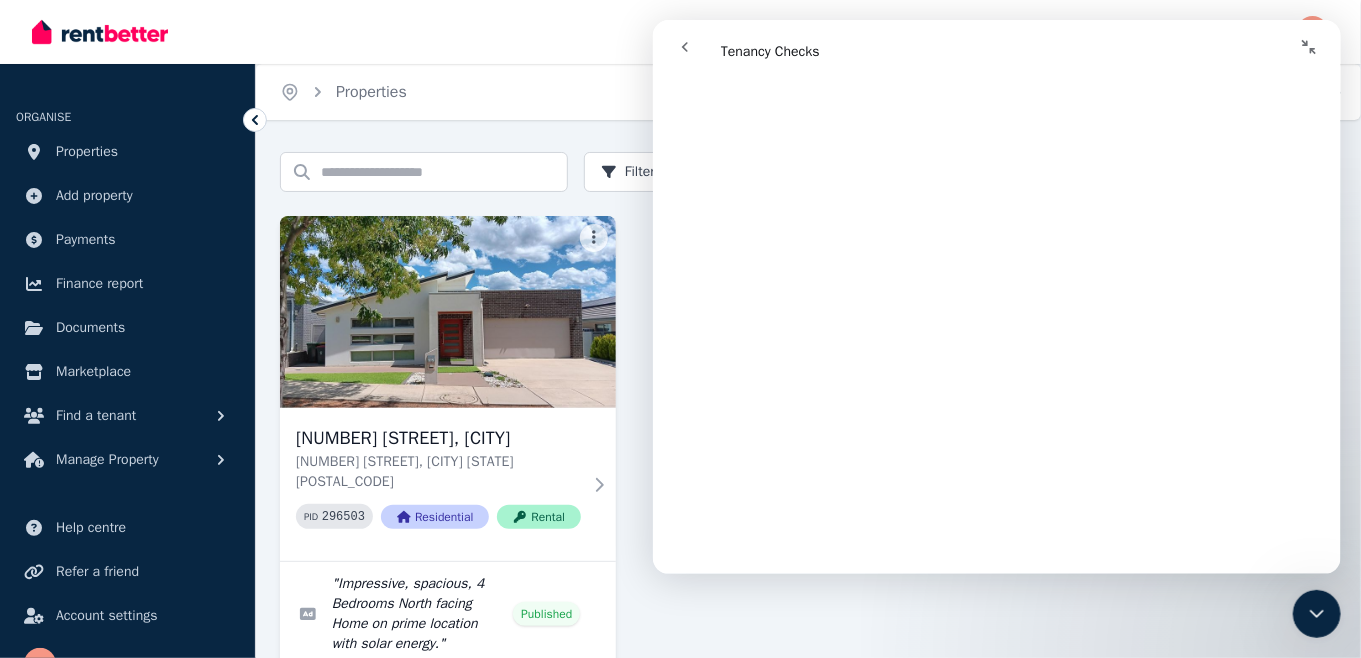 click on "22 Starcevich Crescent, Jacka 22 Starcevich Crescent, Jacka ACT 2914 PID   296503 Residential Rental " Impressive, spacious, 4 Bedrooms  North facing Home on prime location with solar energy. " Published $810 per week 25   enquiries 0 2  application s 0 0" at bounding box center (808, 488) 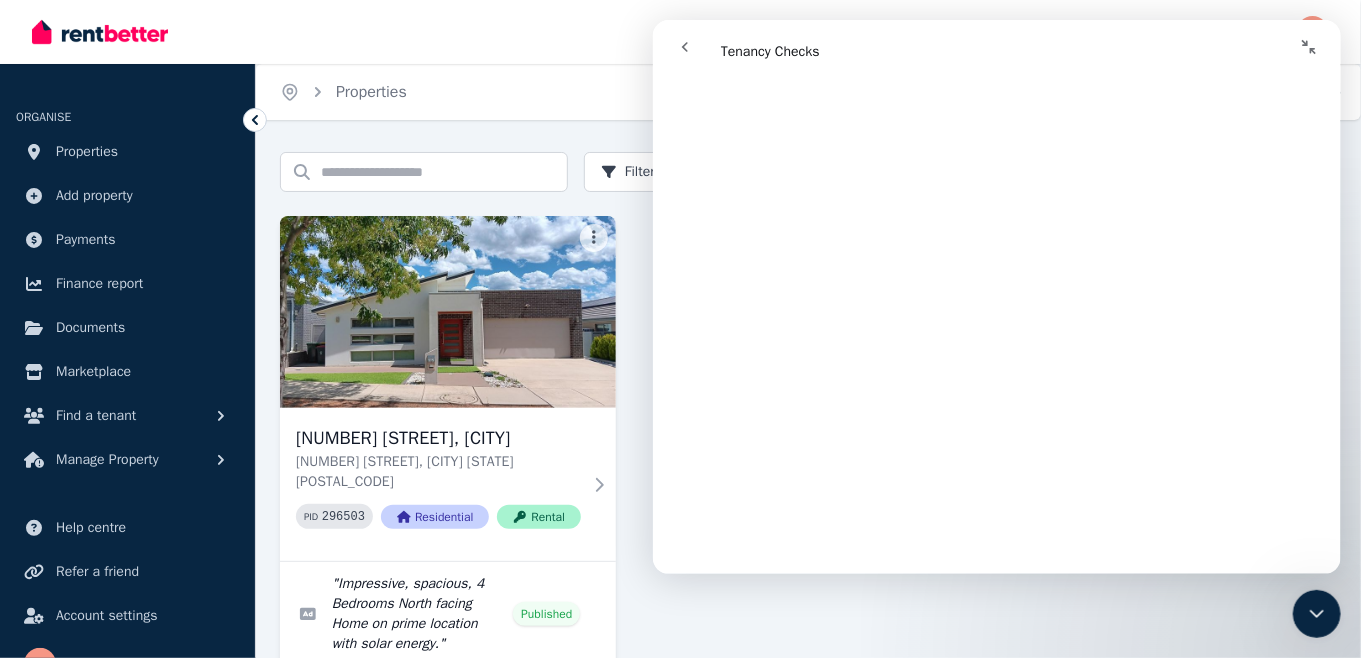 click on "Help" at bounding box center (1313, 92) 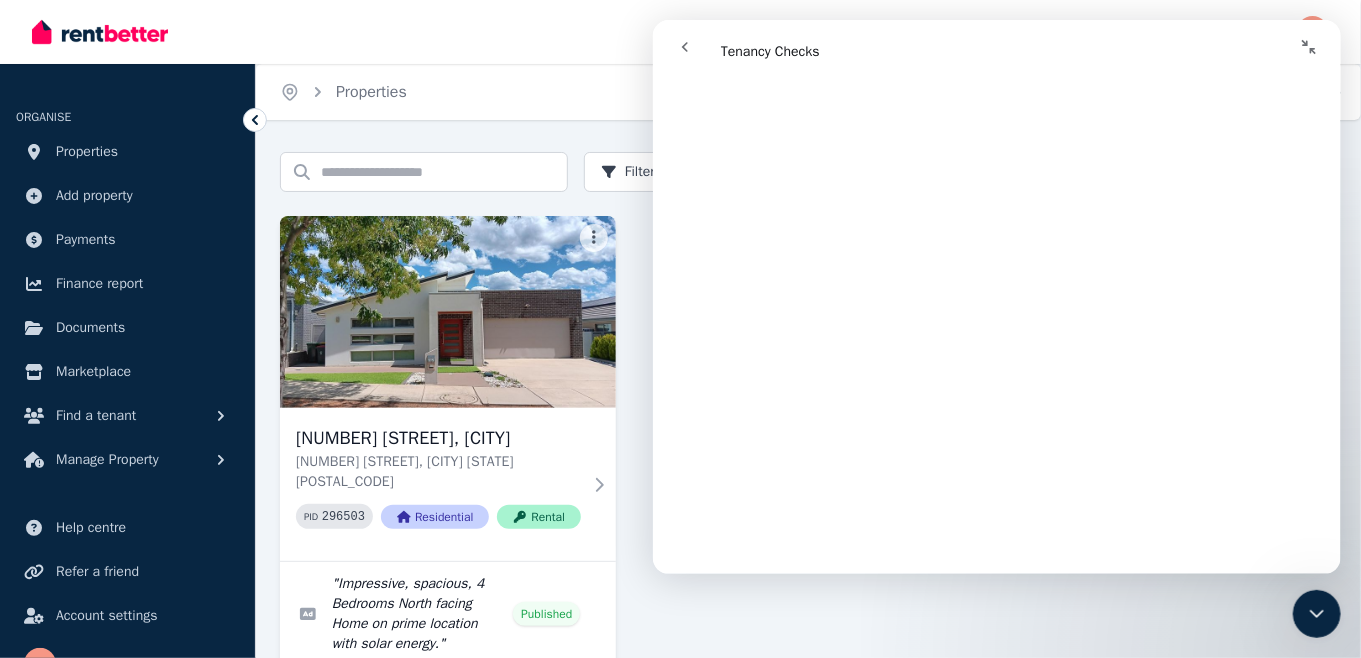 click 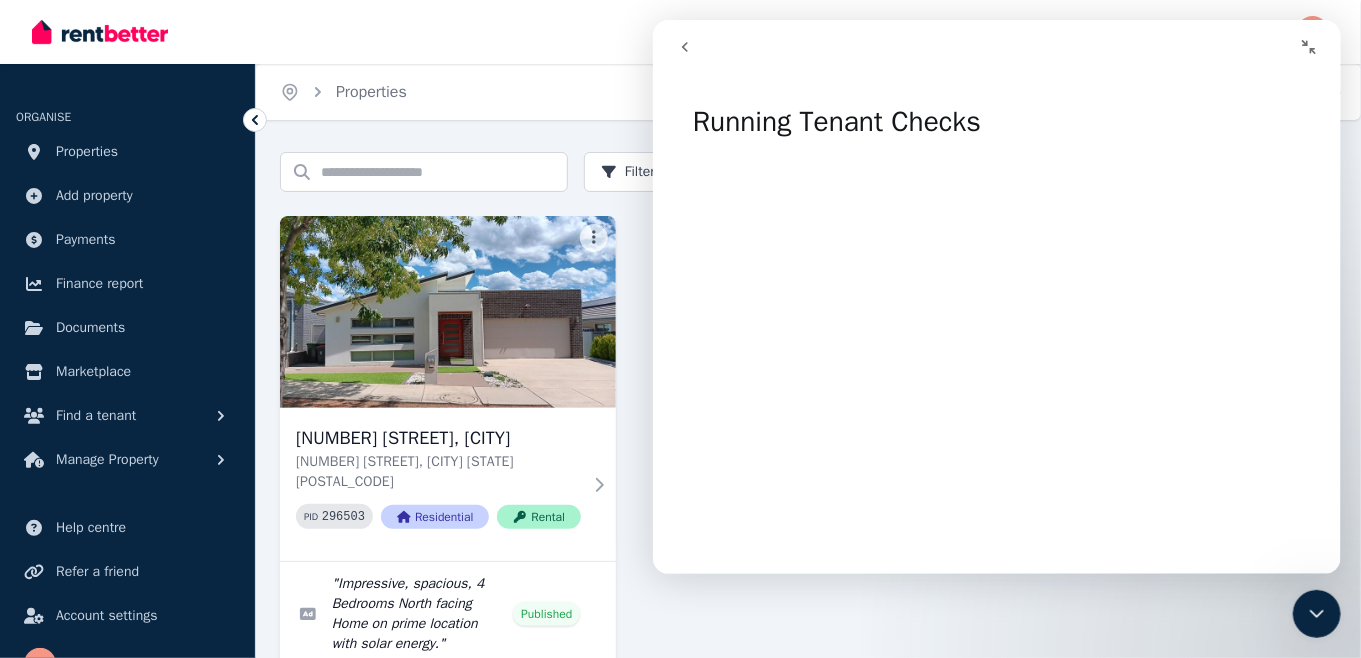 click on "Inbox" at bounding box center (646, 32) 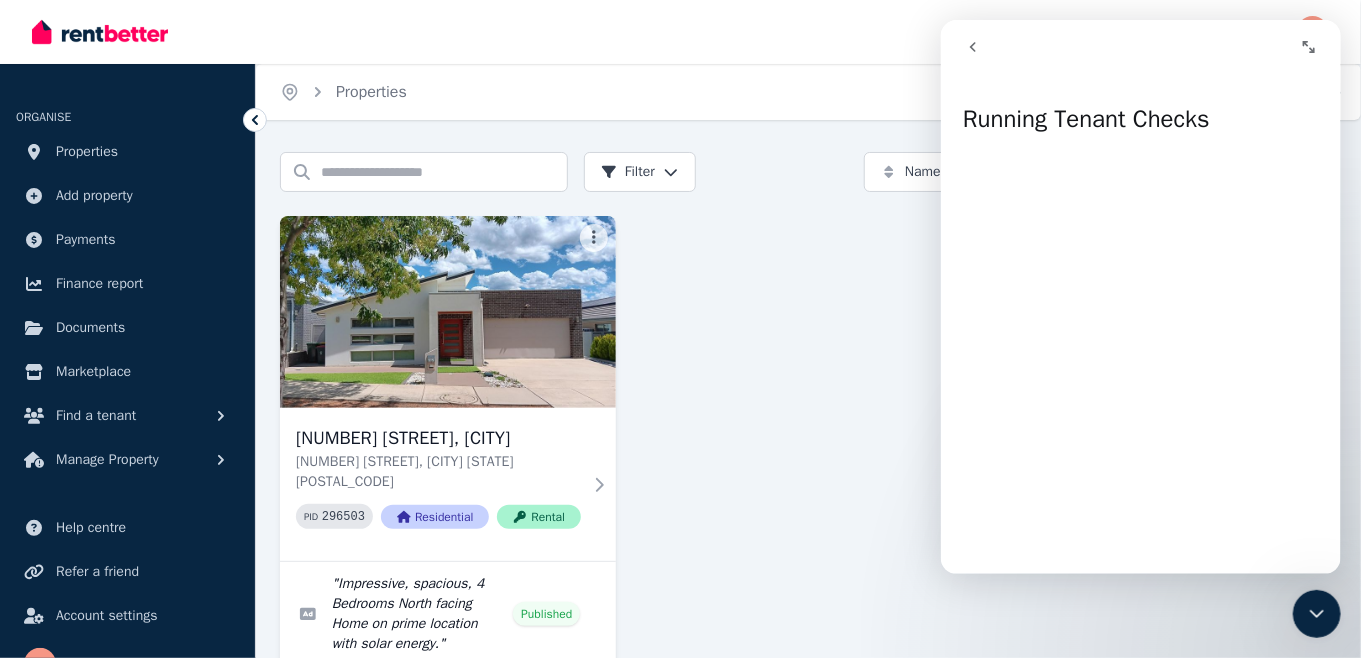 click on "22 Starcevich Crescent, Jacka 22 Starcevich Crescent, Jacka ACT 2914 PID   296503 Residential Rental " Impressive, spacious, 4 Bedrooms  North facing Home on prime location with solar energy. " Published $810 per week 25   enquiries 0 2  application s 0 0" at bounding box center [808, 488] 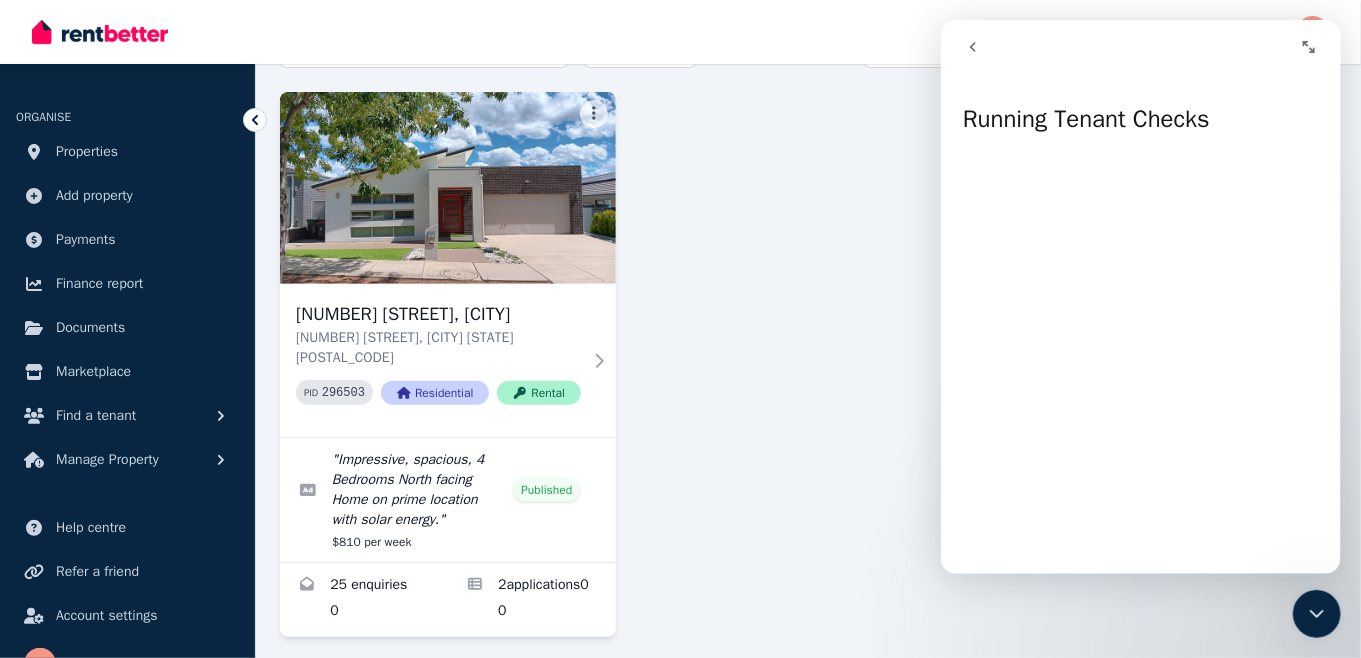 scroll, scrollTop: 139, scrollLeft: 0, axis: vertical 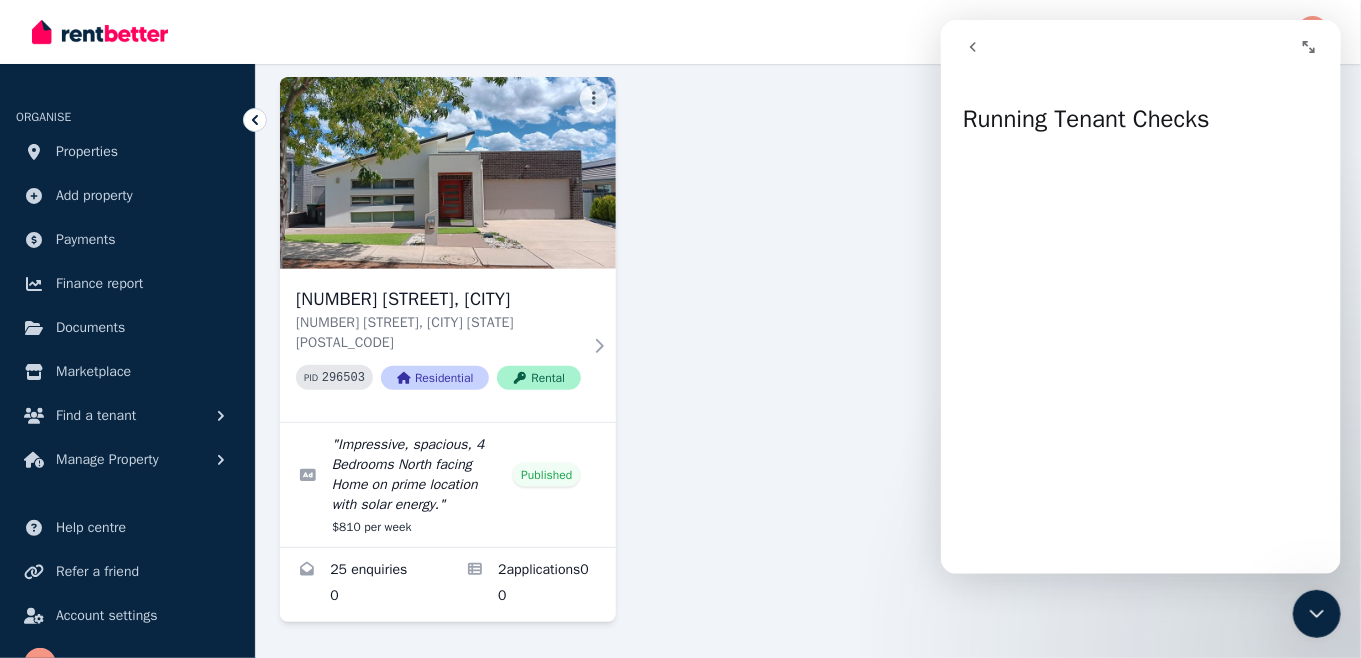 click 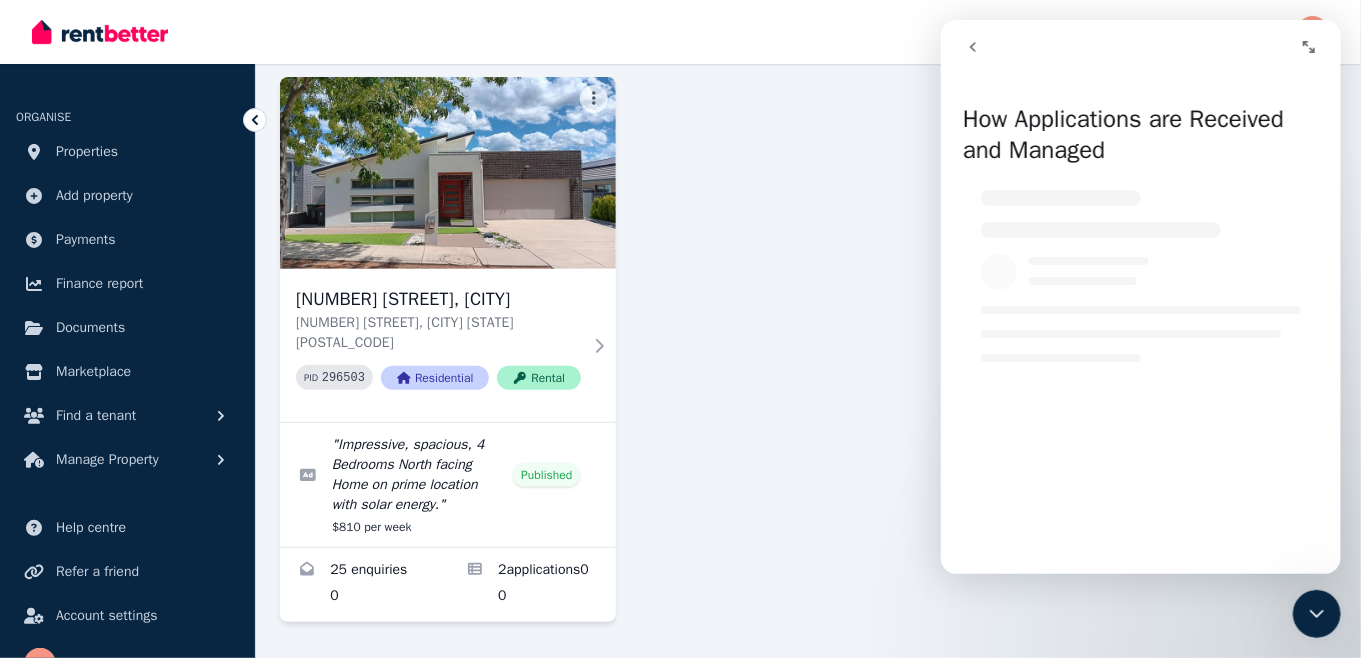click 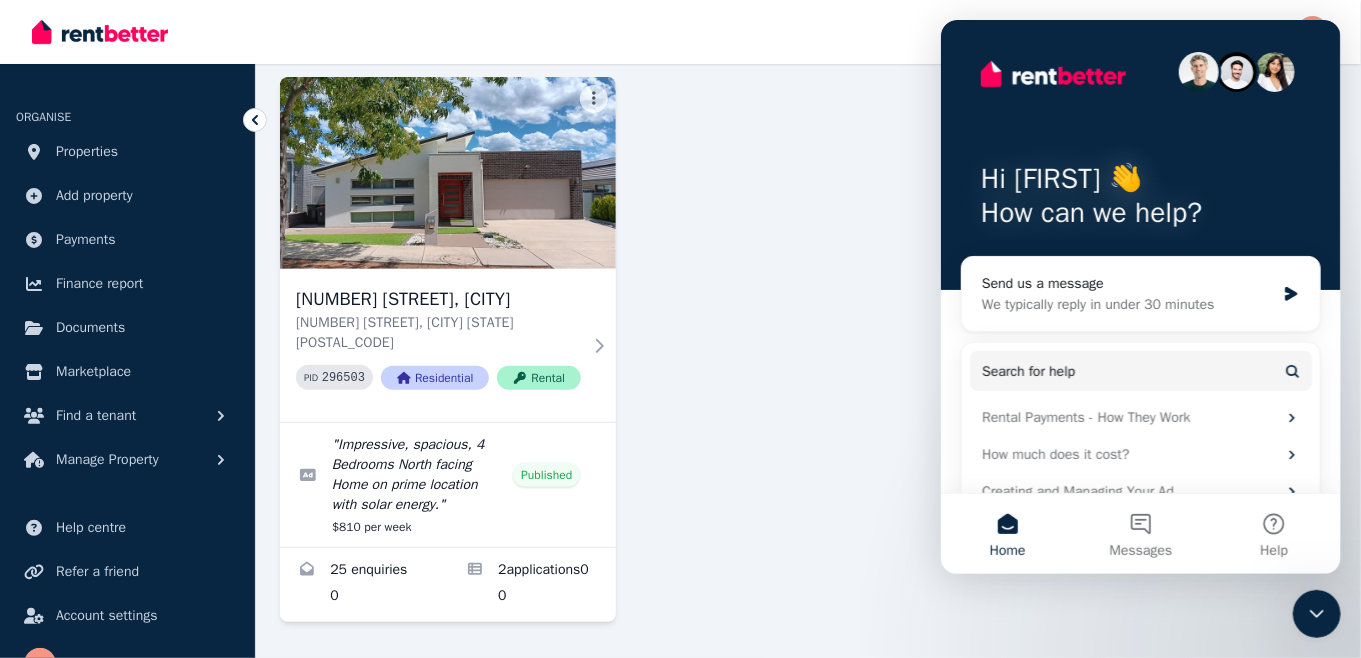 click on "Home" at bounding box center [1006, 534] 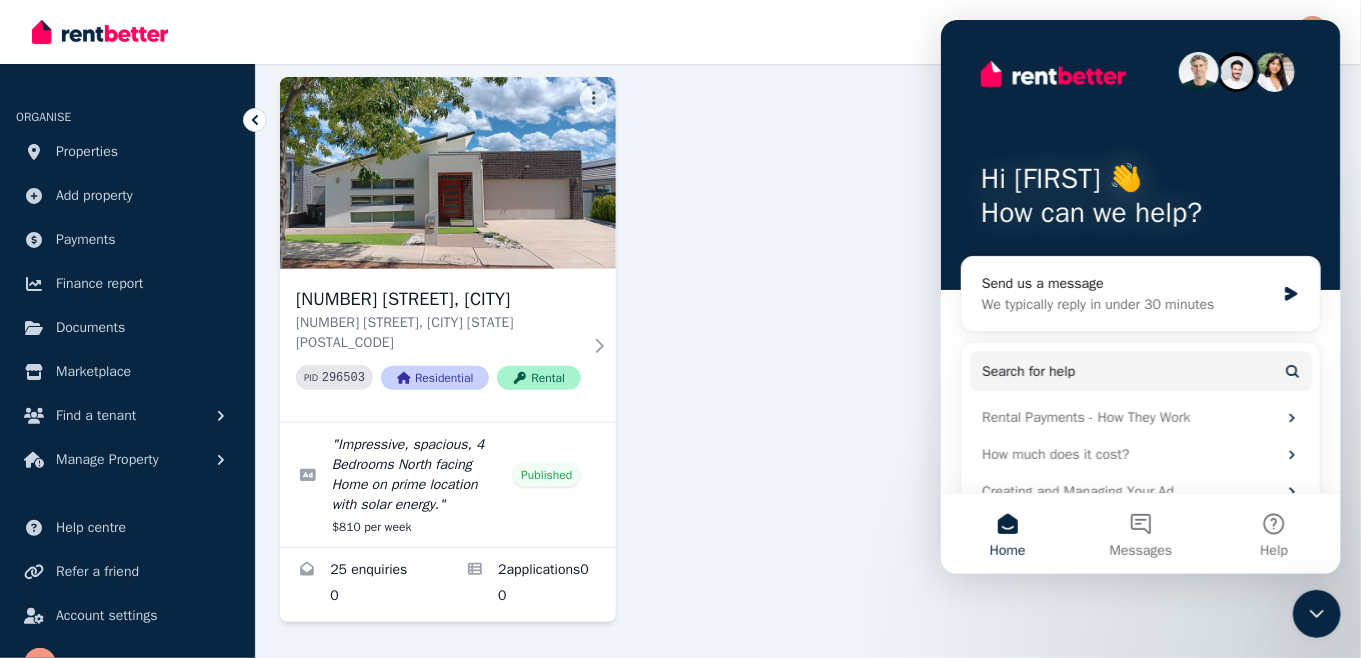 click on "Hi Vik 👋" at bounding box center [1140, 179] 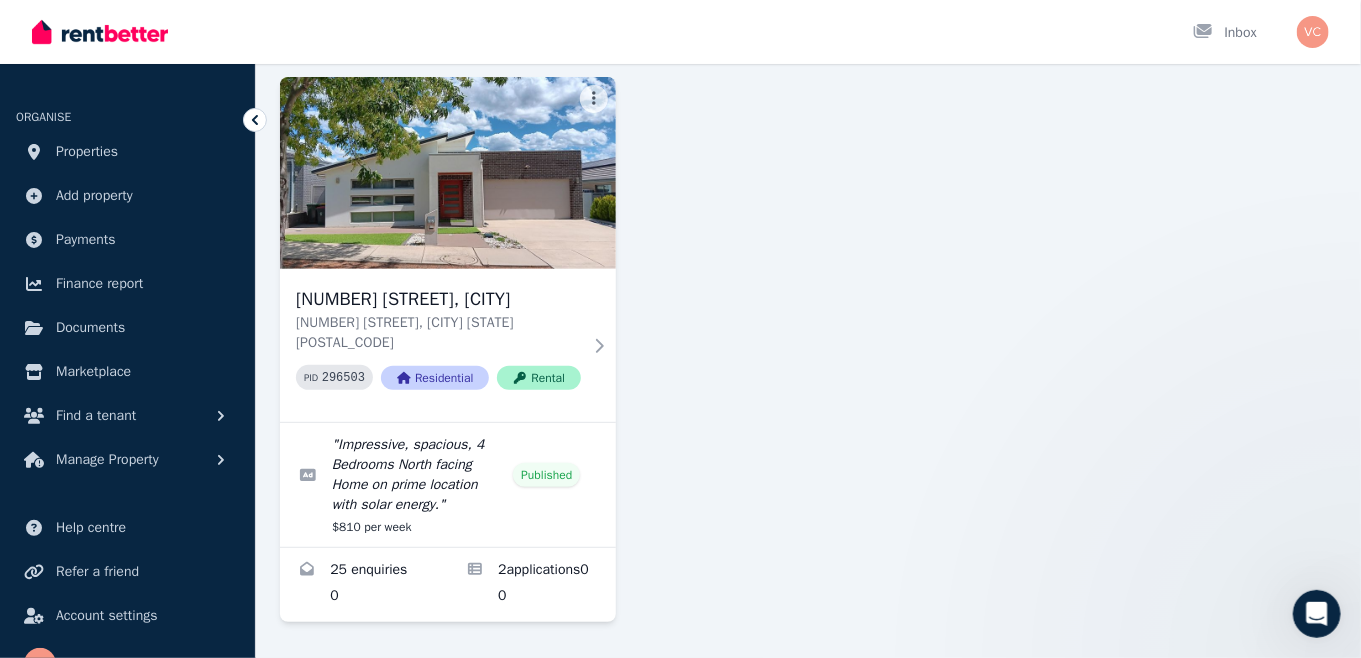 scroll, scrollTop: 0, scrollLeft: 0, axis: both 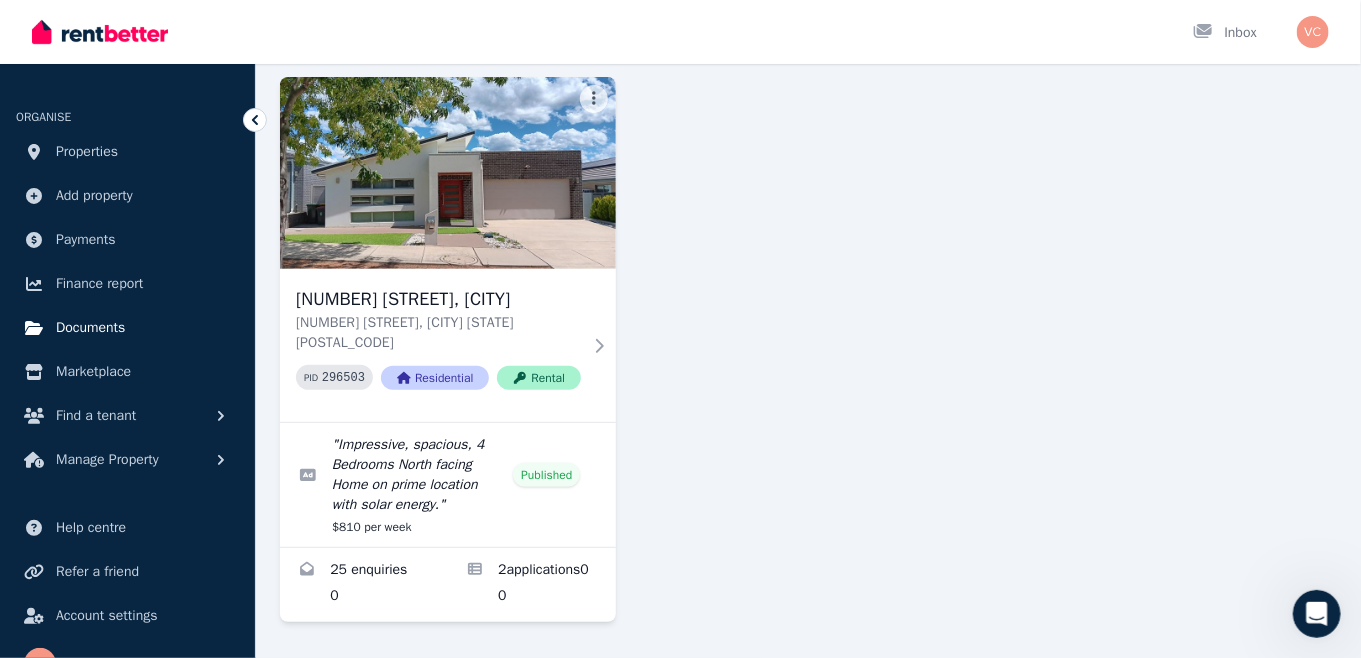 click on "Documents" at bounding box center (90, 328) 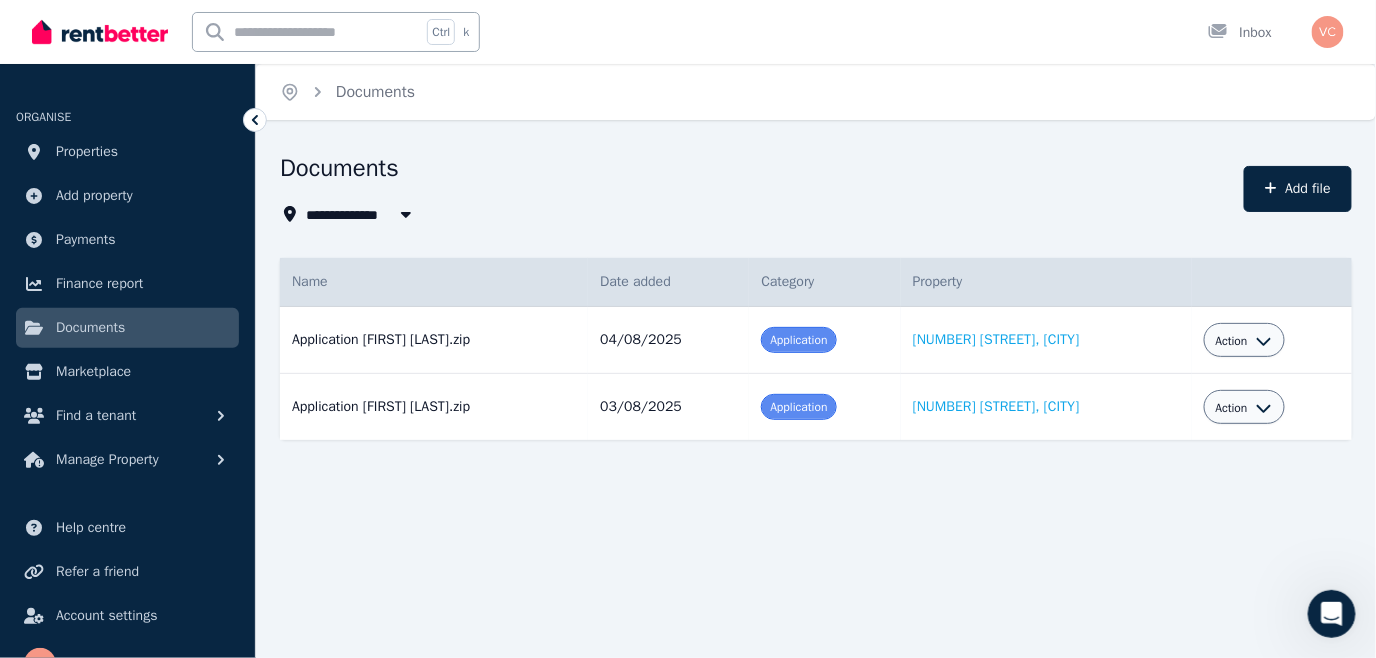 click on "**********" at bounding box center (816, 332) 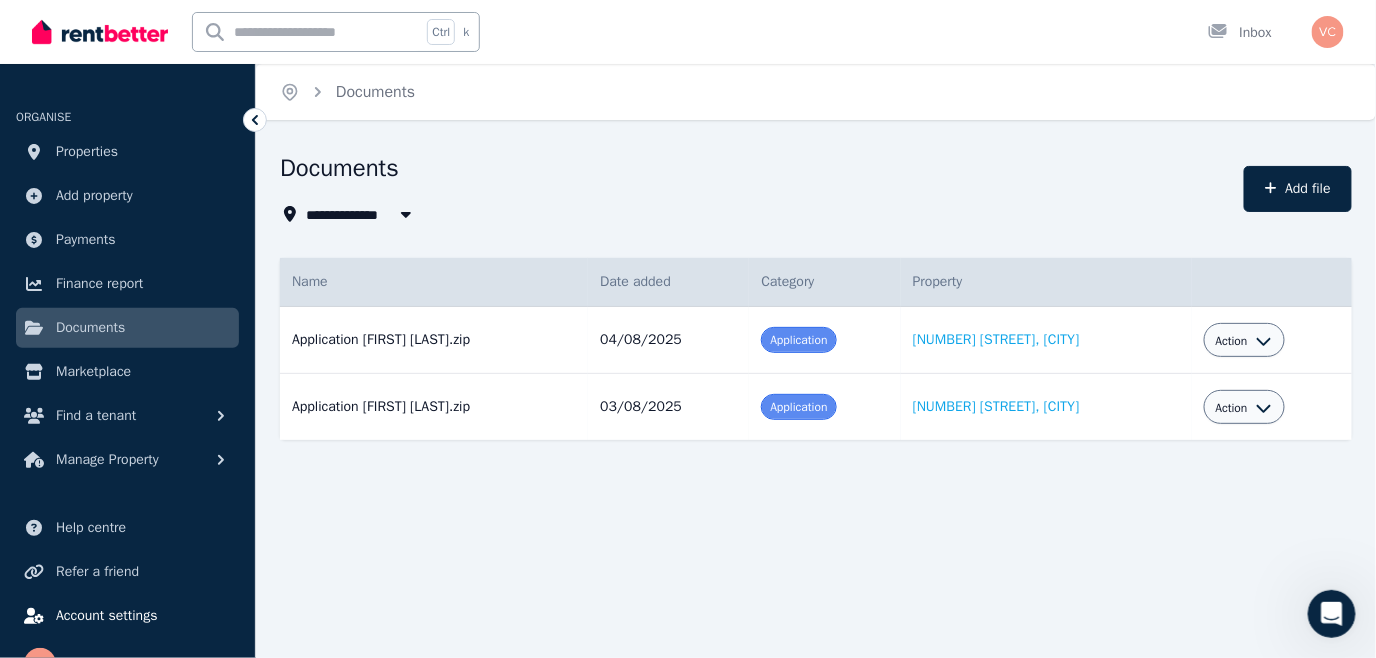 click on "Account settings" at bounding box center [107, 616] 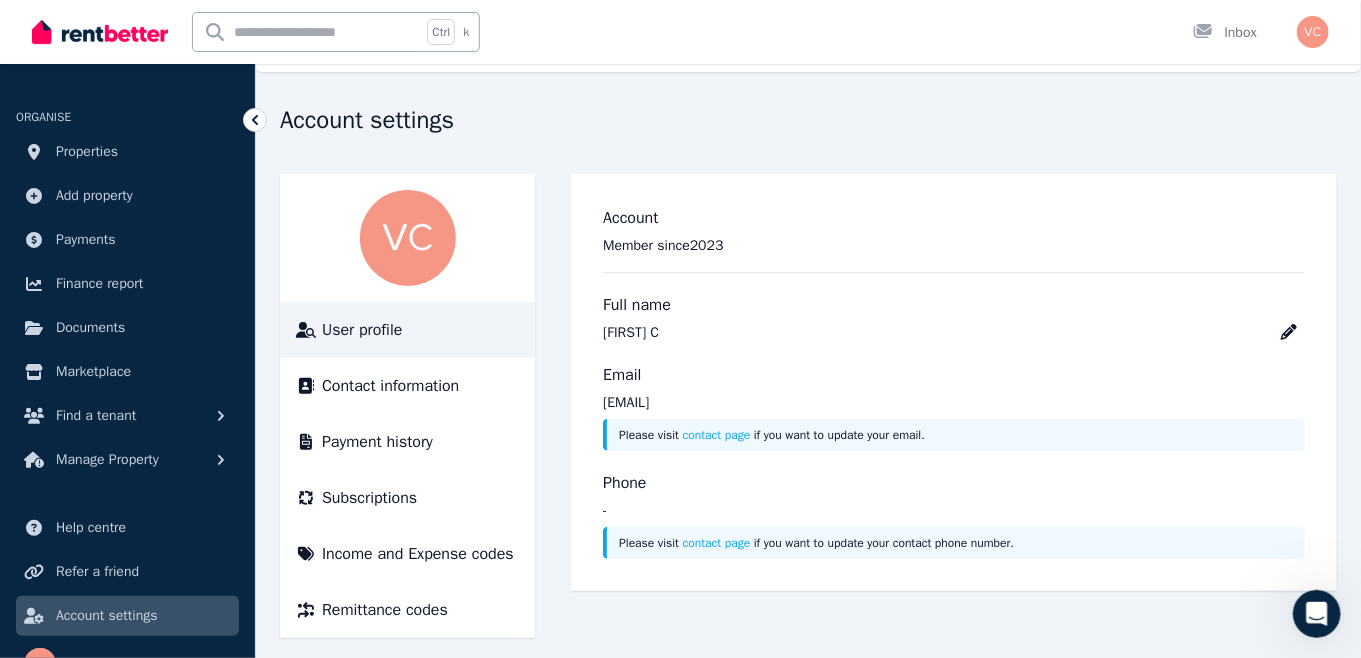 scroll, scrollTop: 64, scrollLeft: 0, axis: vertical 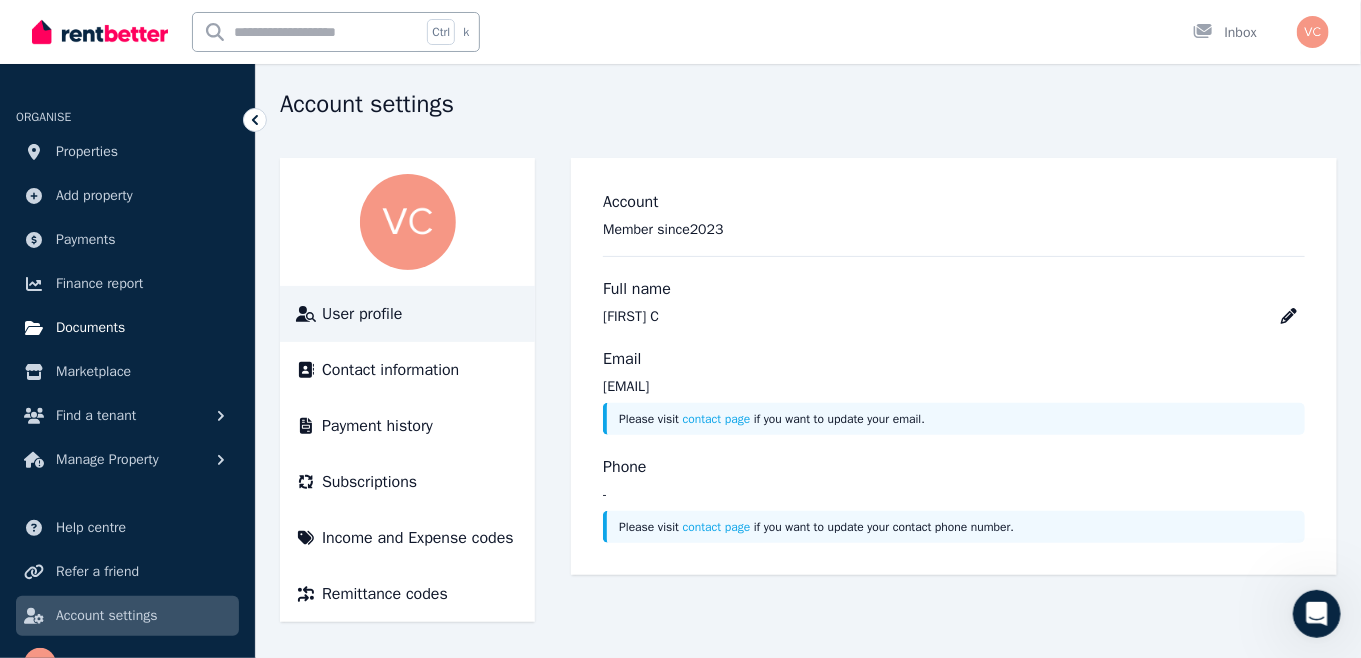 click on "Documents" at bounding box center (90, 328) 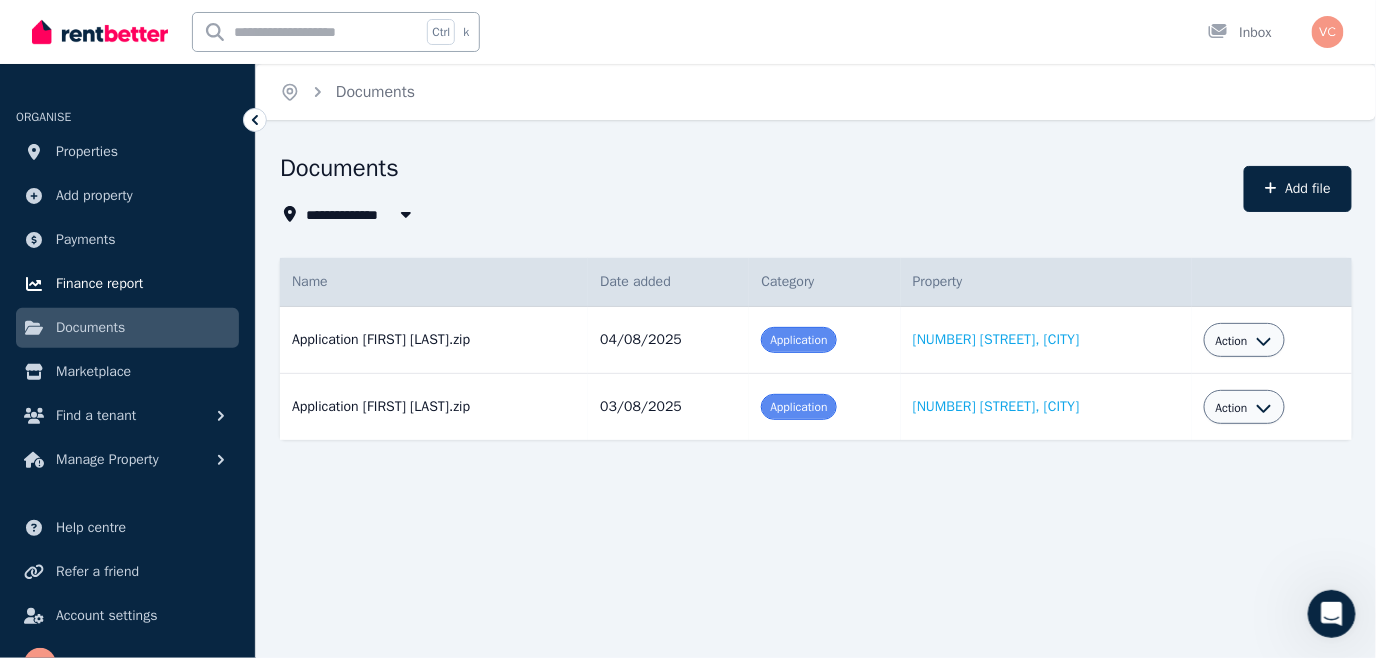 click on "Finance report" at bounding box center [99, 284] 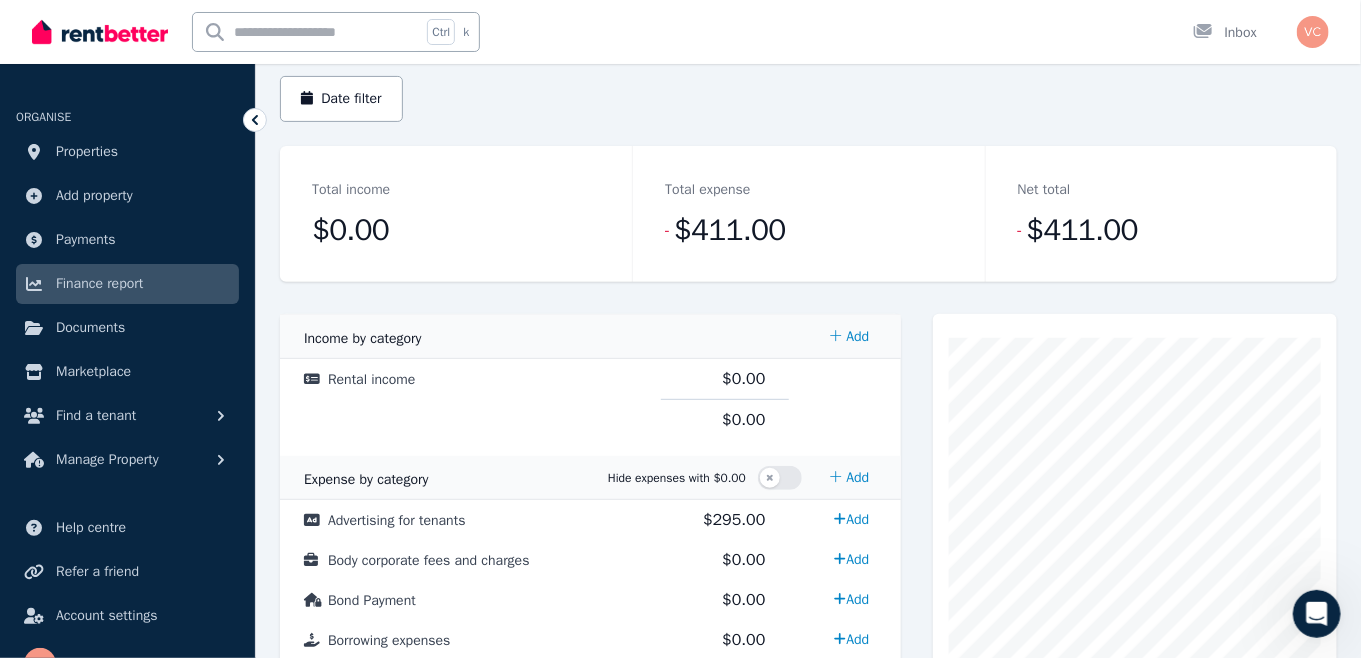 scroll, scrollTop: 157, scrollLeft: 0, axis: vertical 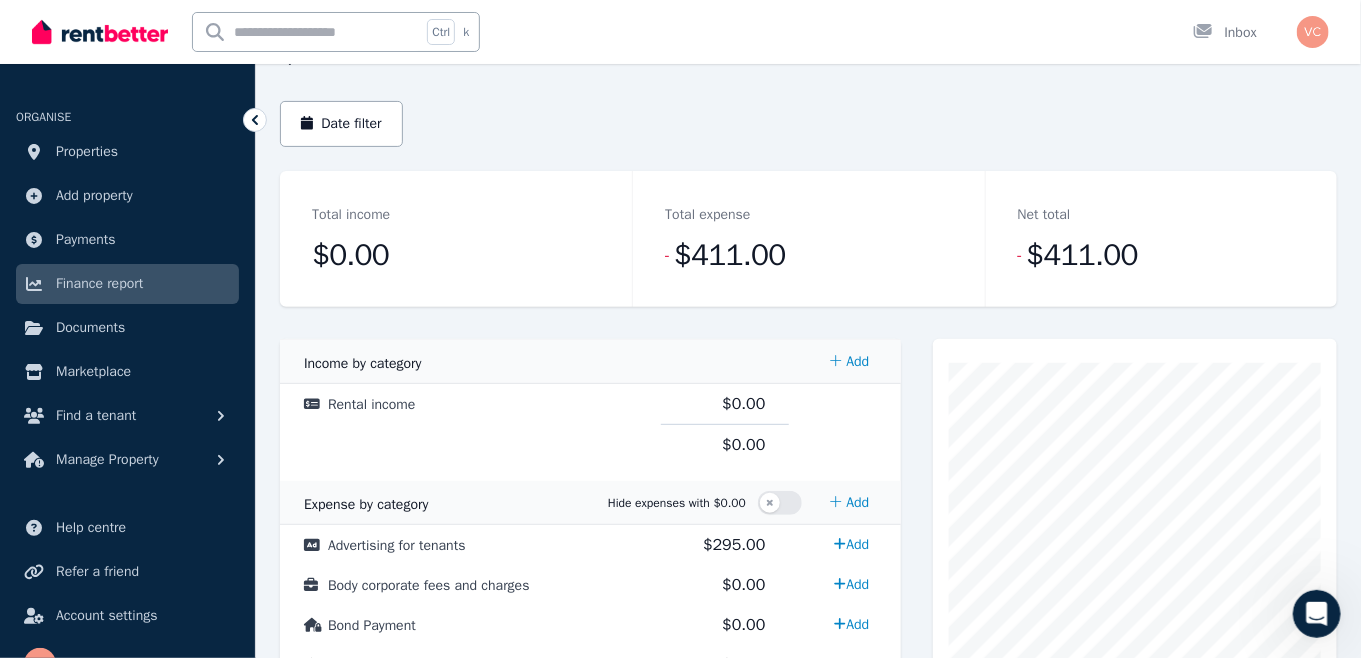 click at bounding box center (100, 32) 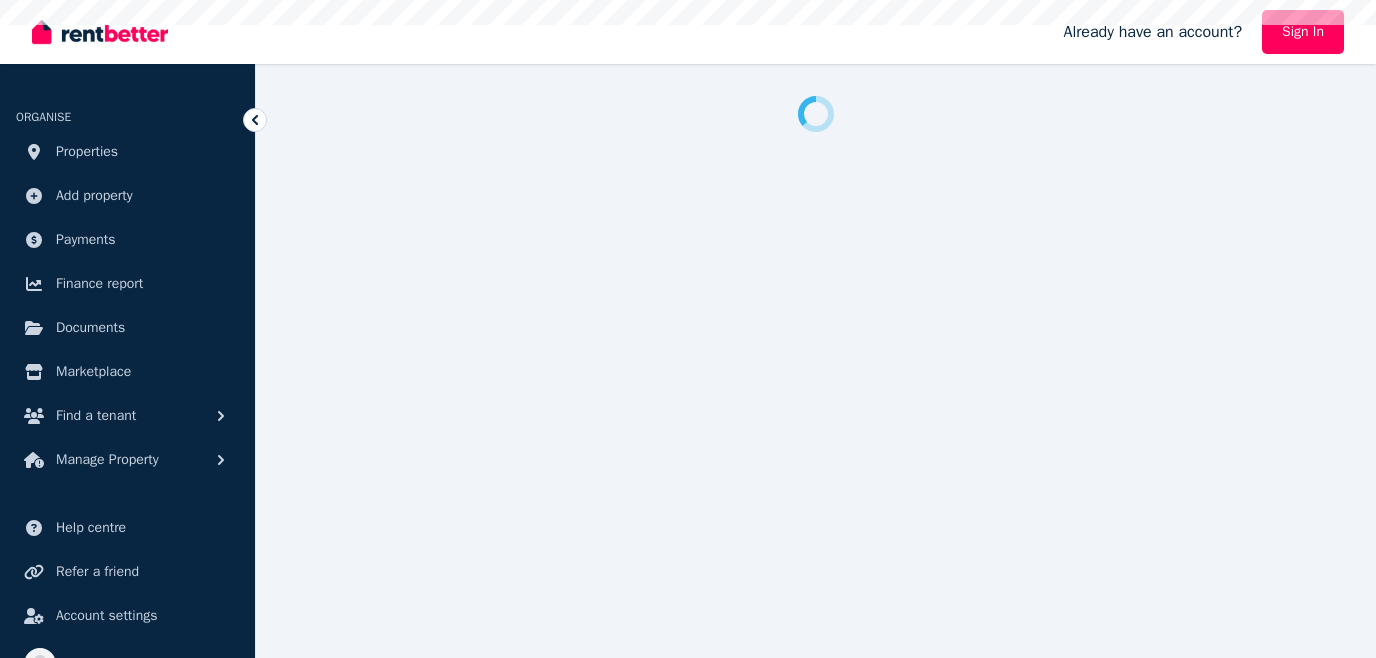 scroll, scrollTop: 0, scrollLeft: 0, axis: both 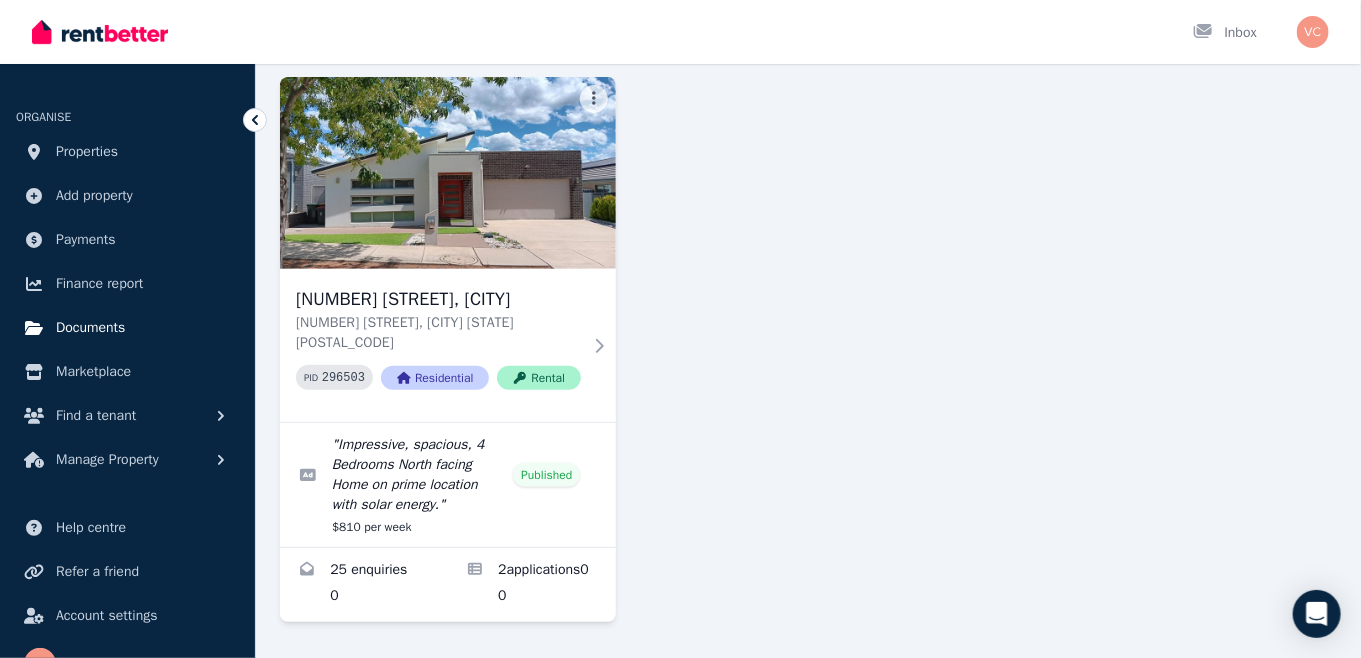 click on "Documents" at bounding box center (90, 328) 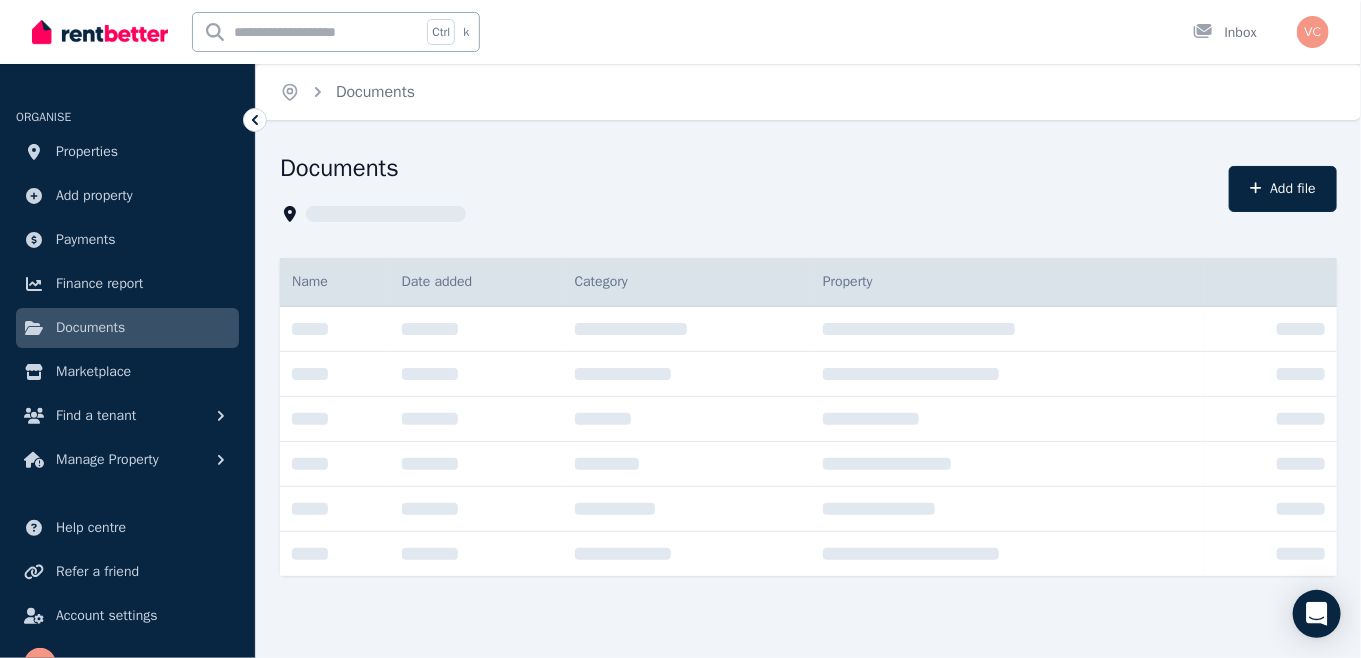 scroll, scrollTop: 0, scrollLeft: 0, axis: both 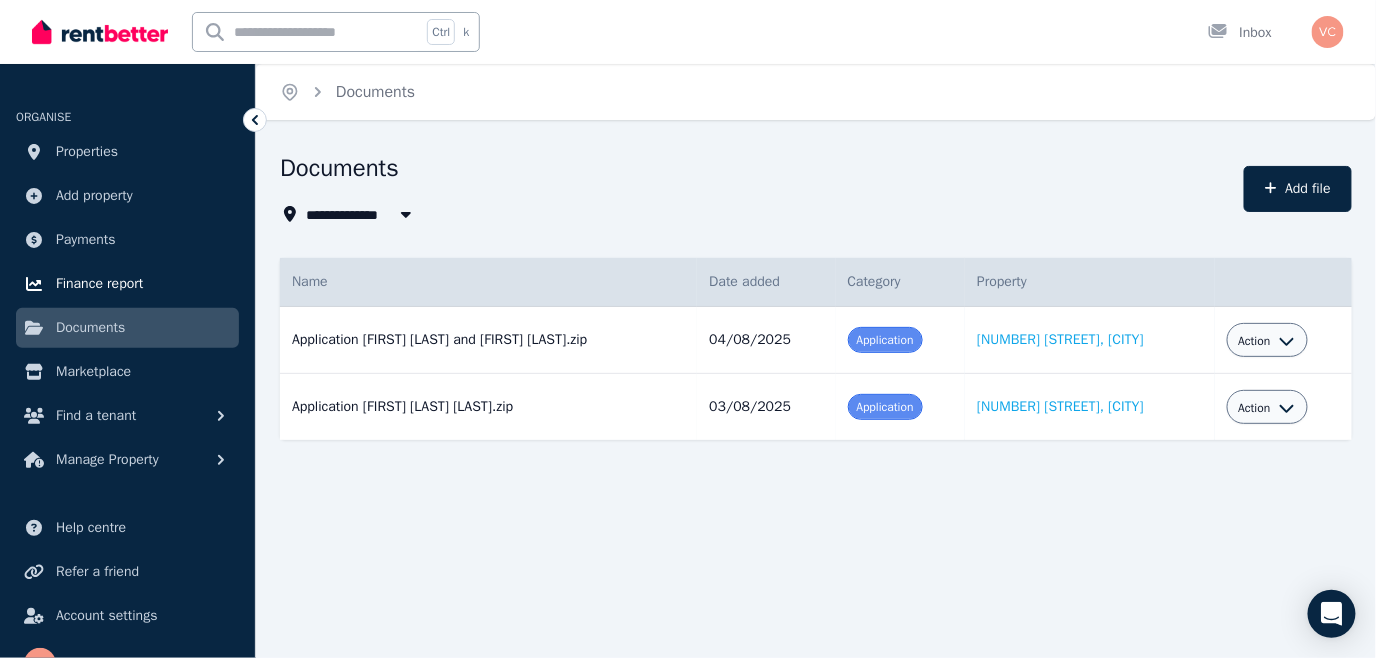 click on "Finance report" at bounding box center [99, 284] 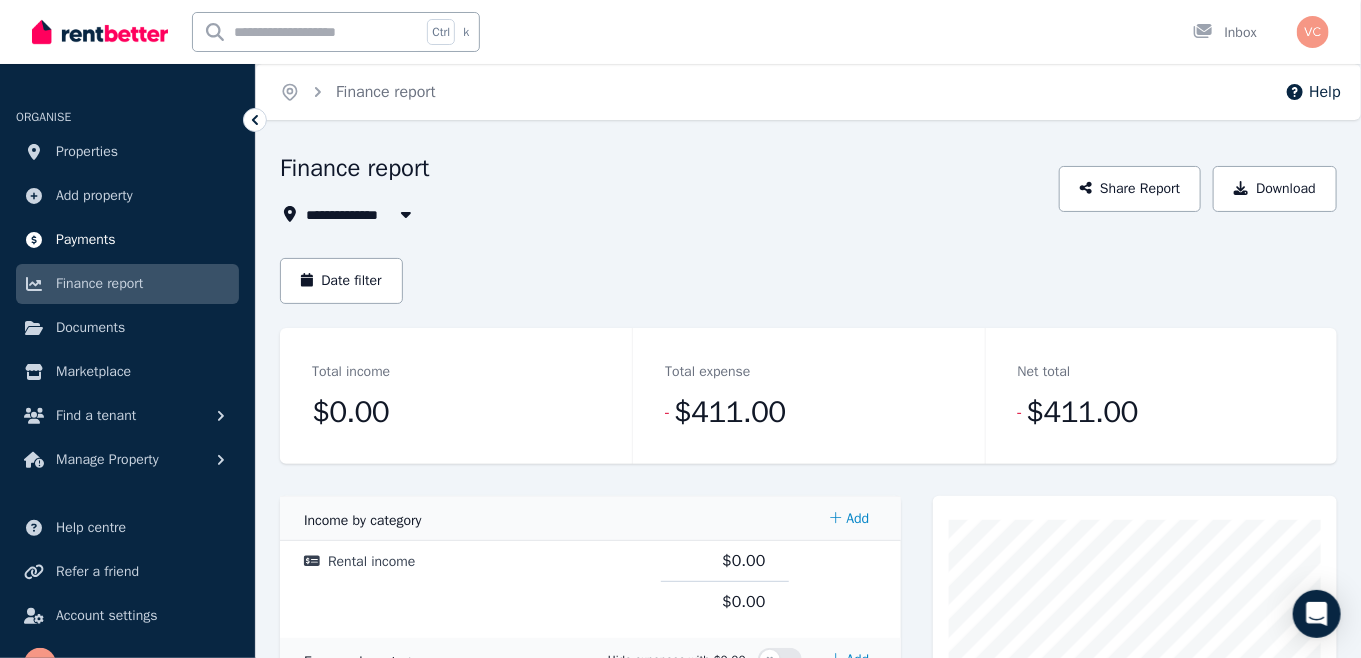 click on "Payments" at bounding box center (86, 240) 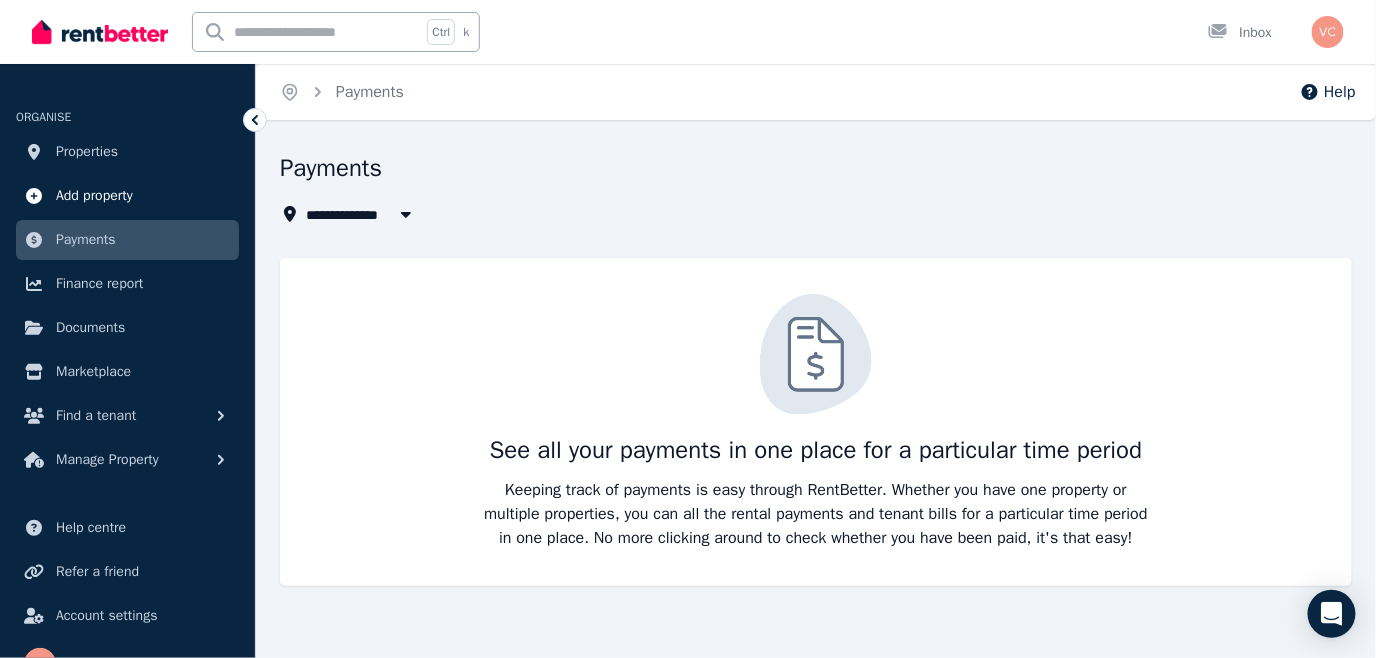 click on "Add property" at bounding box center (94, 196) 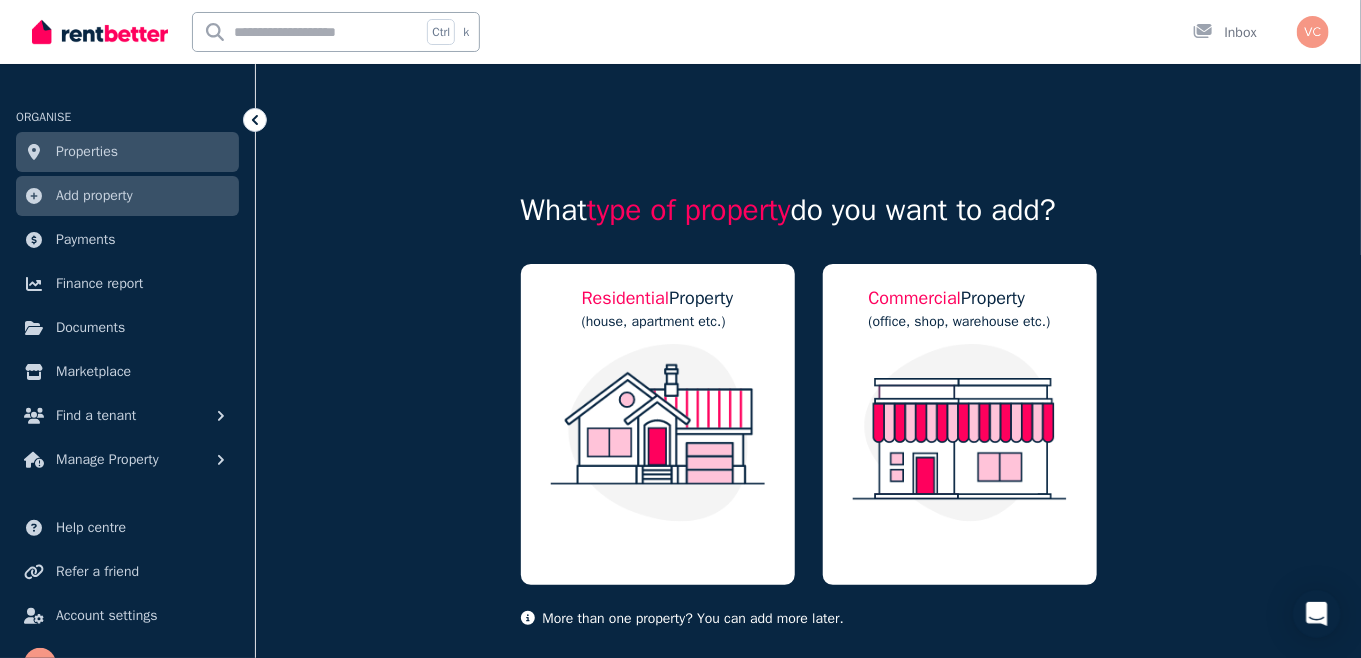 click on "Properties" at bounding box center (87, 152) 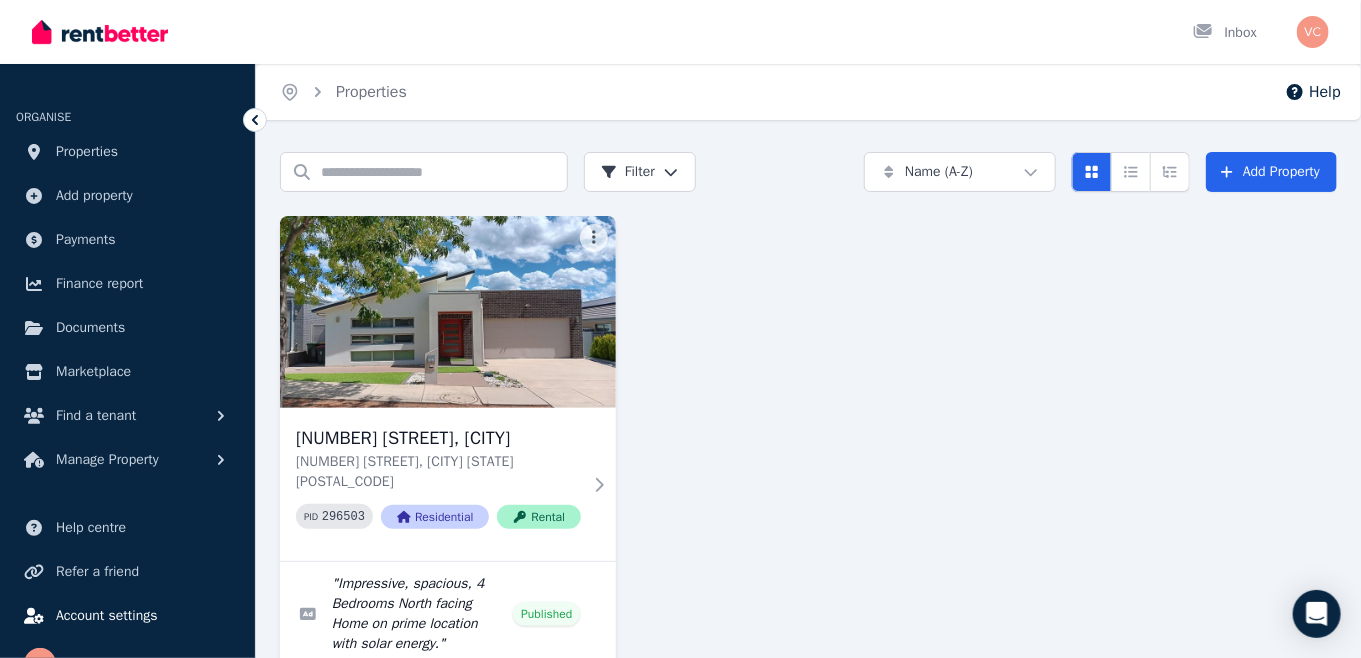 click on "Account settings" at bounding box center (107, 616) 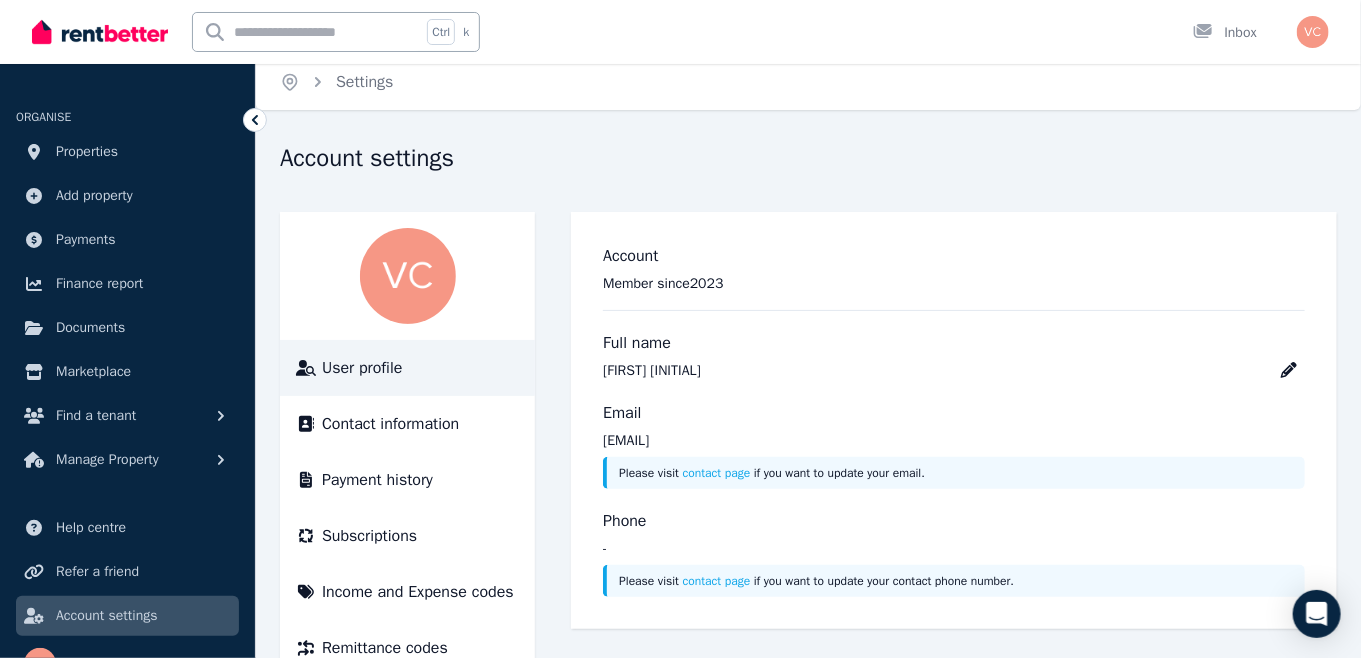 scroll, scrollTop: 64, scrollLeft: 0, axis: vertical 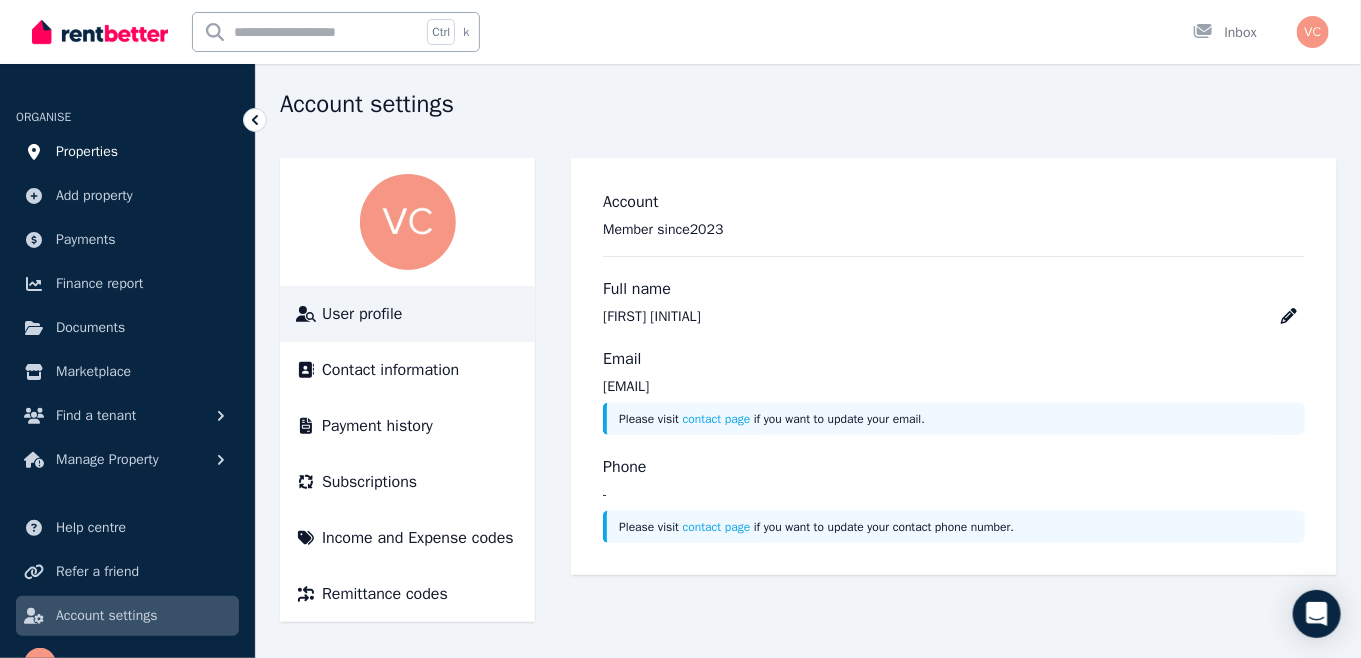 click on "Properties" at bounding box center [87, 152] 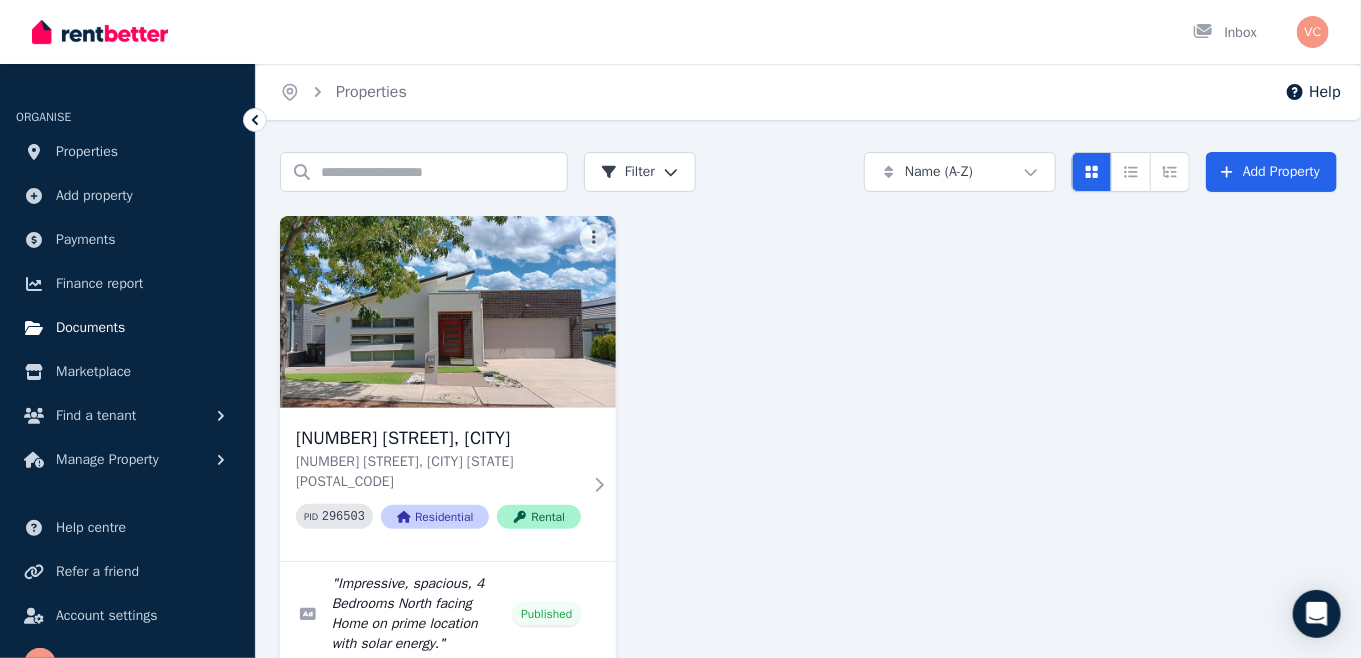 click on "Documents" at bounding box center [90, 328] 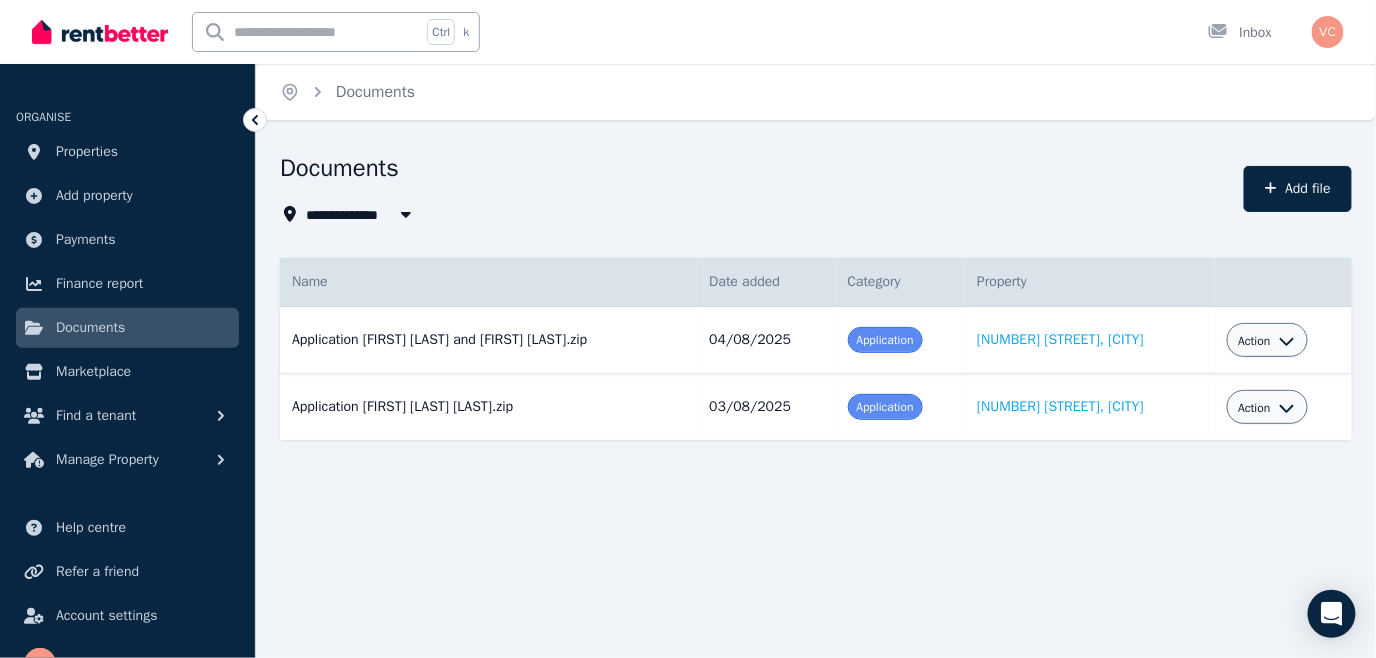 click on "Application Phoebe Glover and Leslie Sutton.zip Date added: 04/08/2025 Category: Application Property: 22 Starcevich Crescent, Jacka" at bounding box center (488, 340) 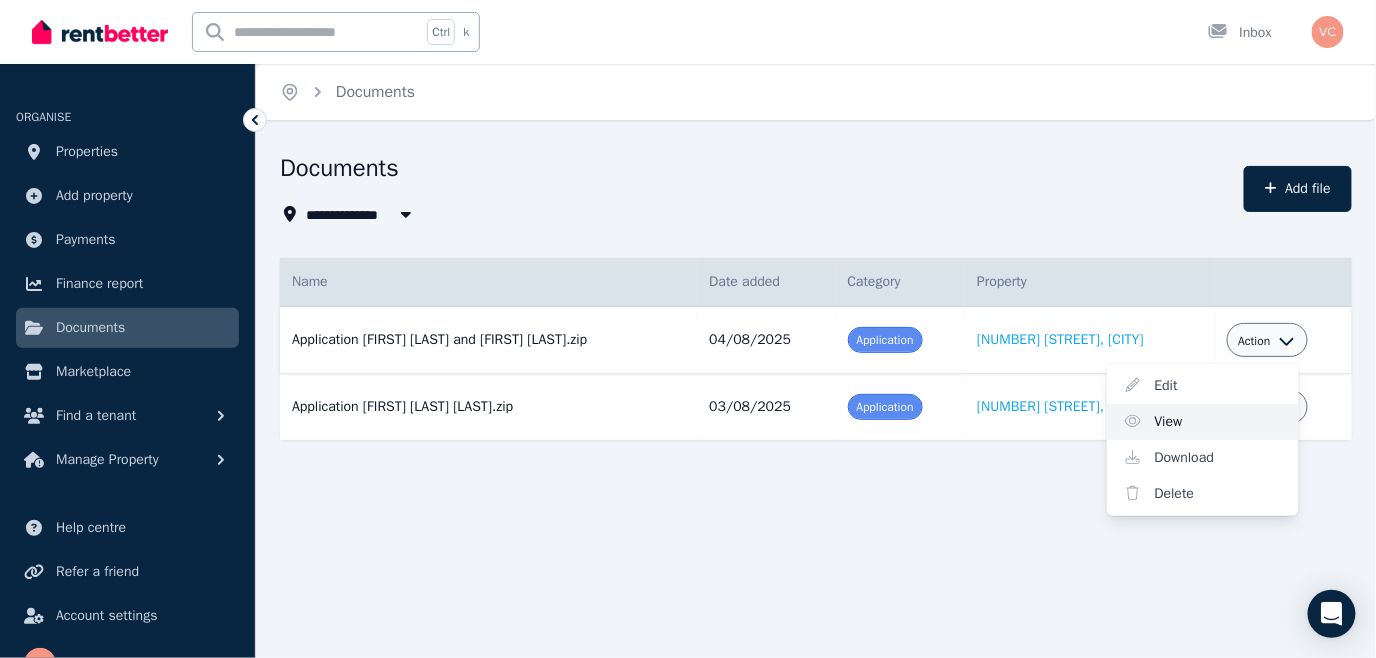 click on "View" at bounding box center (1203, 422) 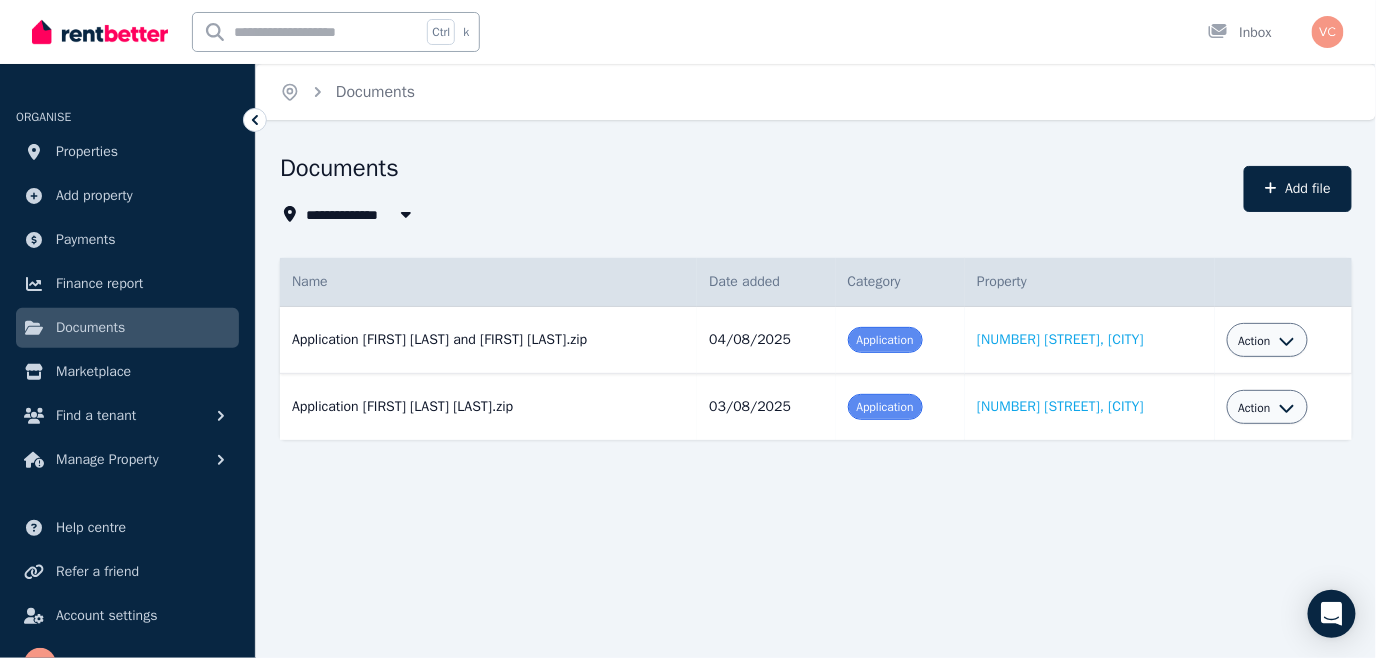 click 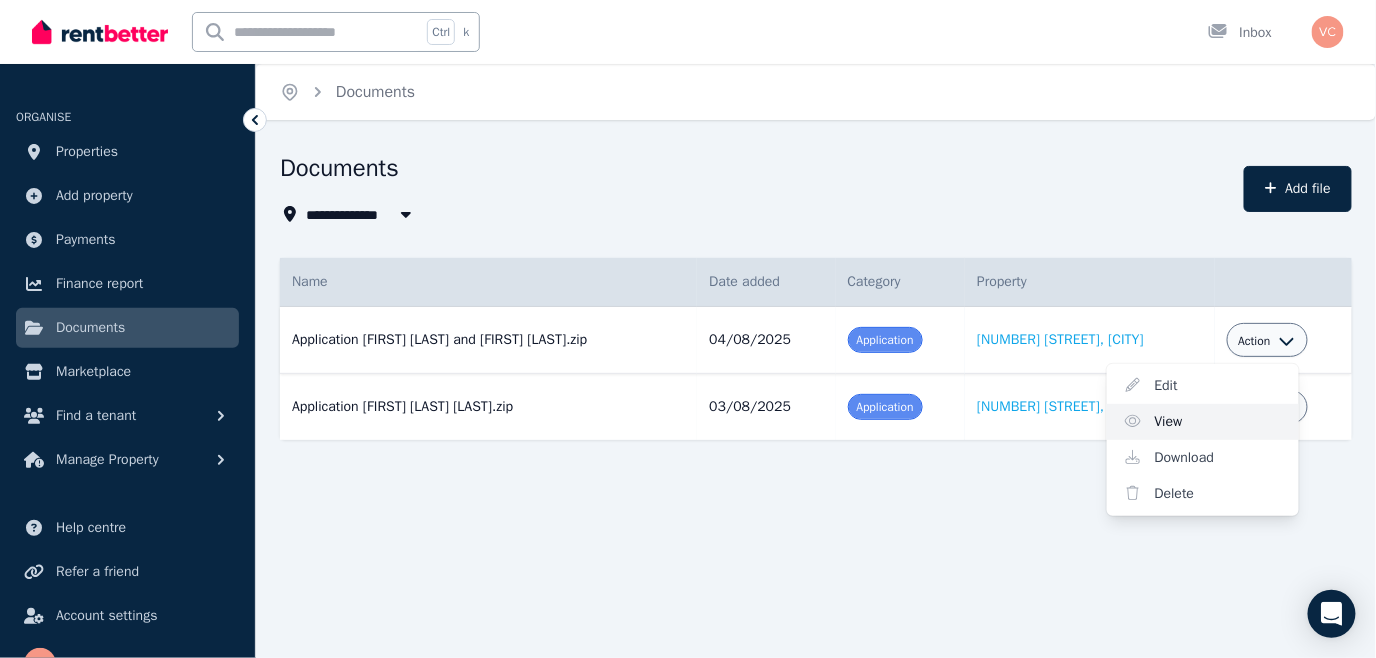 click on "View" at bounding box center (1203, 422) 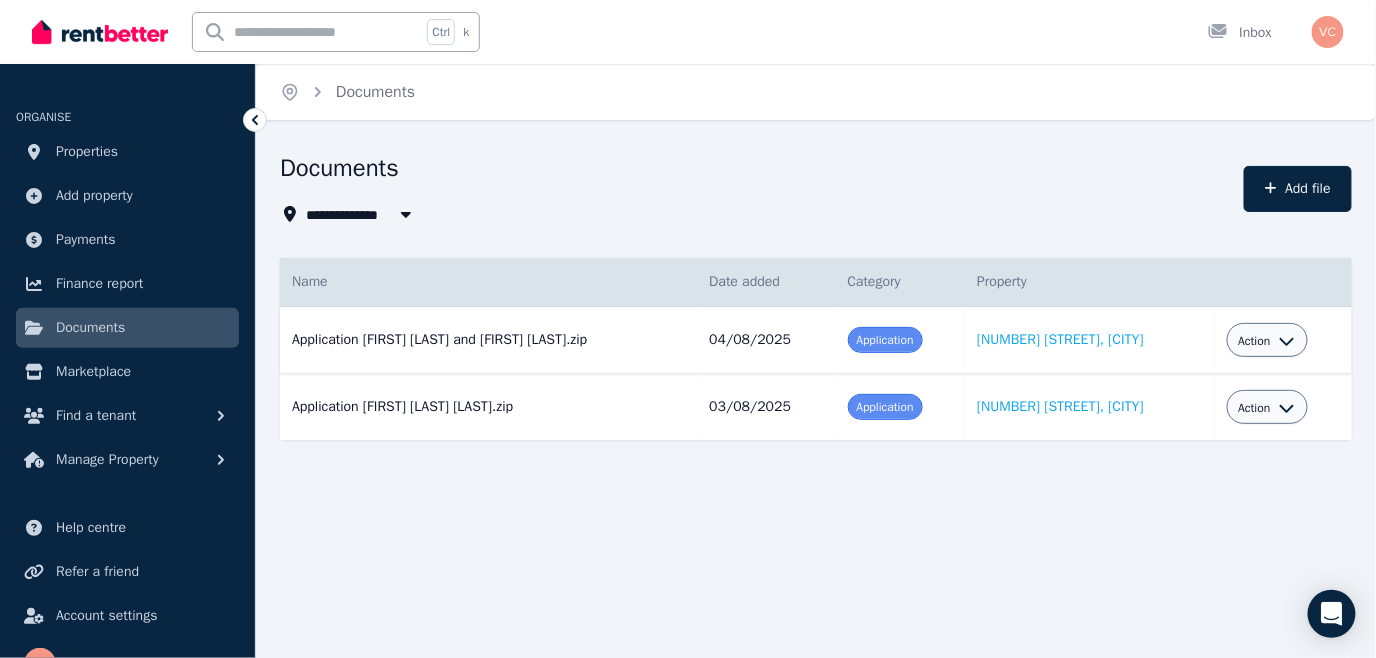 click on "Documents" at bounding box center (756, 171) 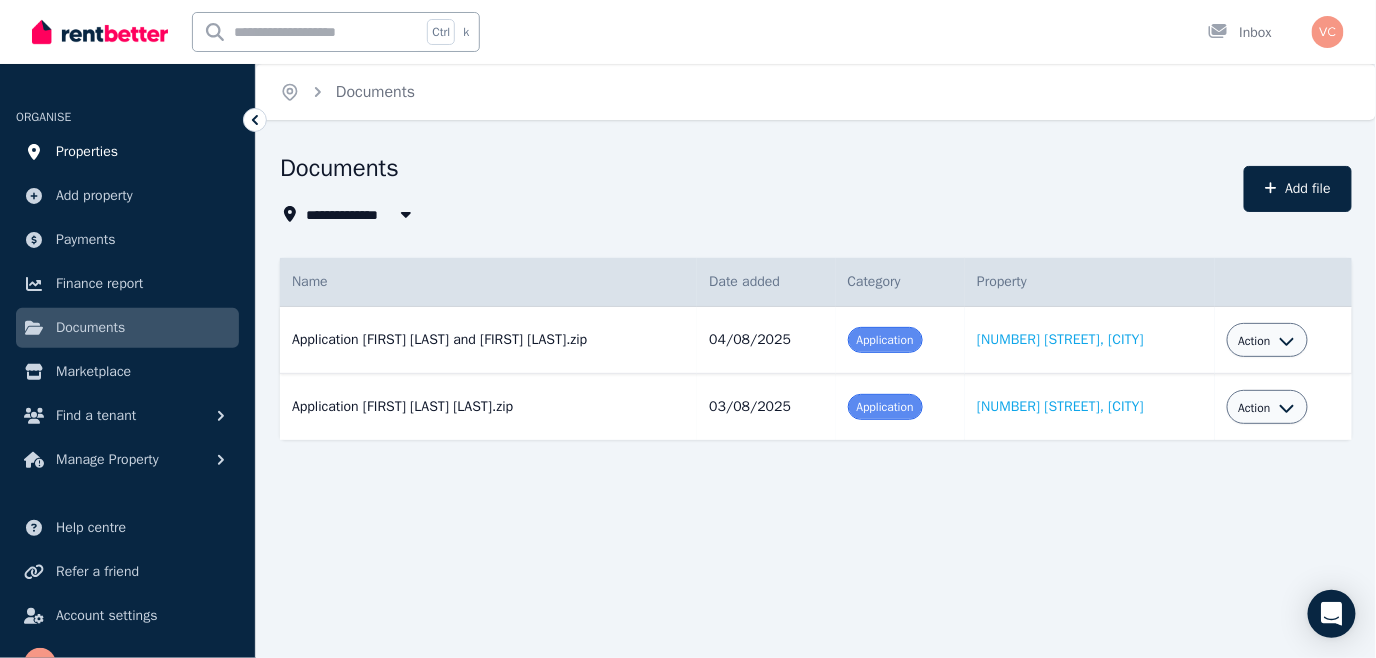 click on "Properties" at bounding box center [87, 152] 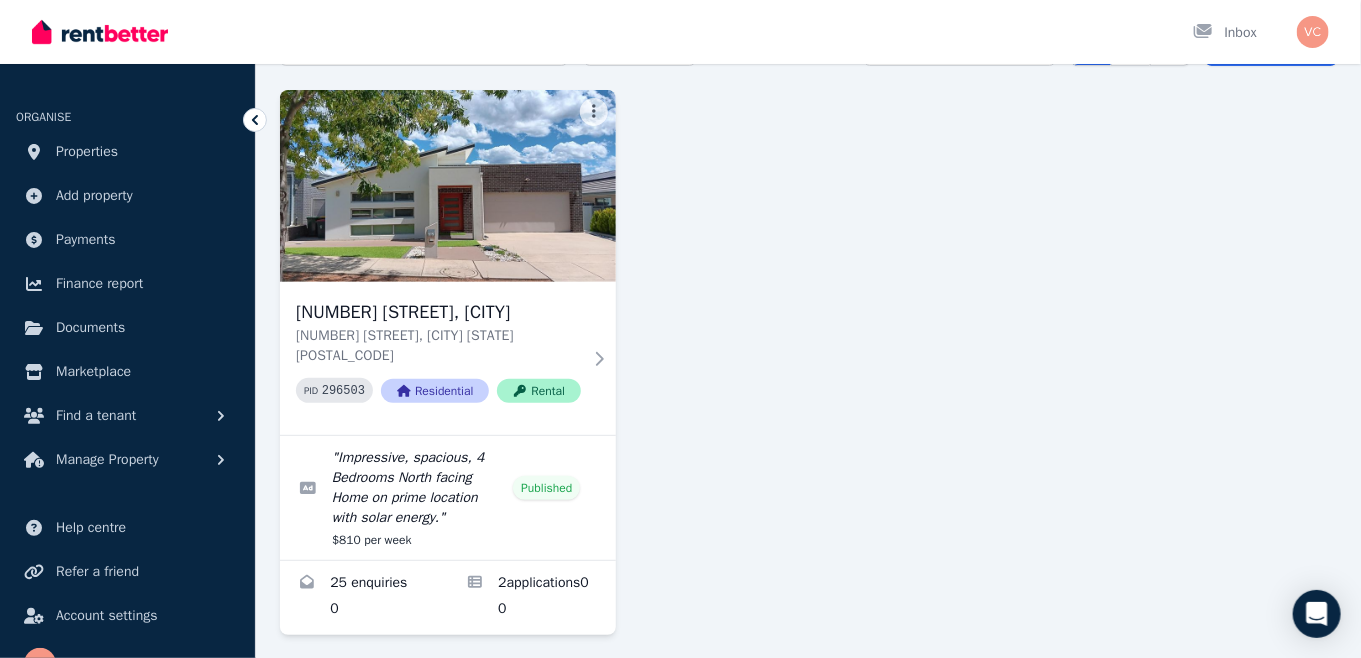 scroll, scrollTop: 139, scrollLeft: 0, axis: vertical 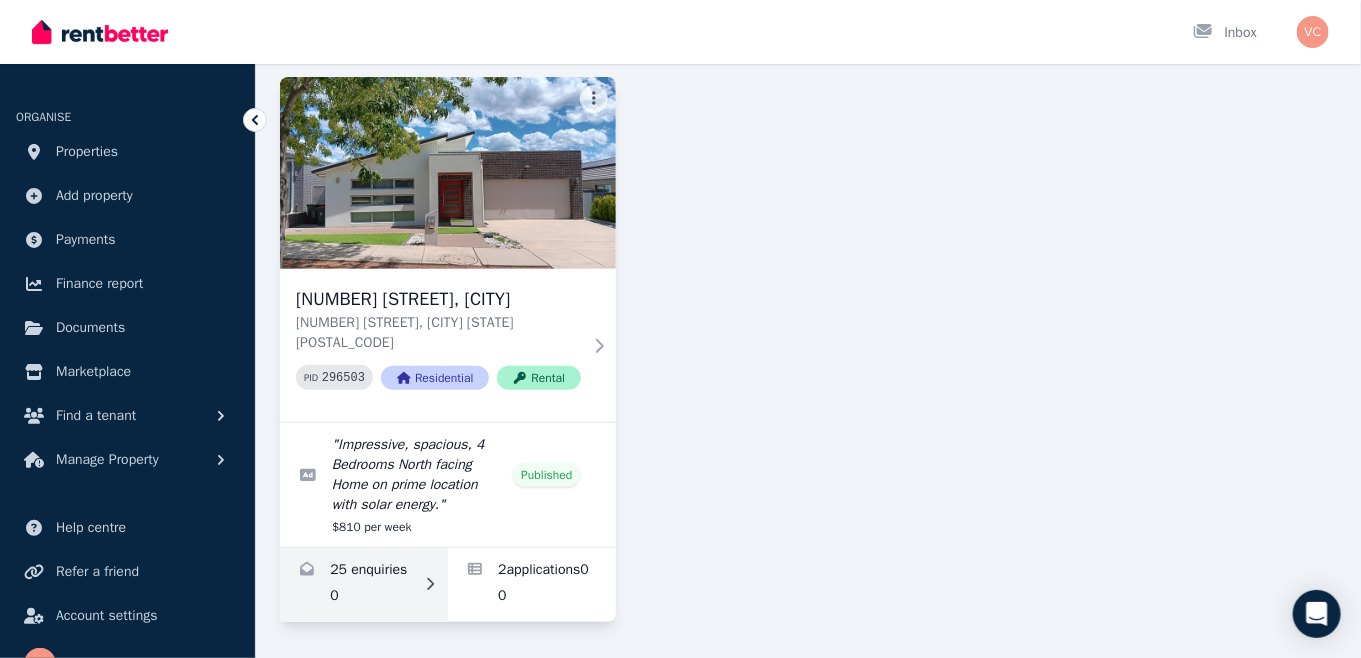 click at bounding box center [364, 585] 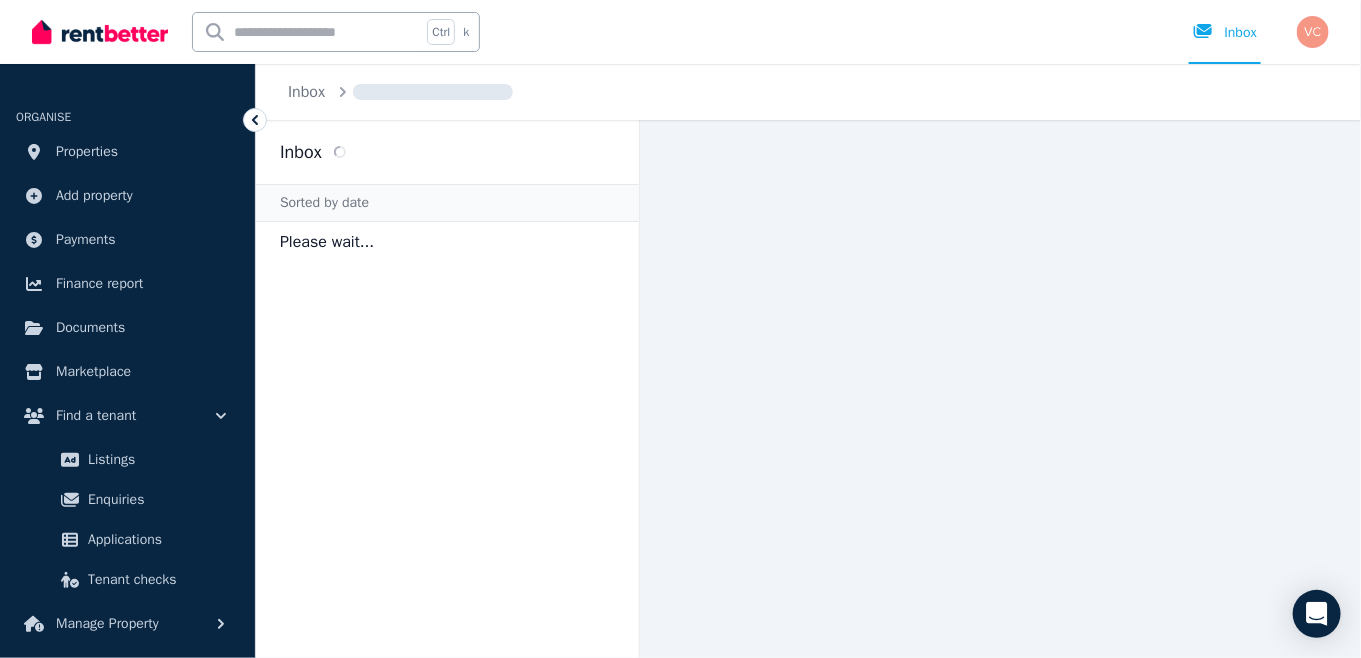 scroll, scrollTop: 0, scrollLeft: 0, axis: both 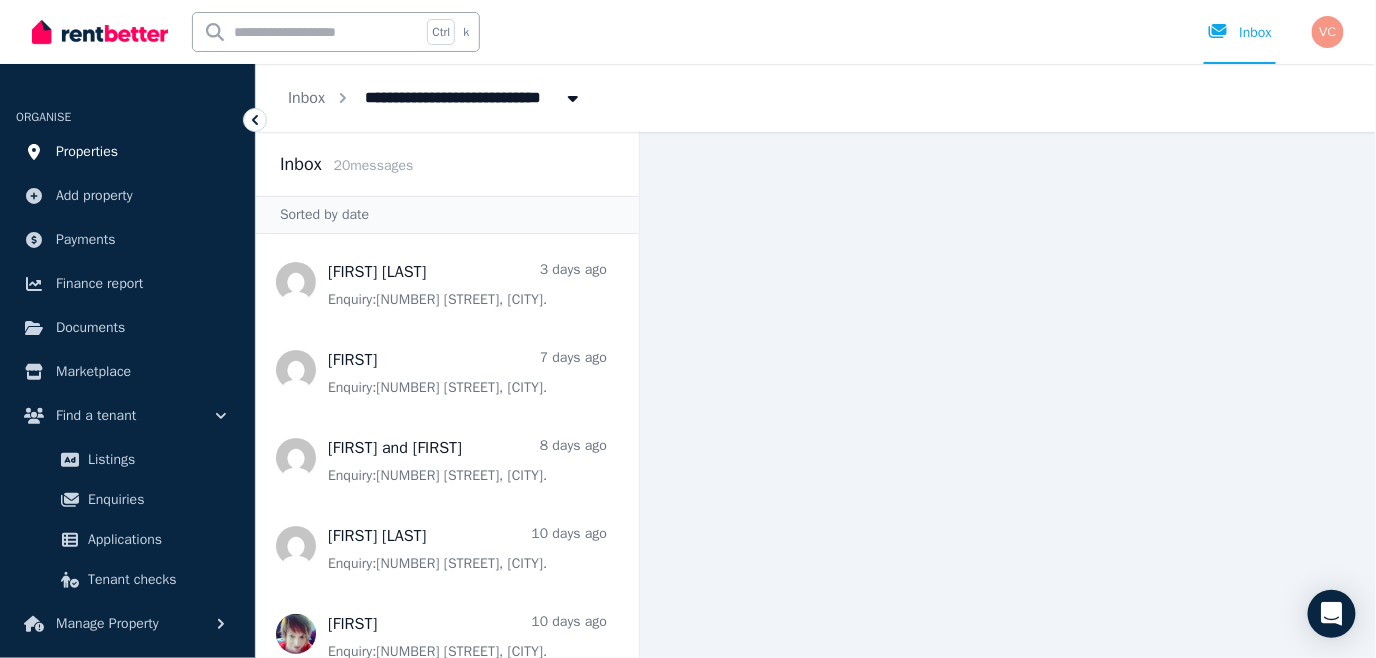 click on "Properties" at bounding box center [87, 152] 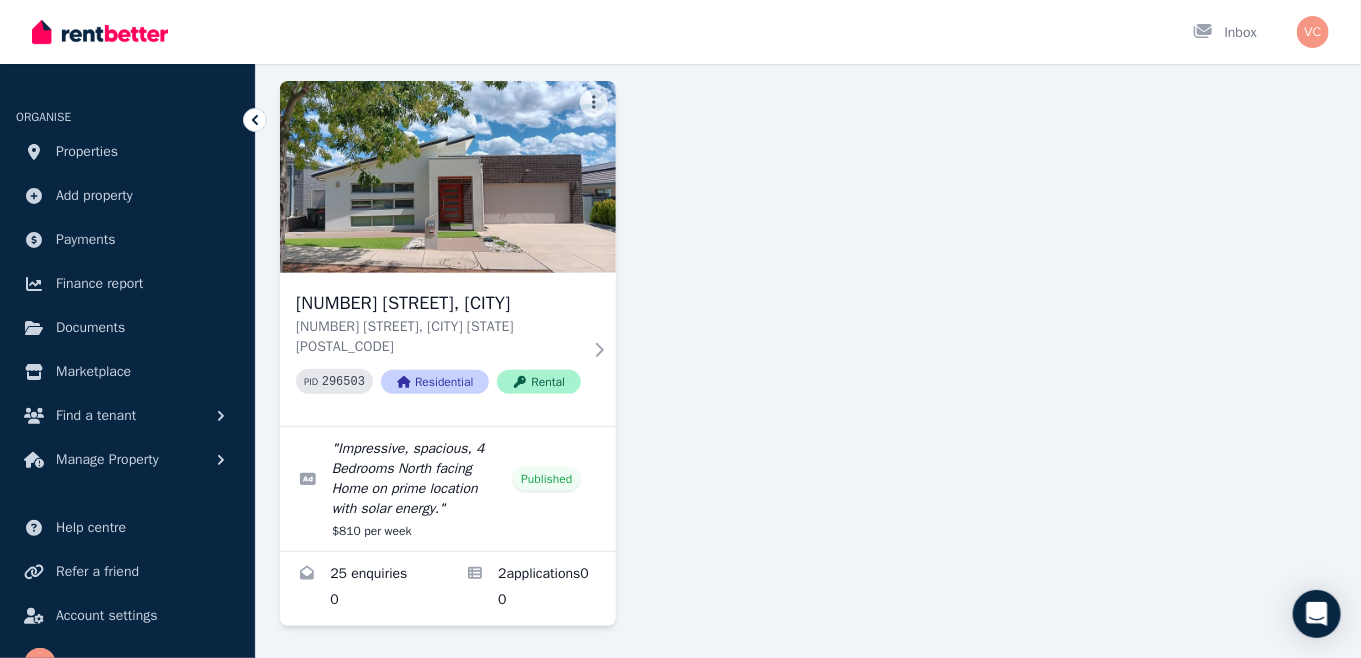 scroll, scrollTop: 139, scrollLeft: 0, axis: vertical 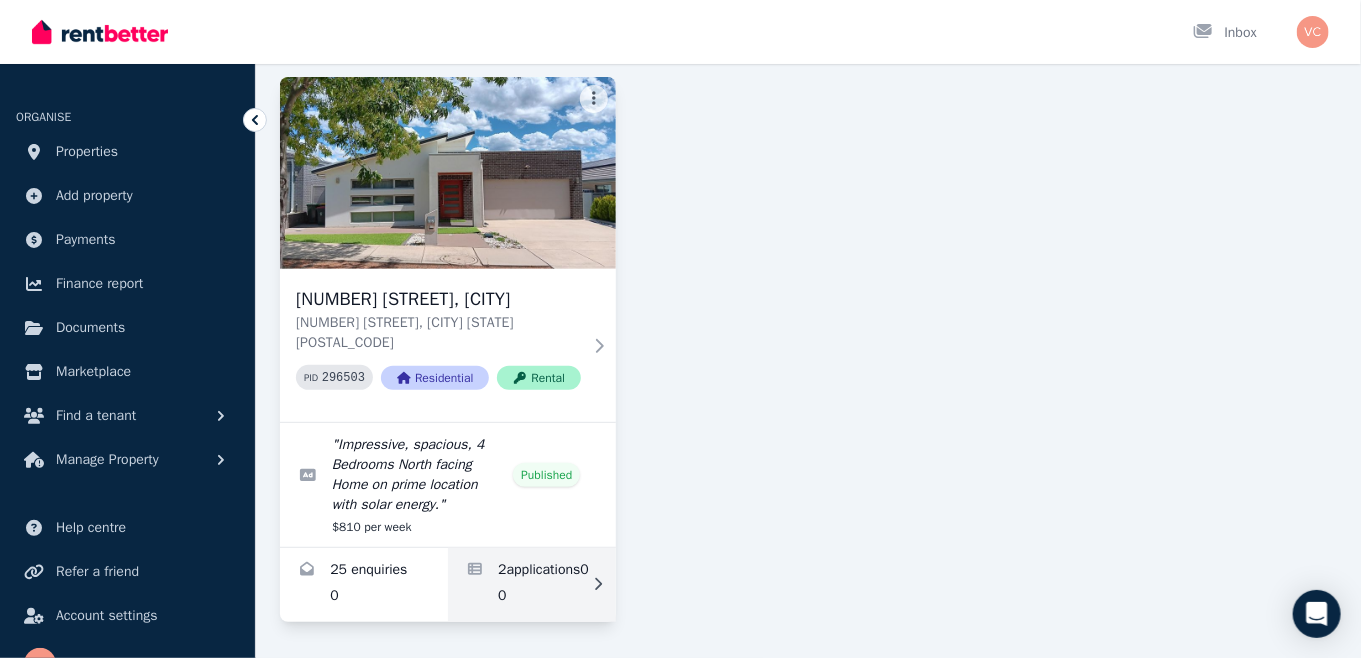 click at bounding box center (532, 585) 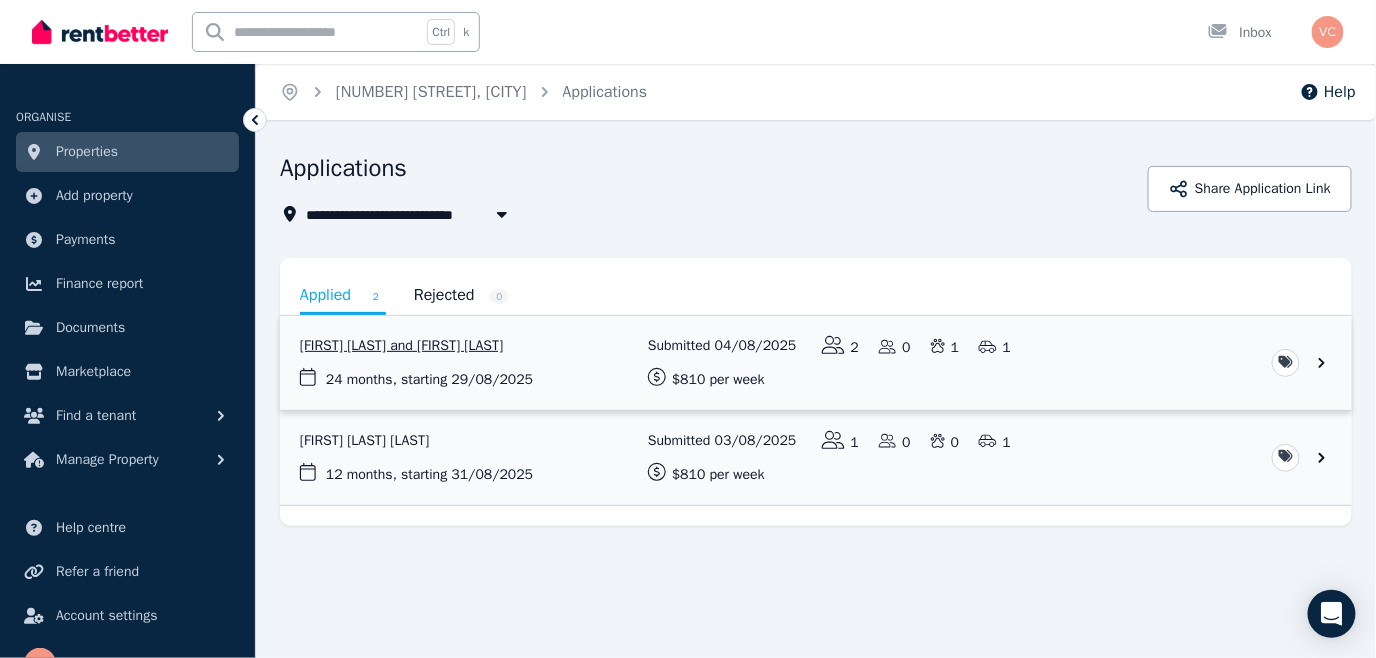 click at bounding box center [816, 363] 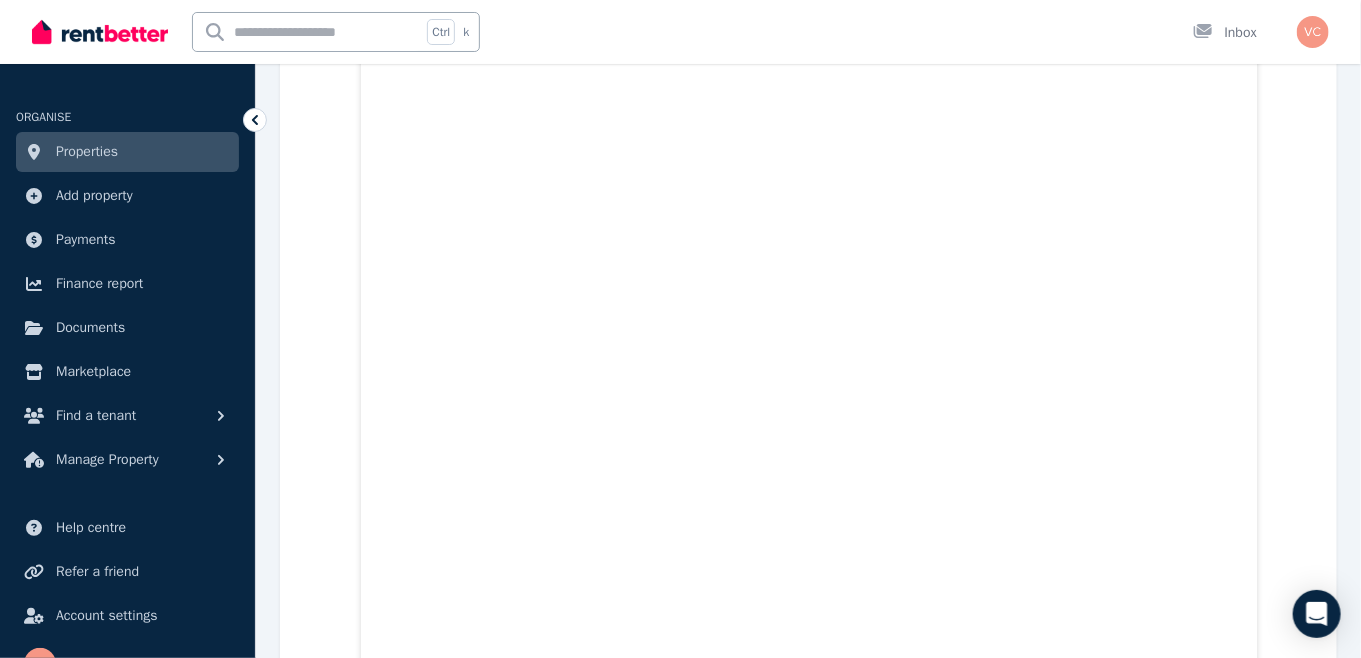 scroll, scrollTop: 8918, scrollLeft: 0, axis: vertical 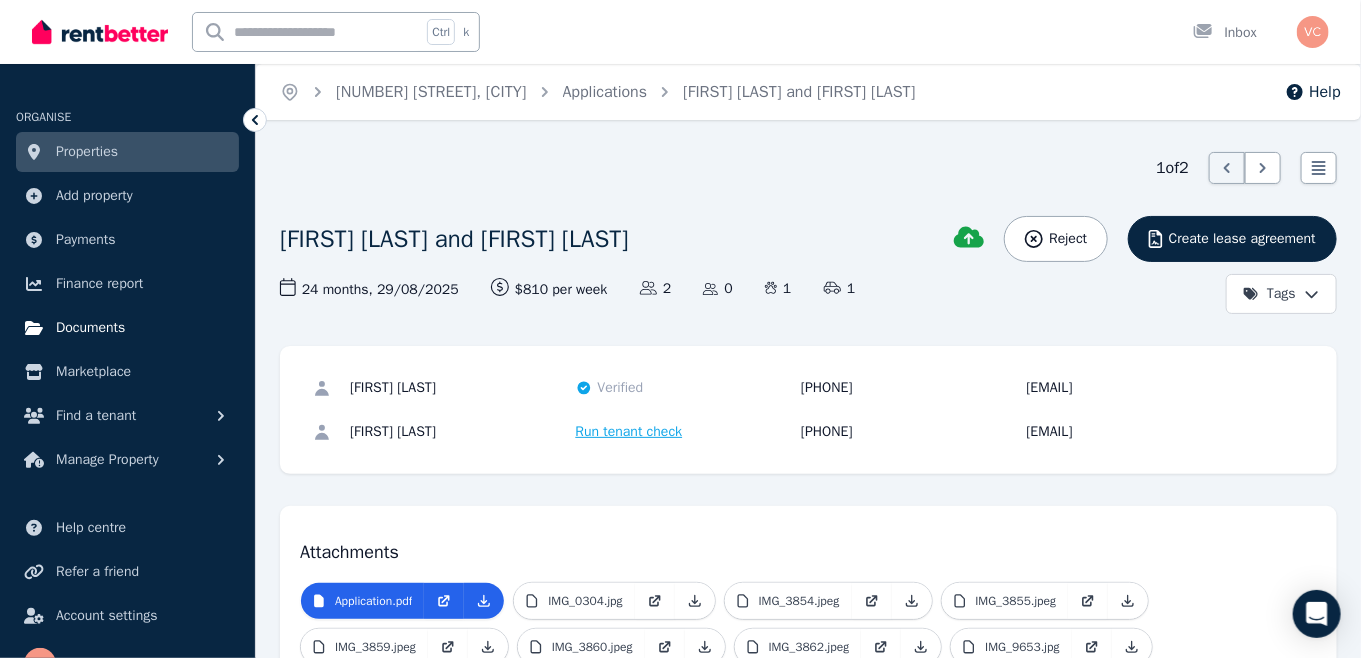 click on "Documents" at bounding box center (90, 328) 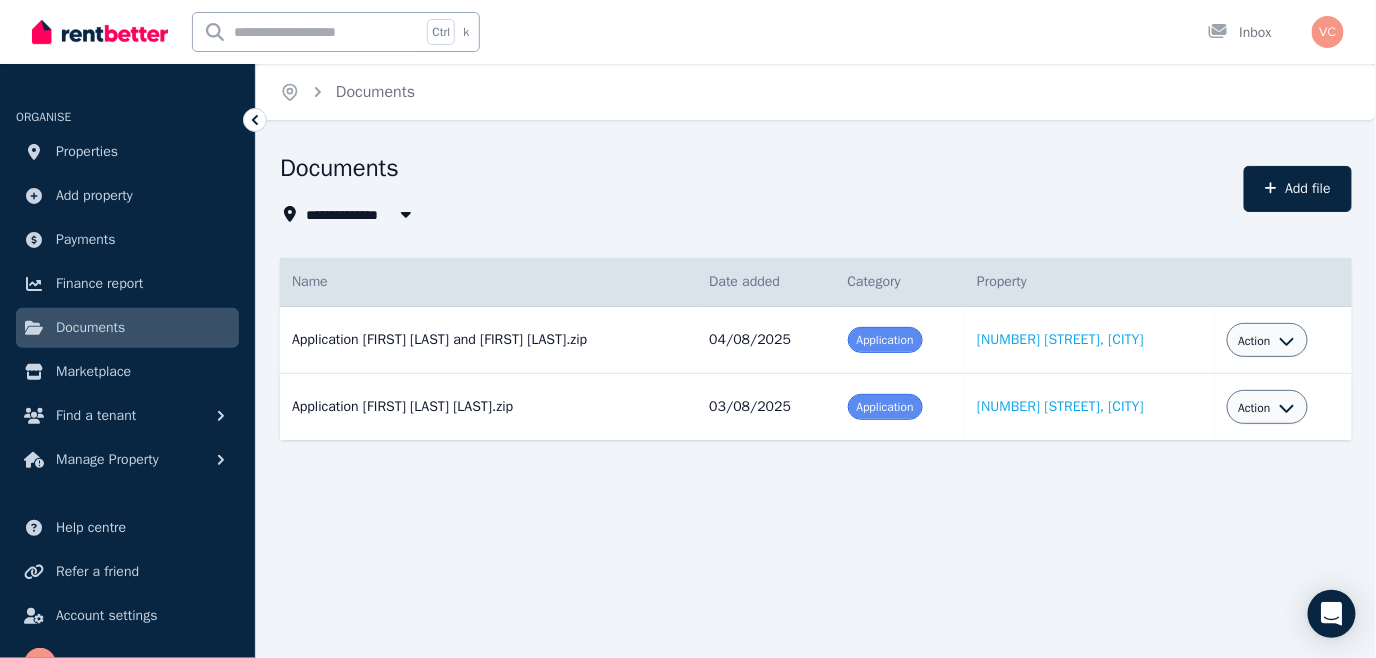 click on "Action" at bounding box center (1255, 408) 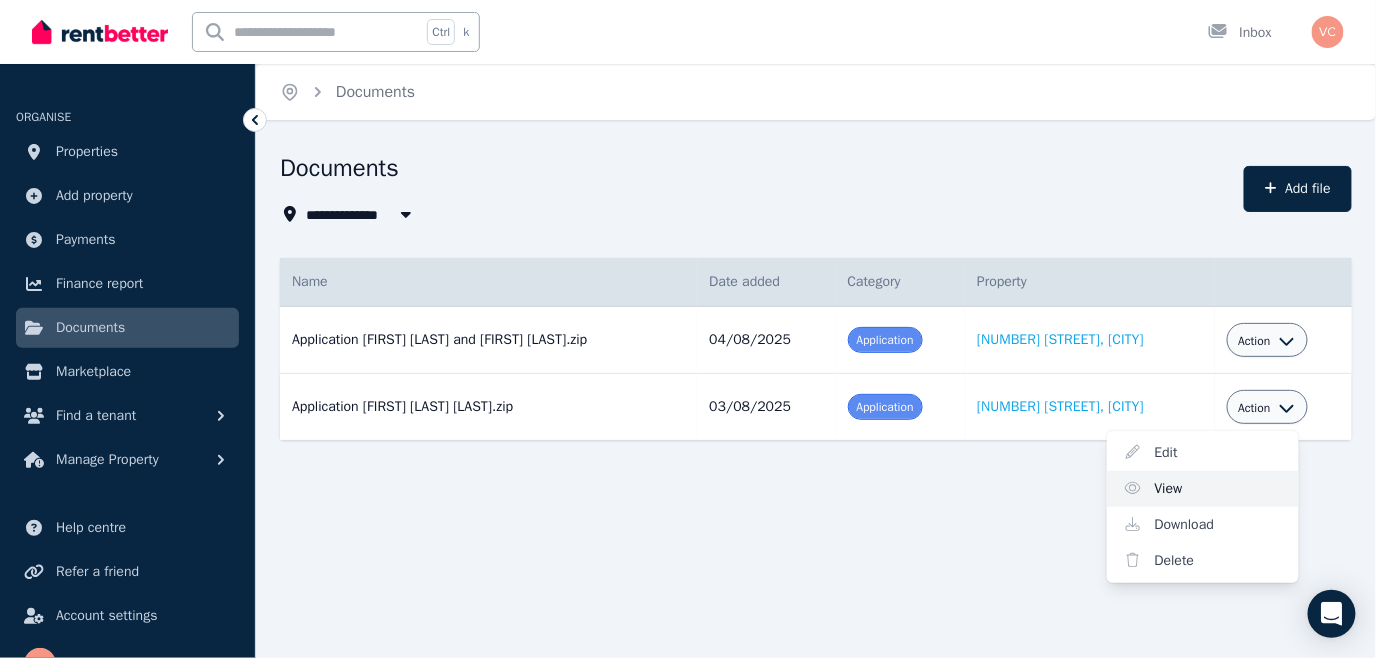 click on "View" at bounding box center [1203, 489] 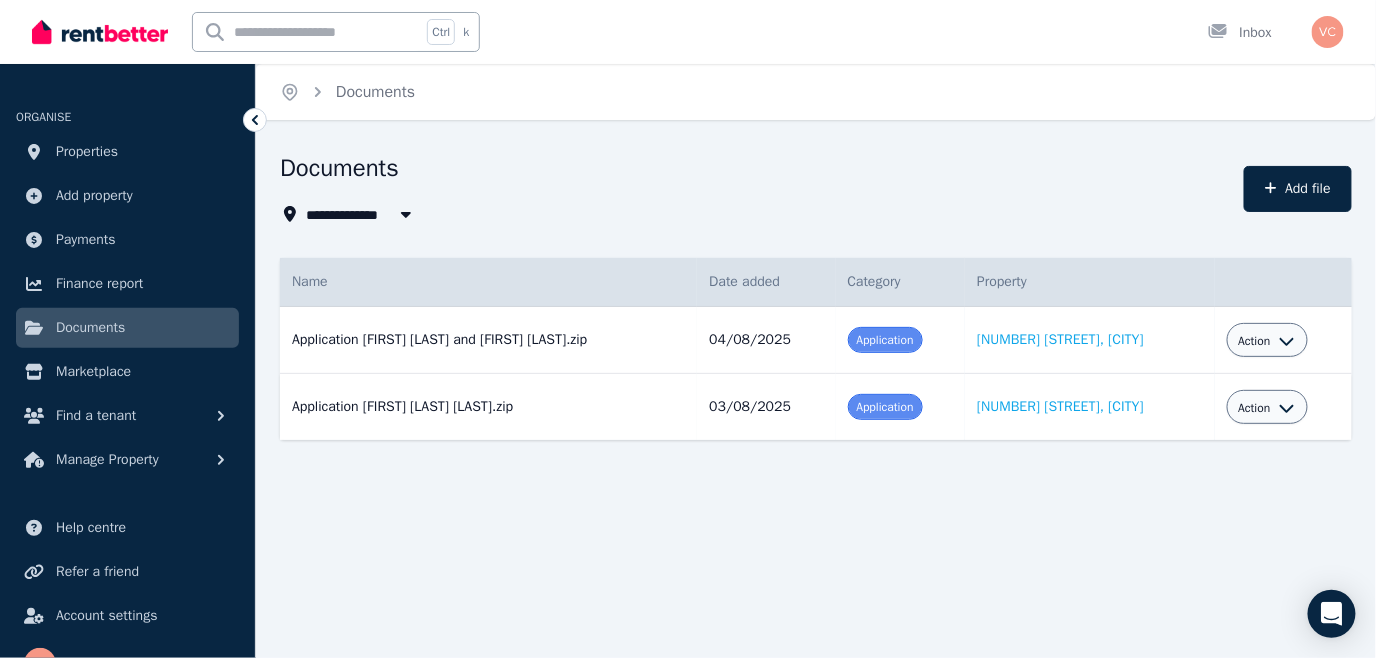 click on "Documents" at bounding box center (756, 171) 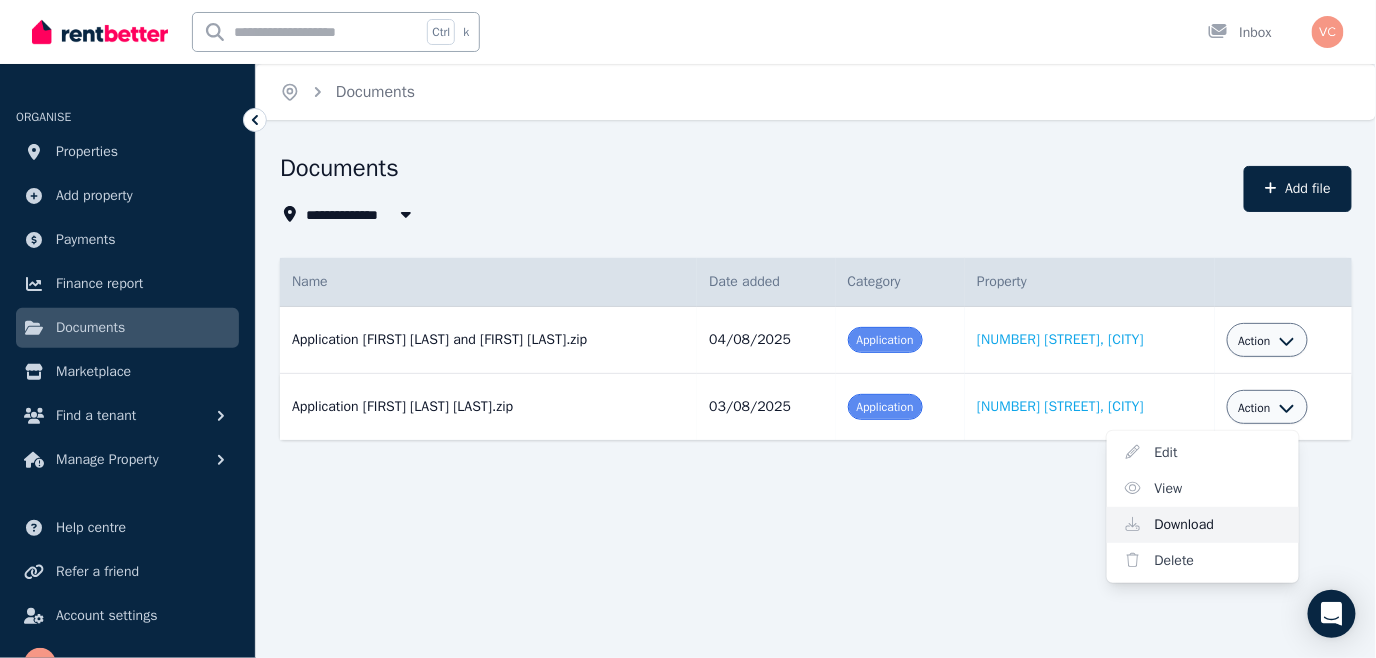 click on "Download" at bounding box center [1203, 525] 